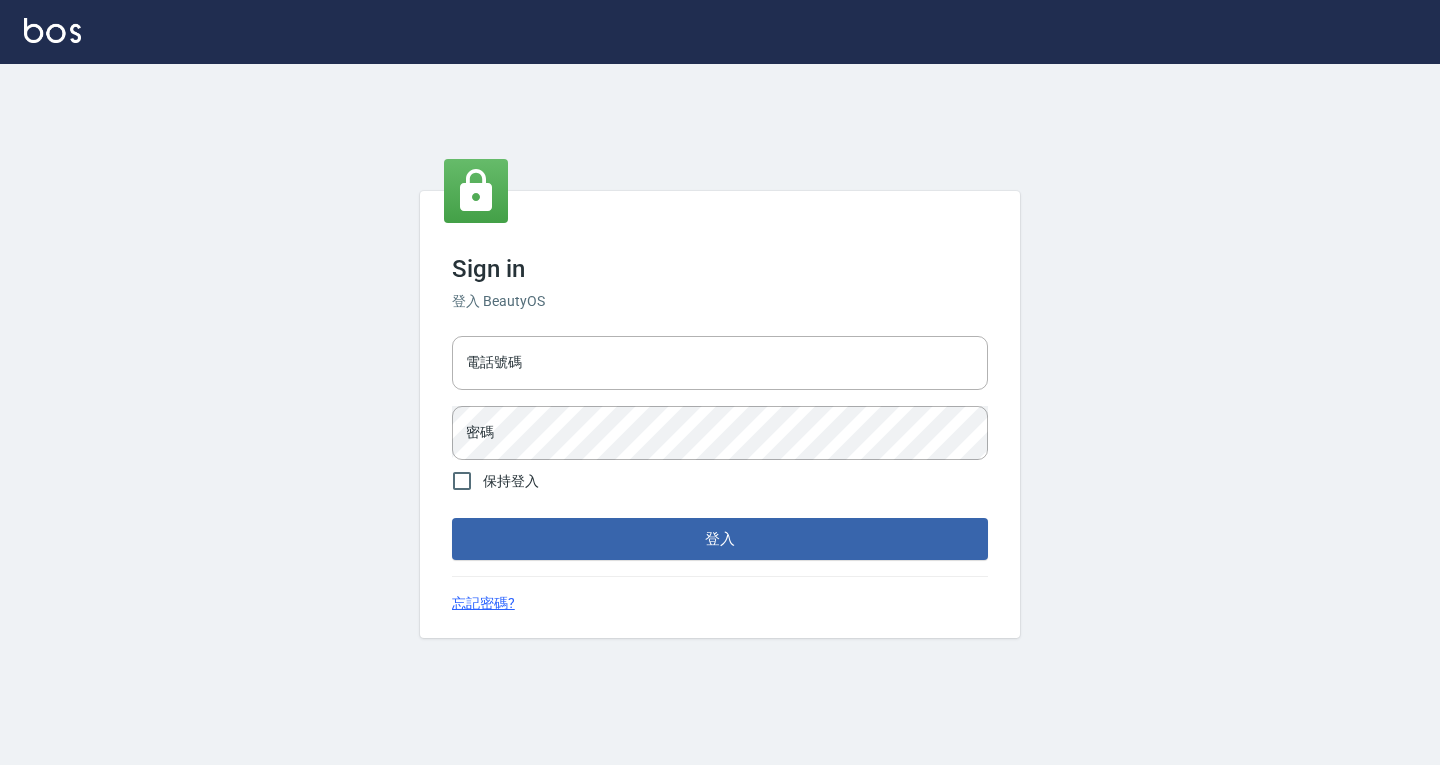 scroll, scrollTop: 0, scrollLeft: 0, axis: both 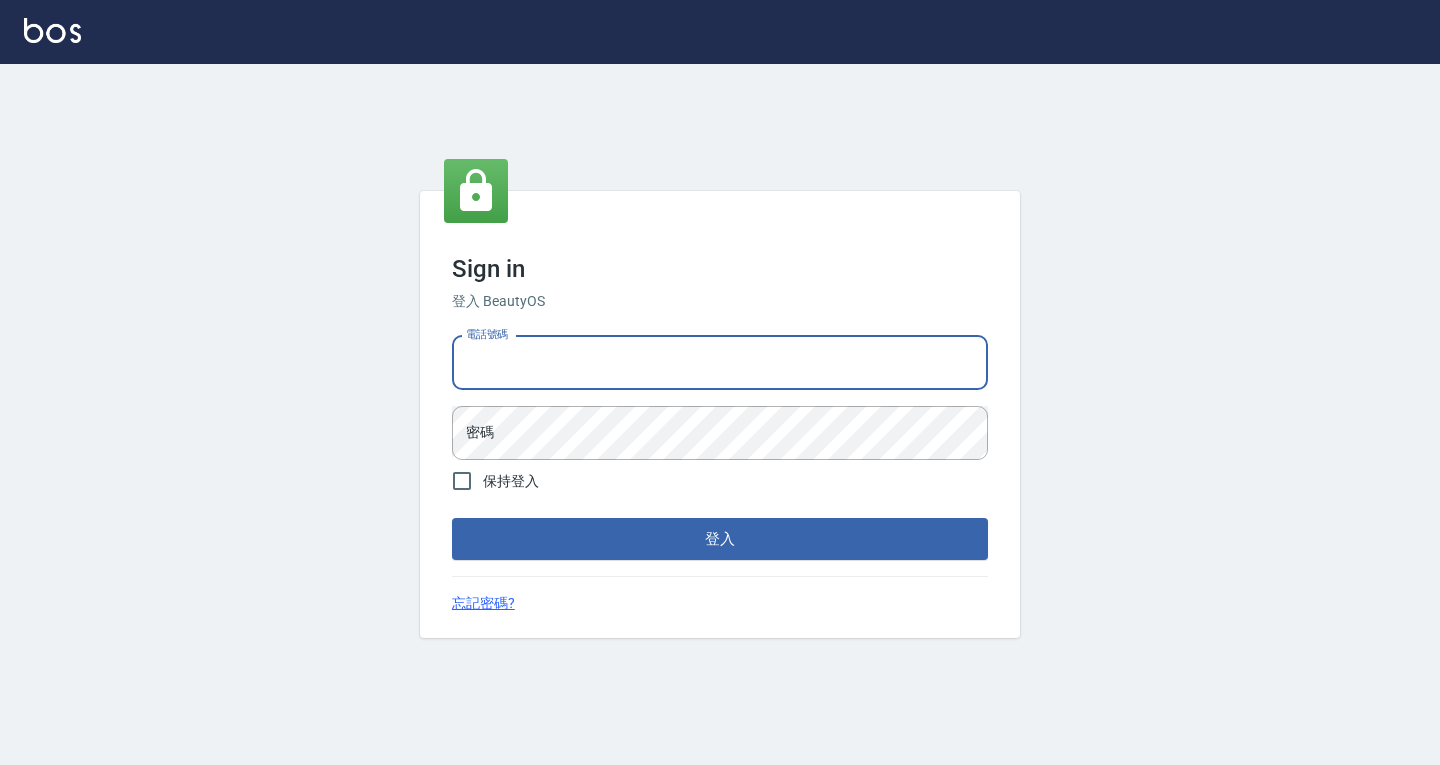 drag, startPoint x: 633, startPoint y: 355, endPoint x: 632, endPoint y: 378, distance: 23.021729 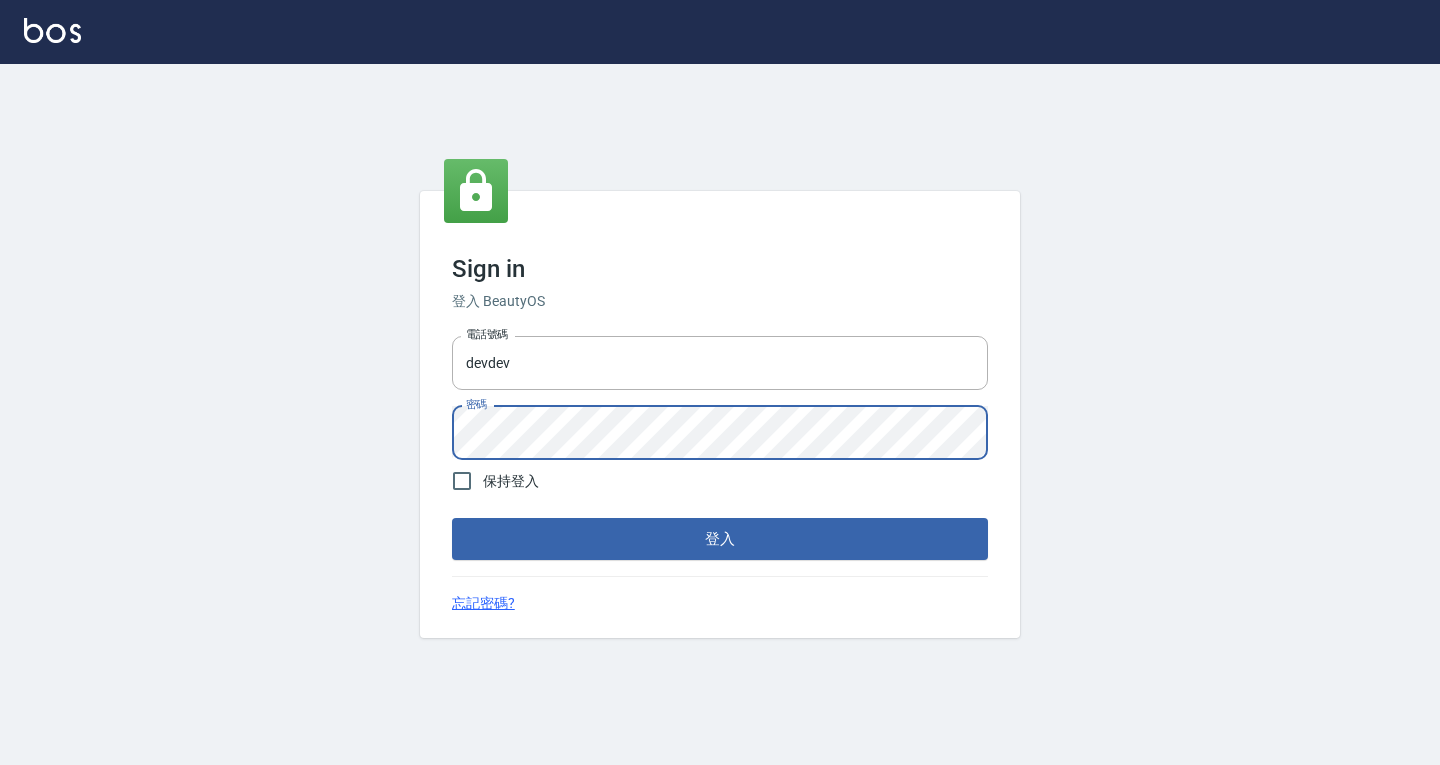 click on "登入" at bounding box center [720, 539] 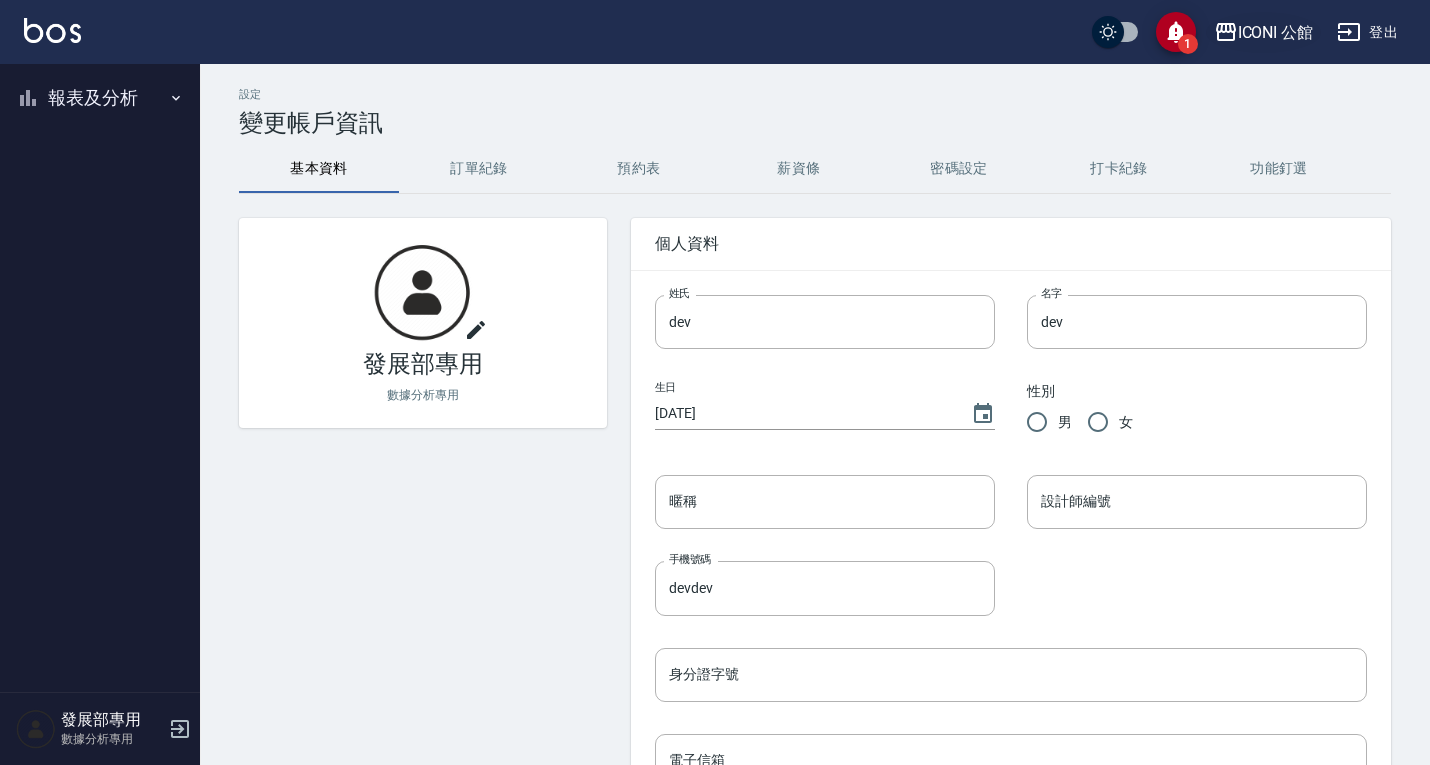 click on "ICONI 公館" at bounding box center [1276, 32] 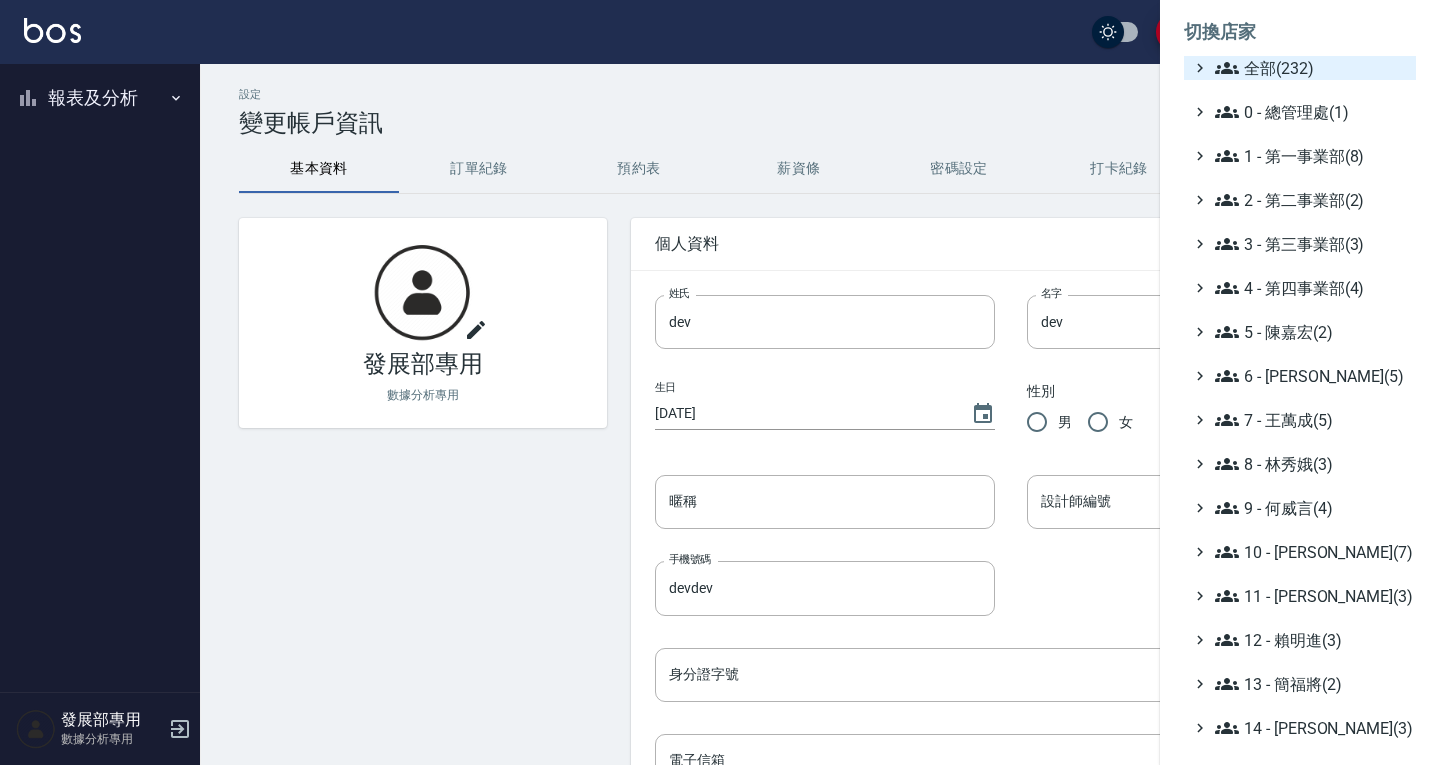 click on "全部(232)" at bounding box center [1311, 68] 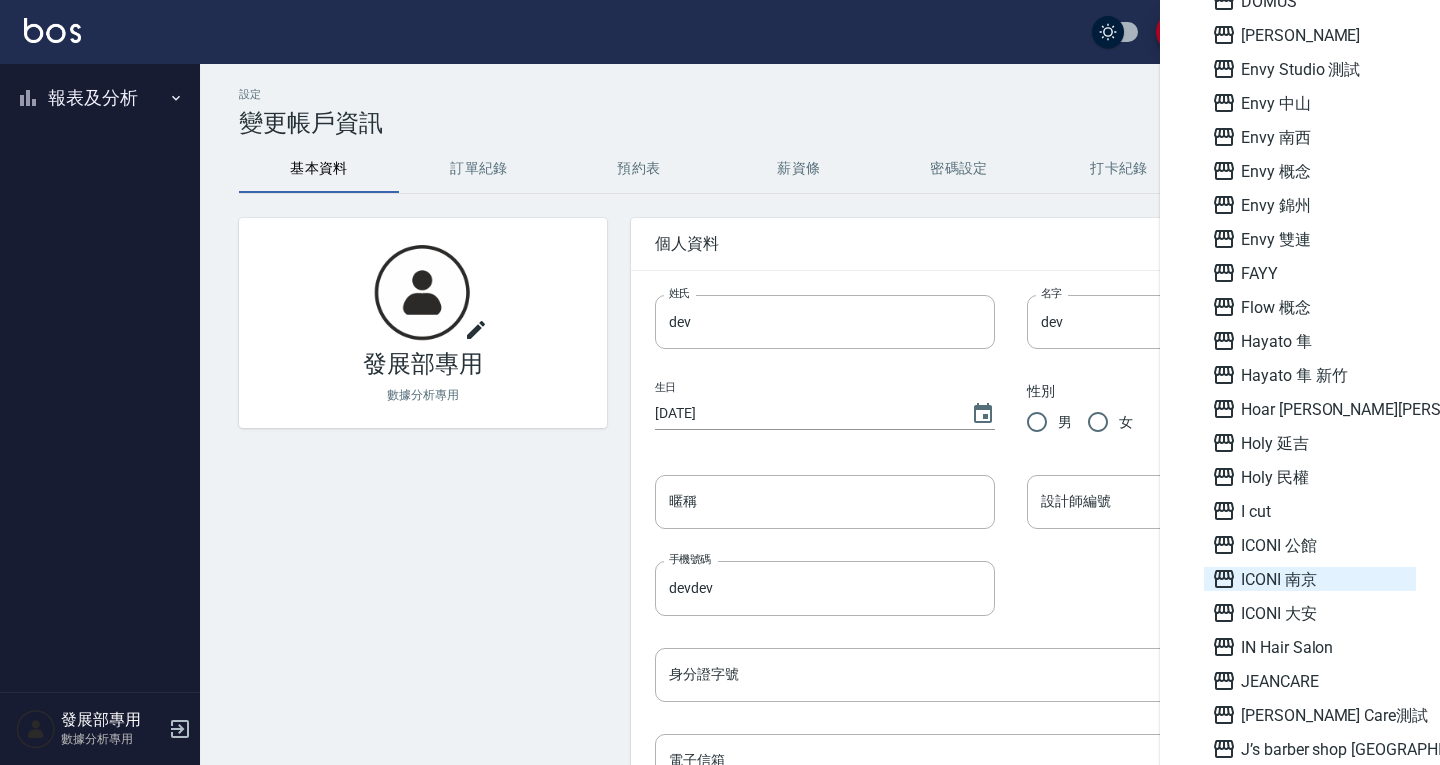 scroll, scrollTop: 1600, scrollLeft: 0, axis: vertical 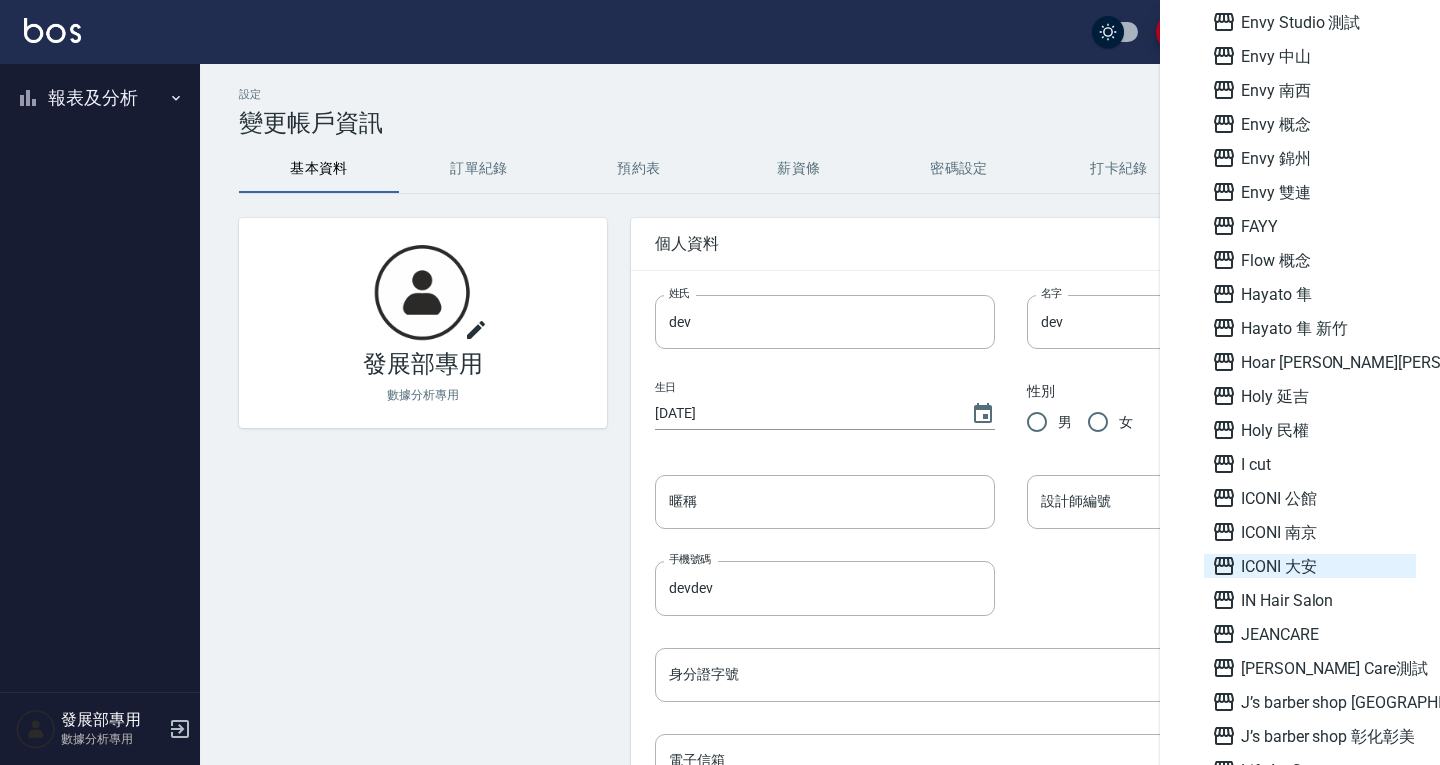 click on "ICONI 大安" at bounding box center [1310, 566] 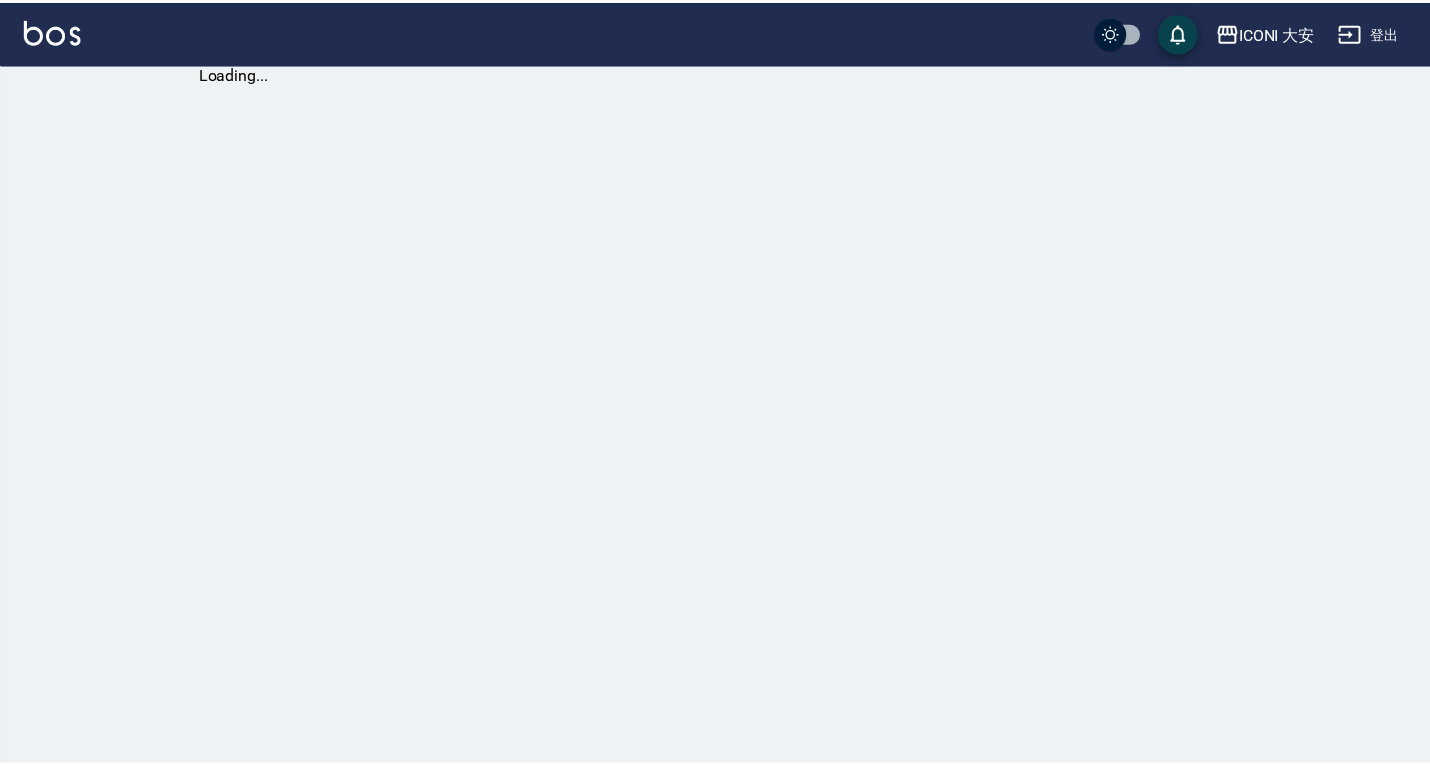 scroll, scrollTop: 0, scrollLeft: 0, axis: both 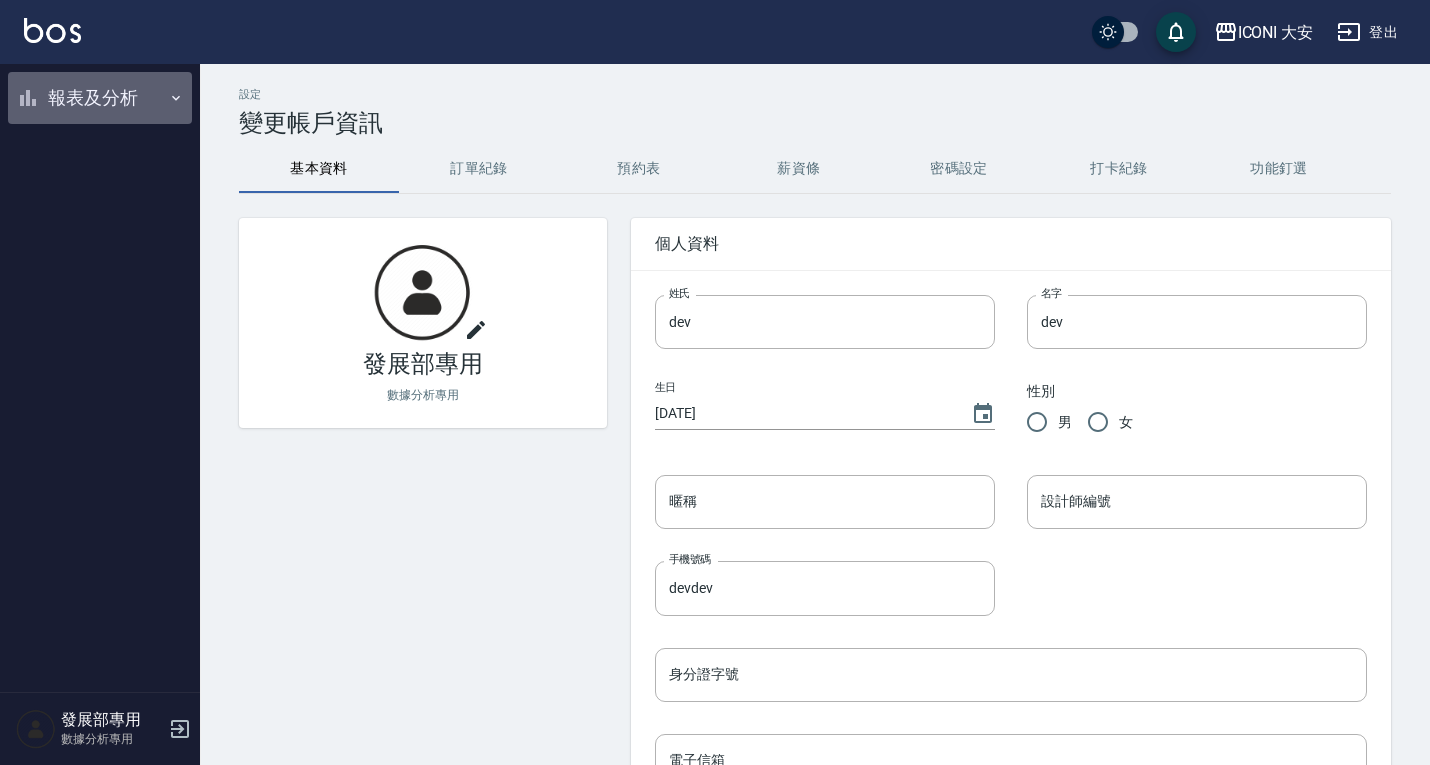 click on "報表及分析" at bounding box center [100, 98] 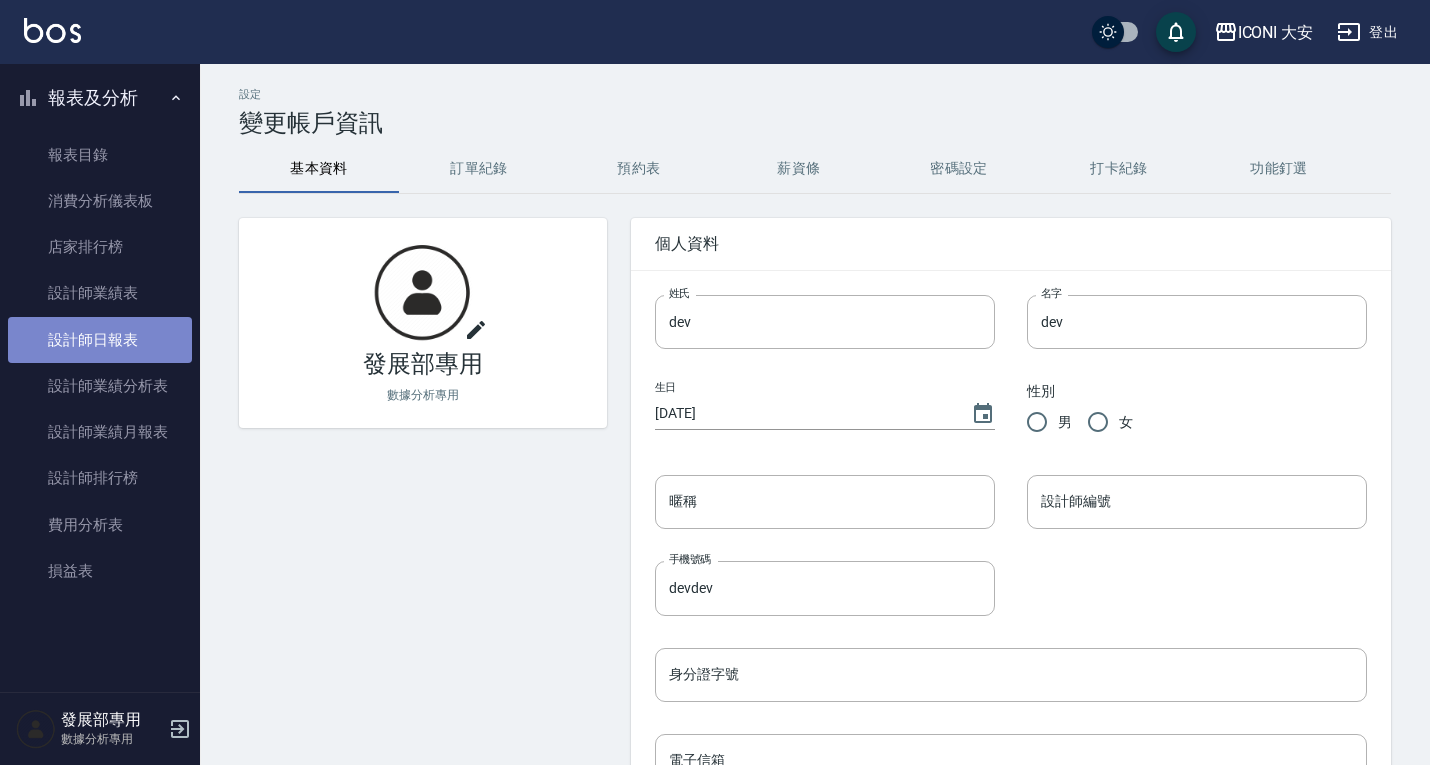 click on "設計師日報表" at bounding box center (100, 340) 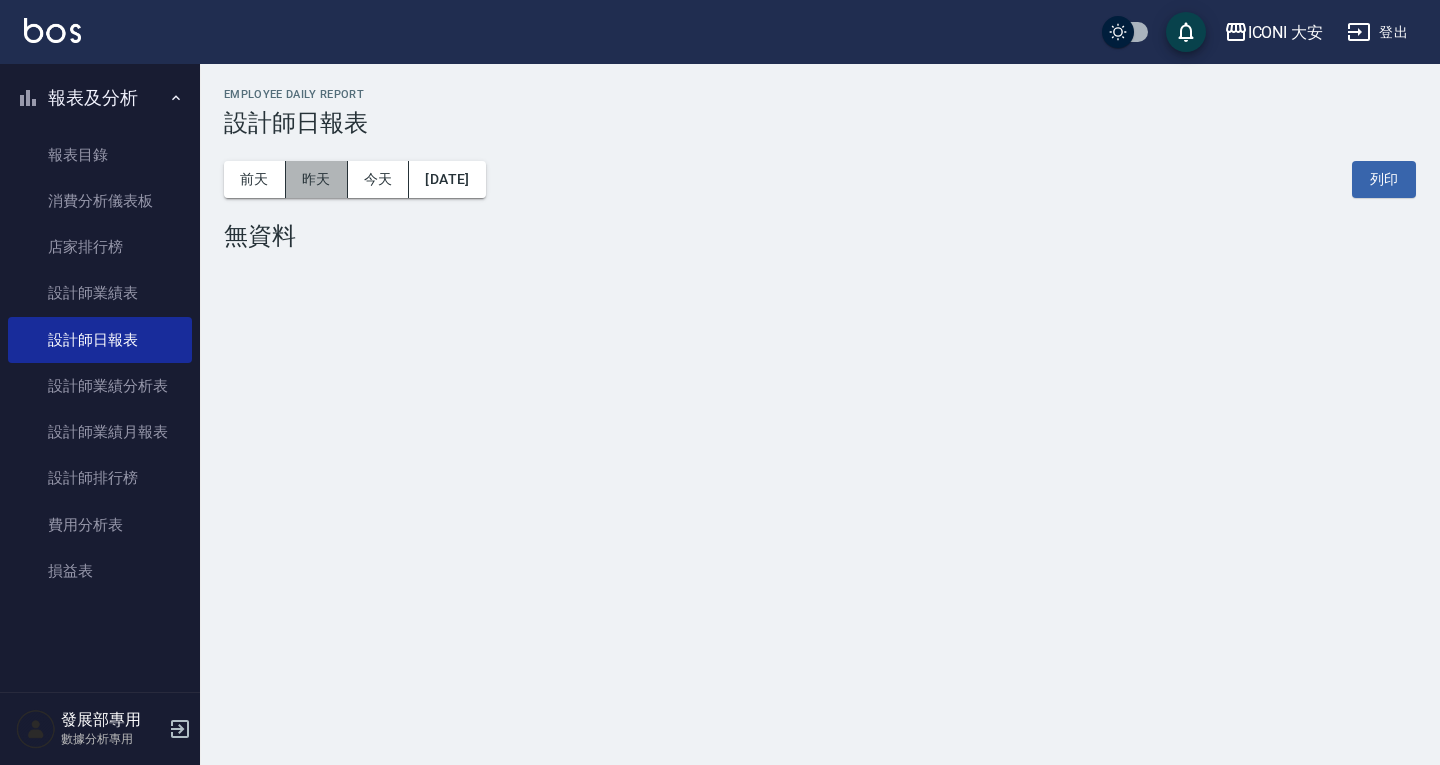 click on "昨天" at bounding box center (317, 179) 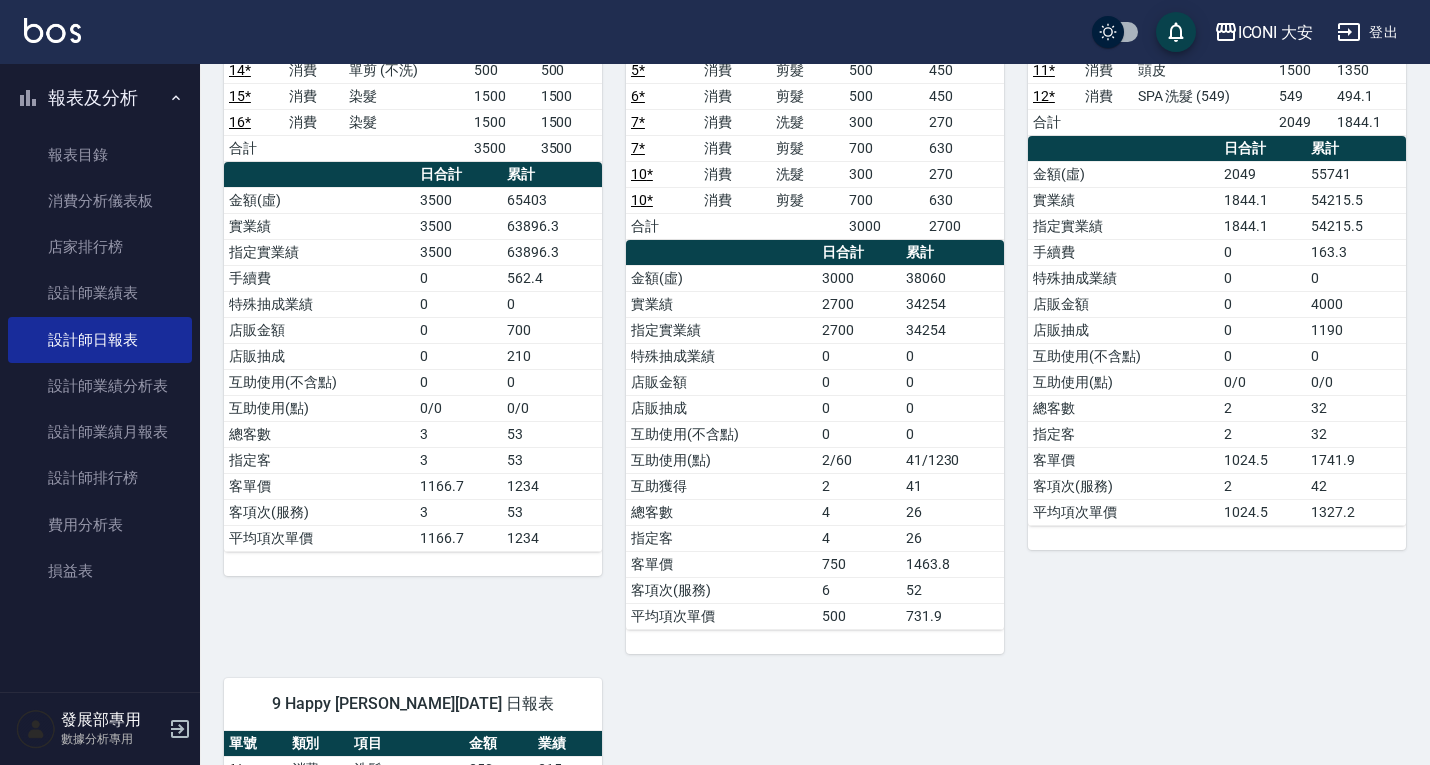 scroll, scrollTop: 100, scrollLeft: 0, axis: vertical 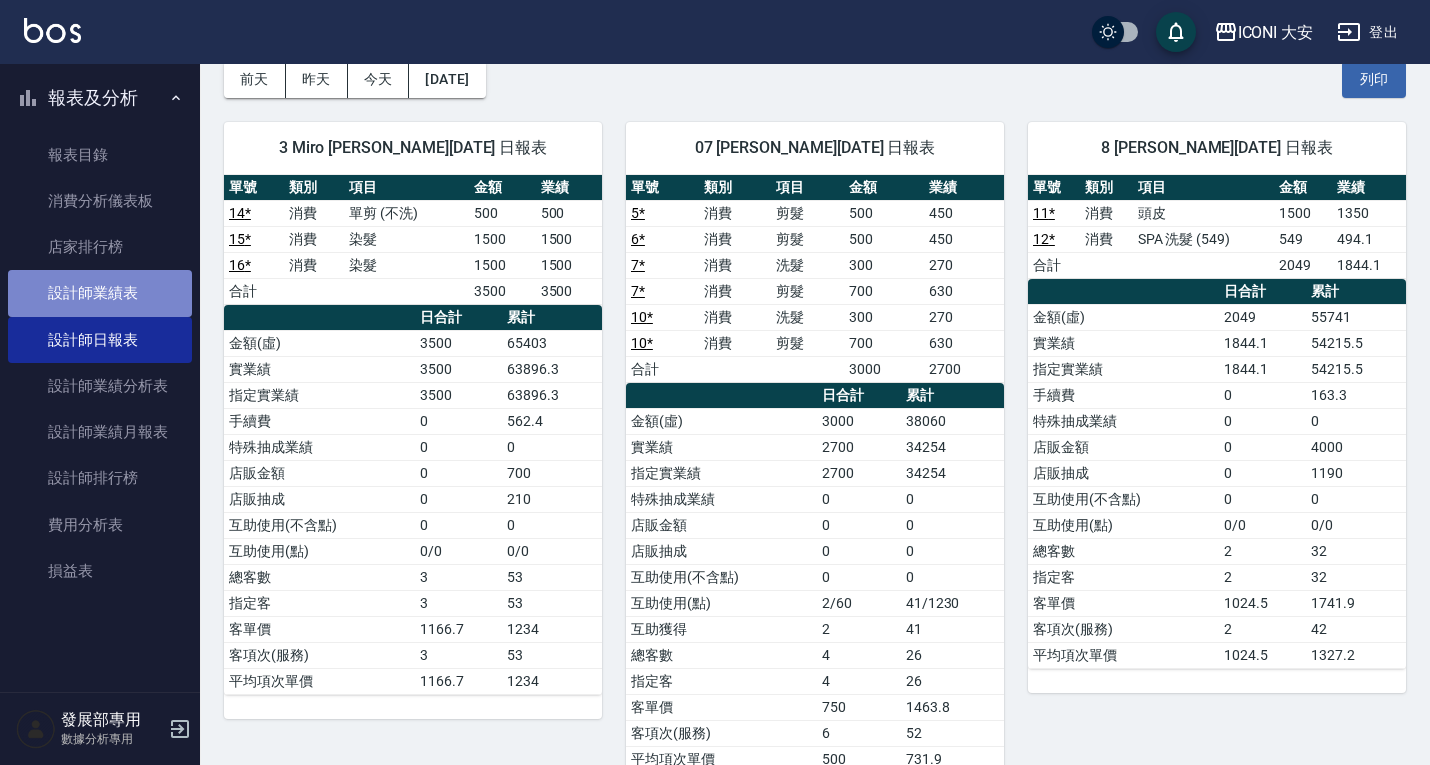 click on "設計師業績表" at bounding box center [100, 293] 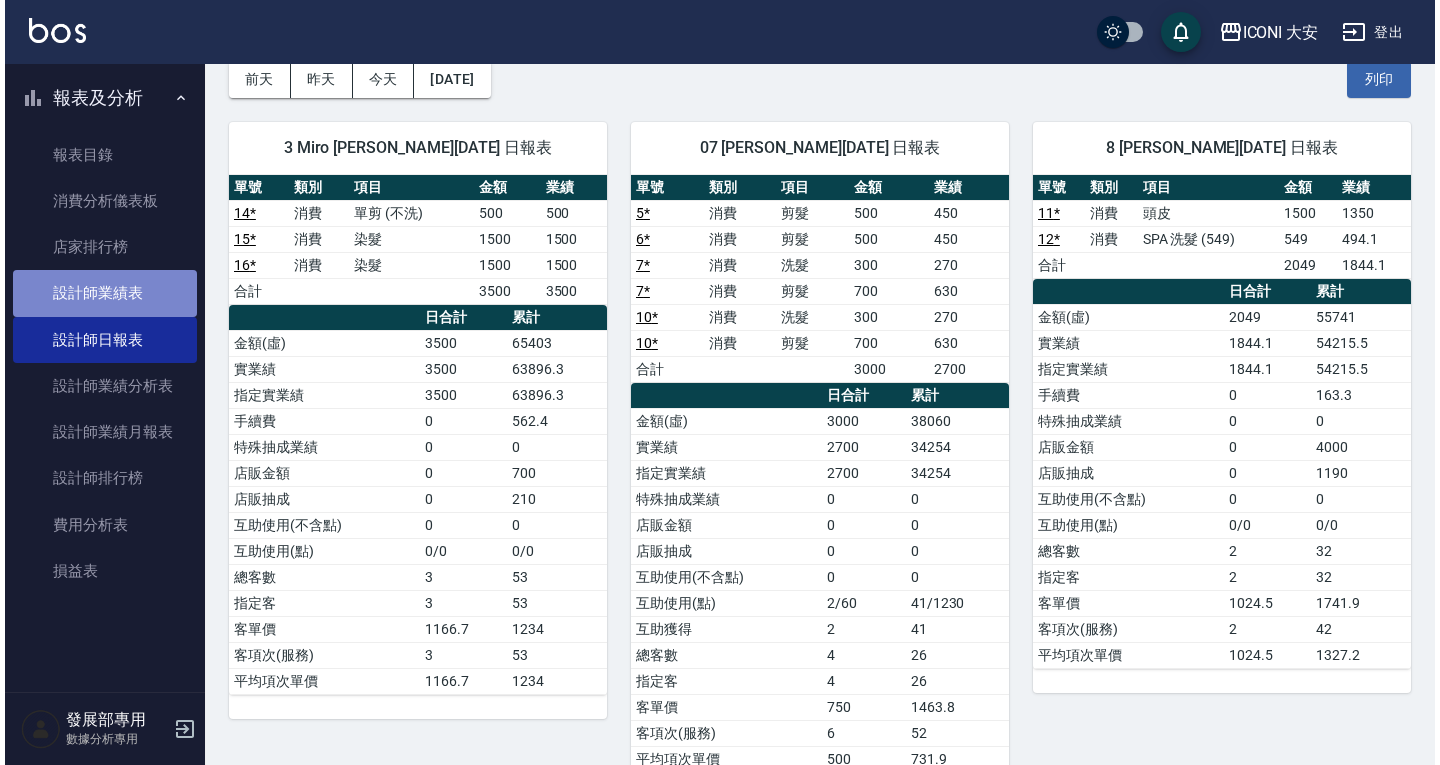 scroll, scrollTop: 0, scrollLeft: 0, axis: both 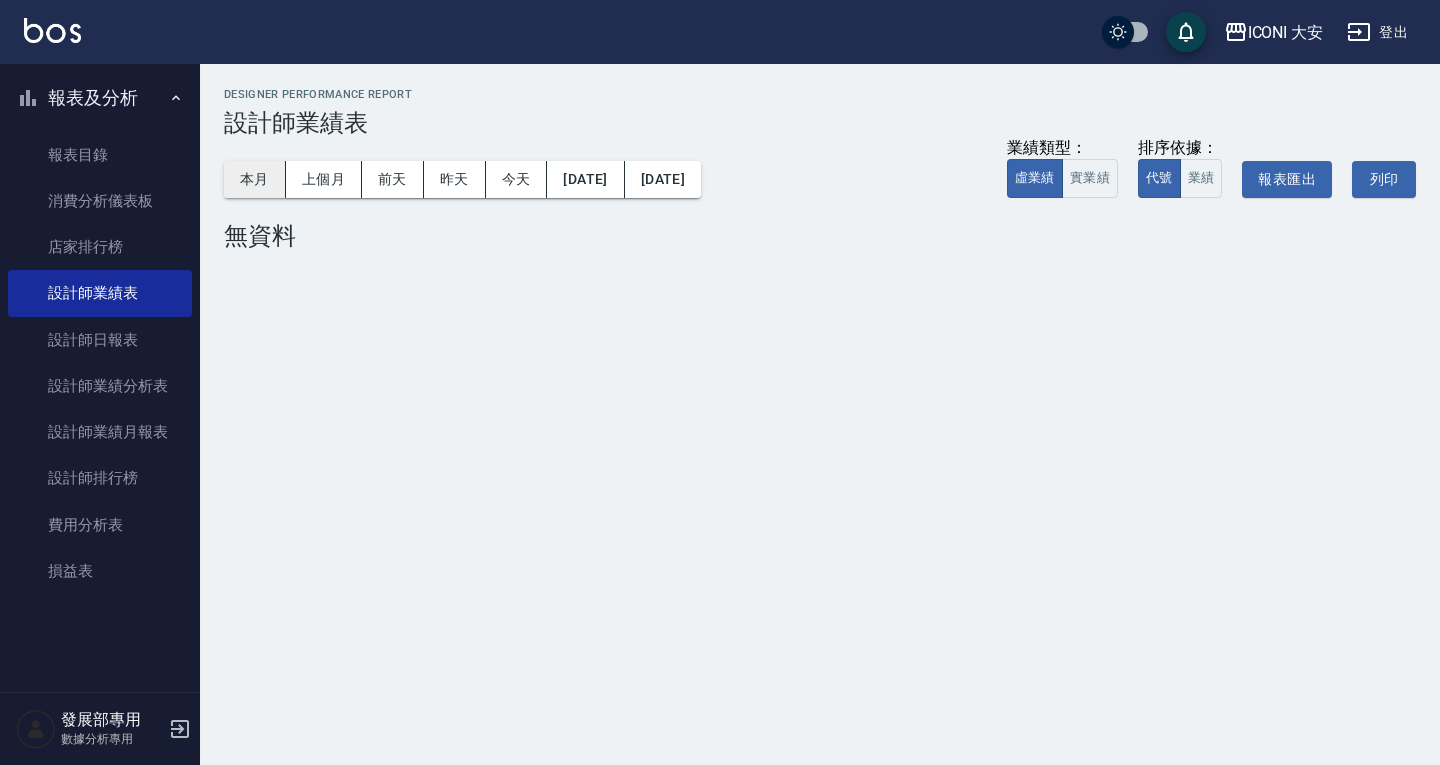 click on "本月" at bounding box center (255, 179) 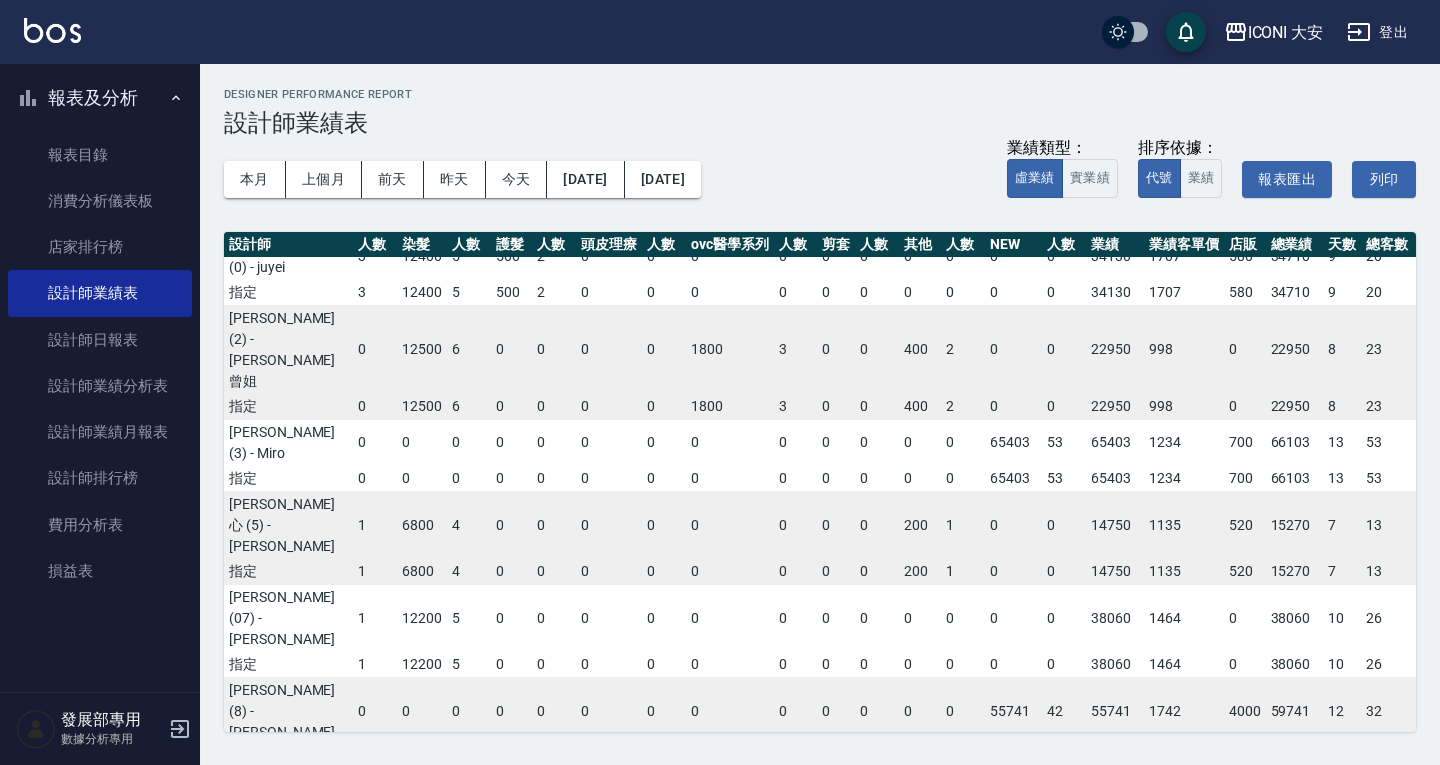 scroll, scrollTop: 0, scrollLeft: 224, axis: horizontal 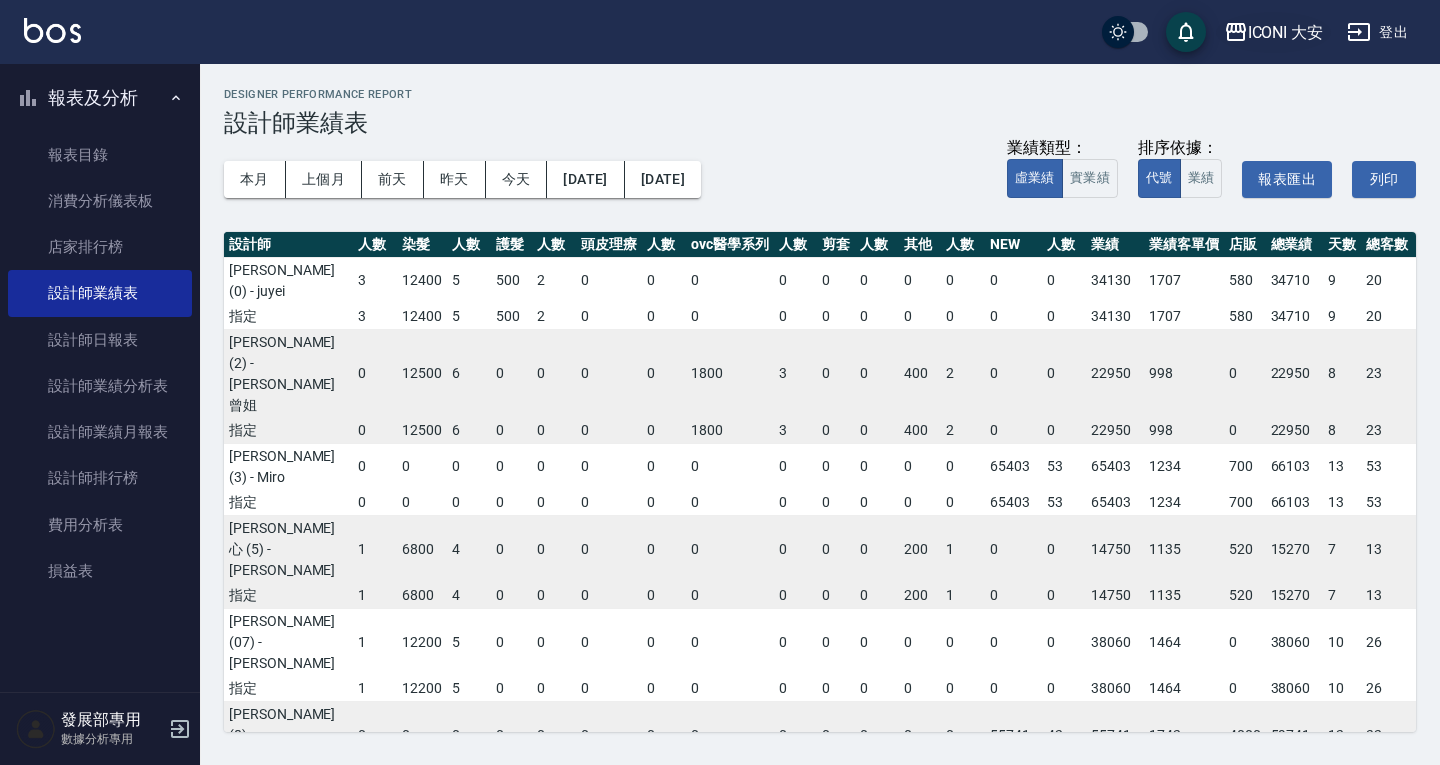 click on "ICONI 大安" at bounding box center (1274, 32) 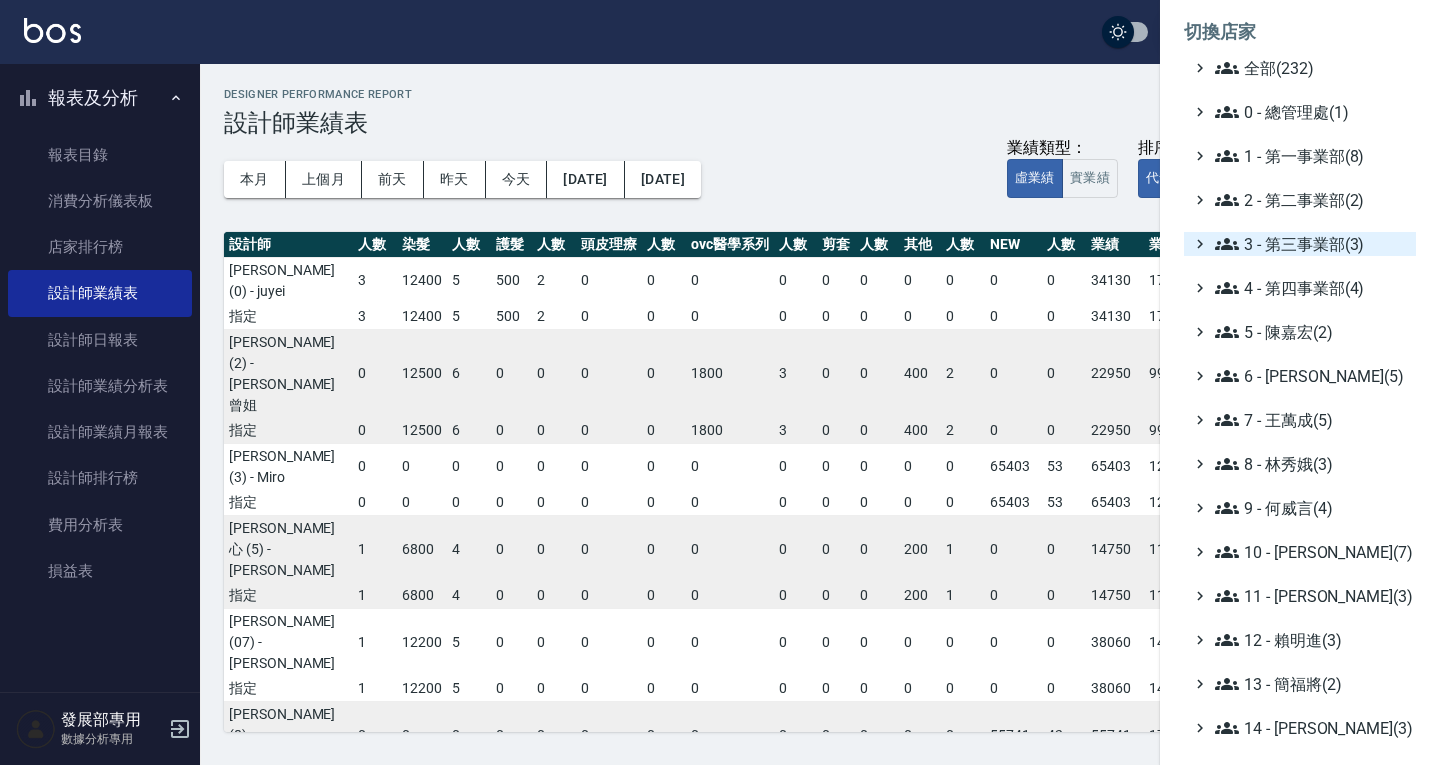 click on "3 - 第三事業部(3)" at bounding box center [1311, 244] 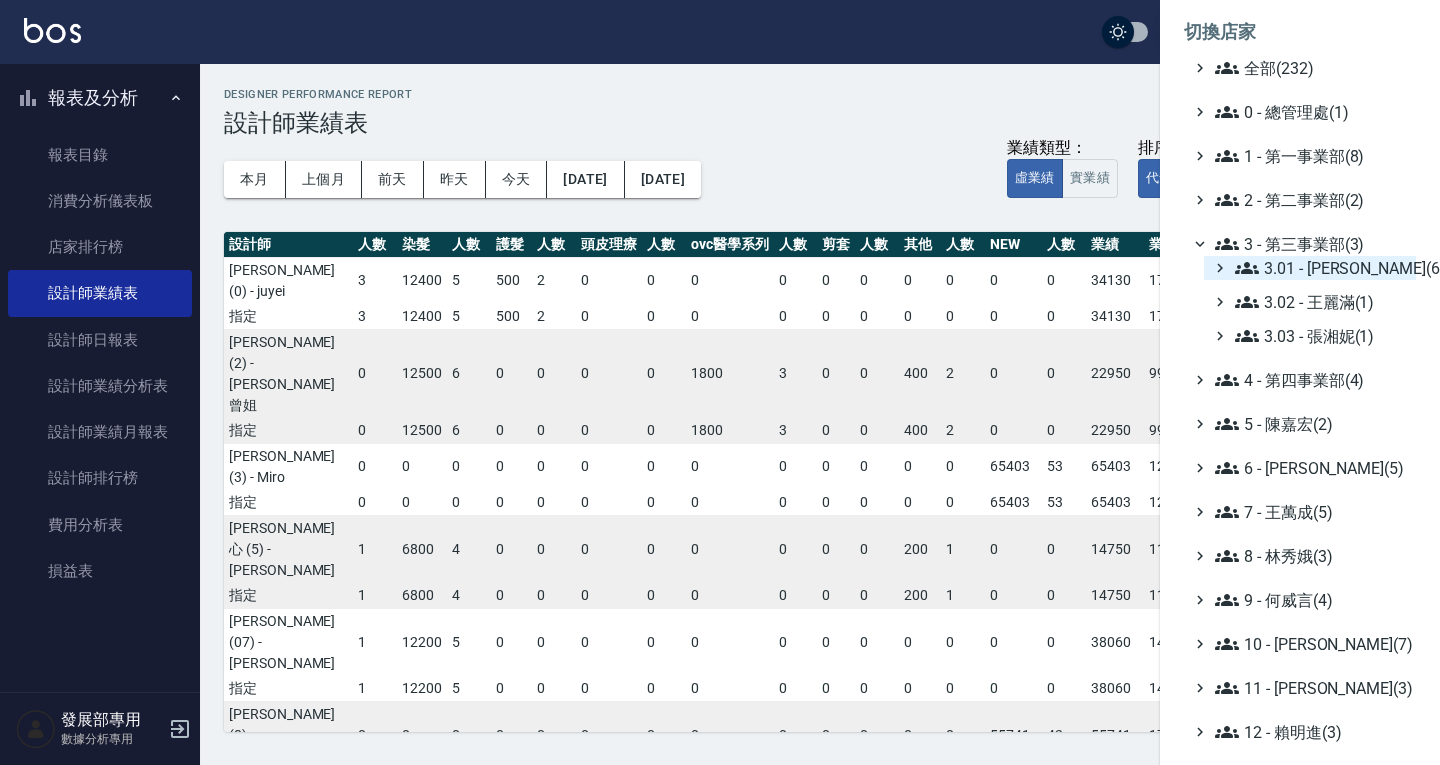 click on "3.01 - [PERSON_NAME](6)" at bounding box center (1321, 268) 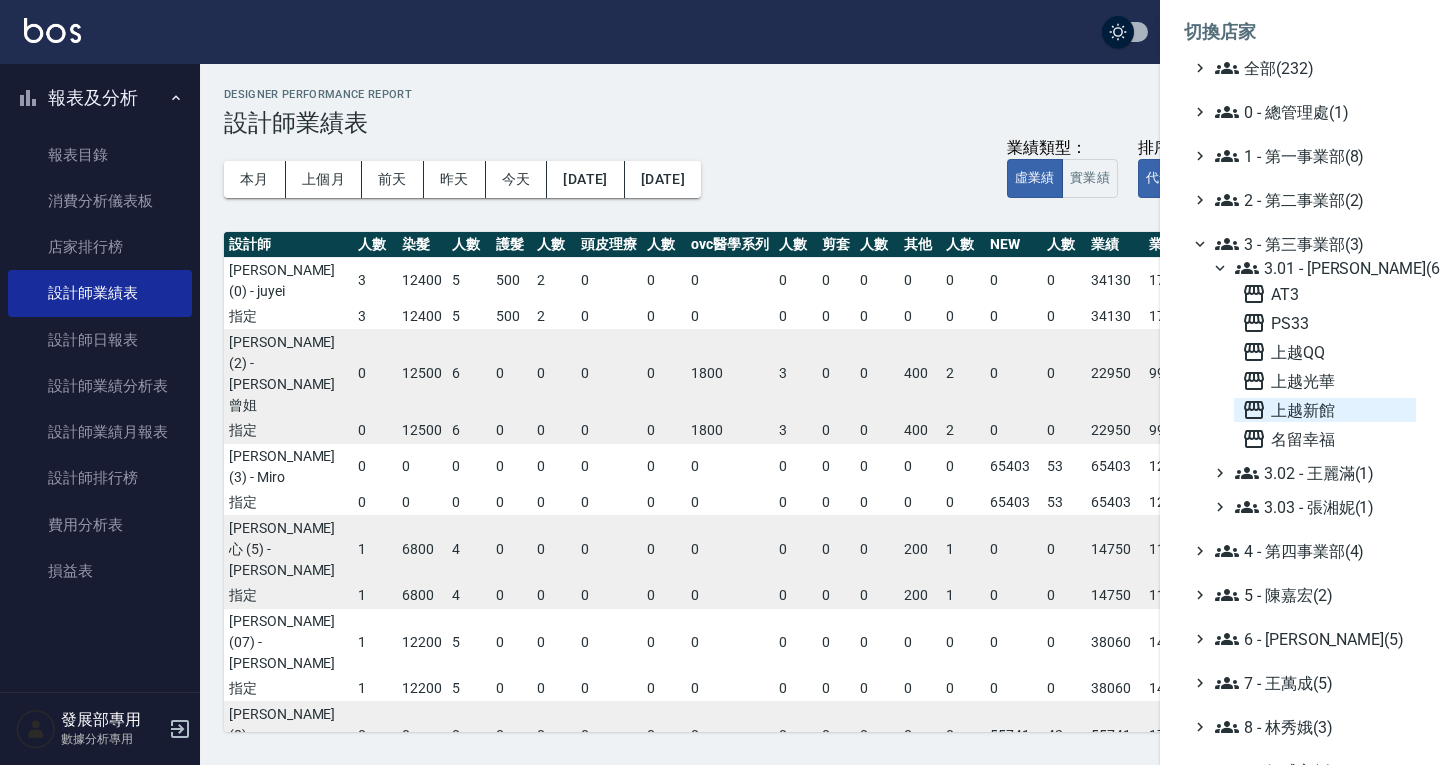 click on "上越新館" at bounding box center (1325, 410) 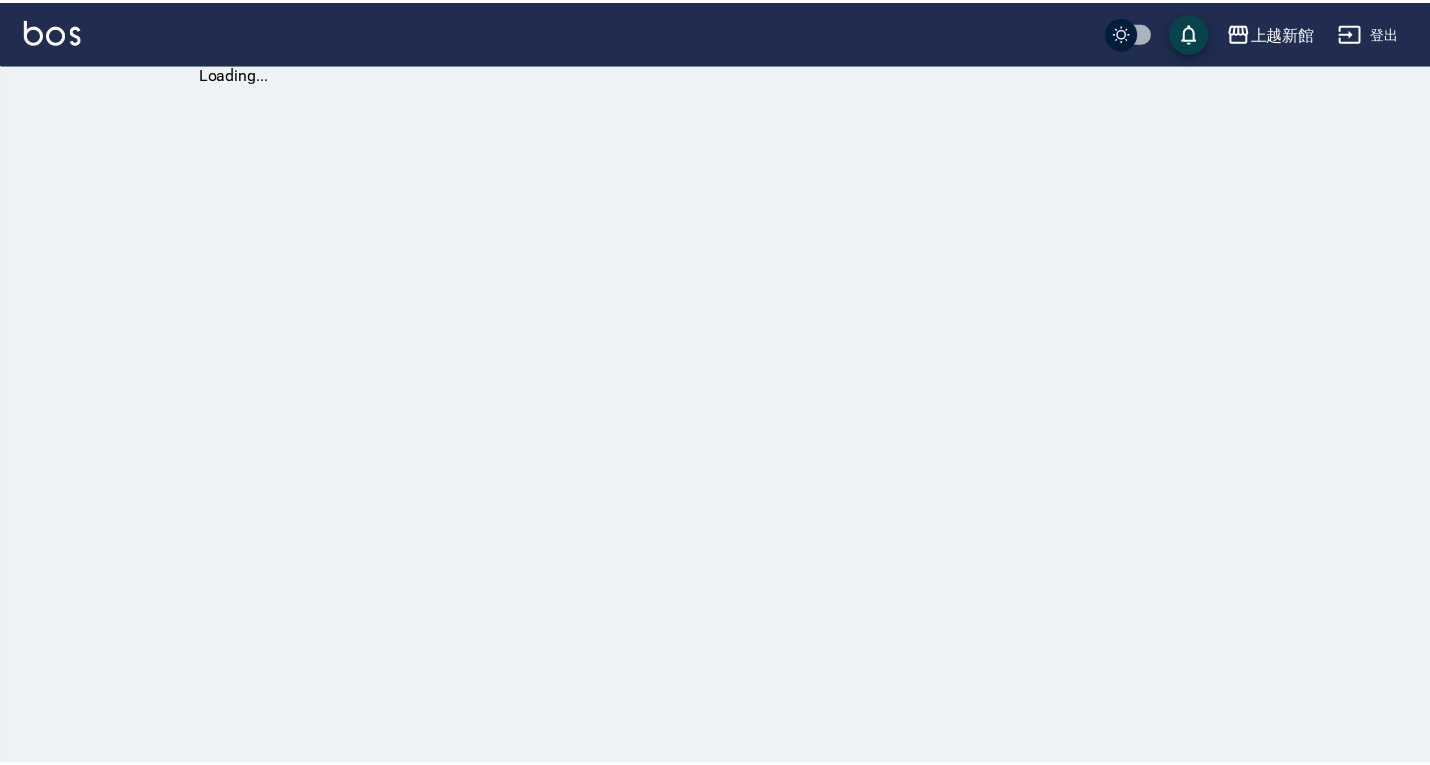 scroll, scrollTop: 0, scrollLeft: 0, axis: both 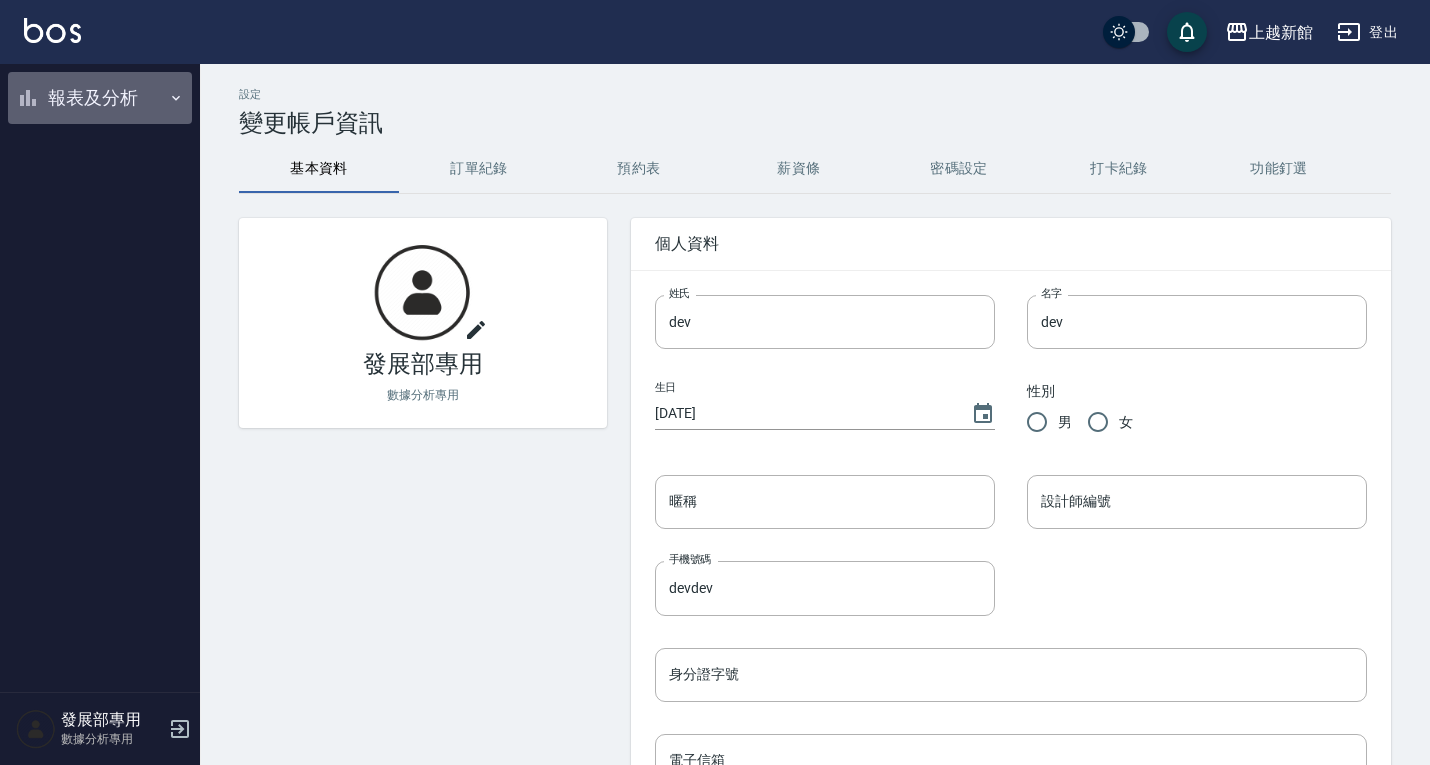 click on "報表及分析" at bounding box center [100, 98] 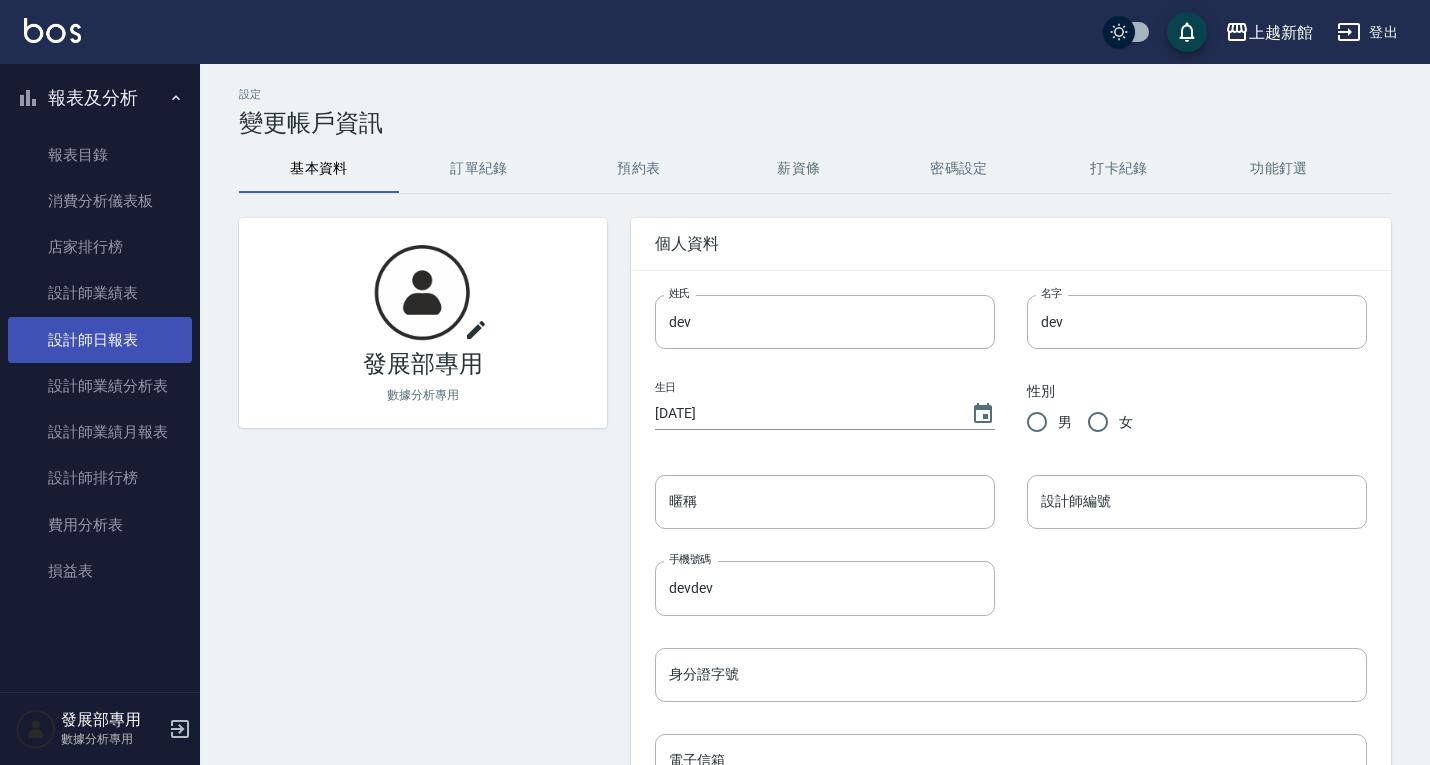click on "設計師日報表" at bounding box center (100, 340) 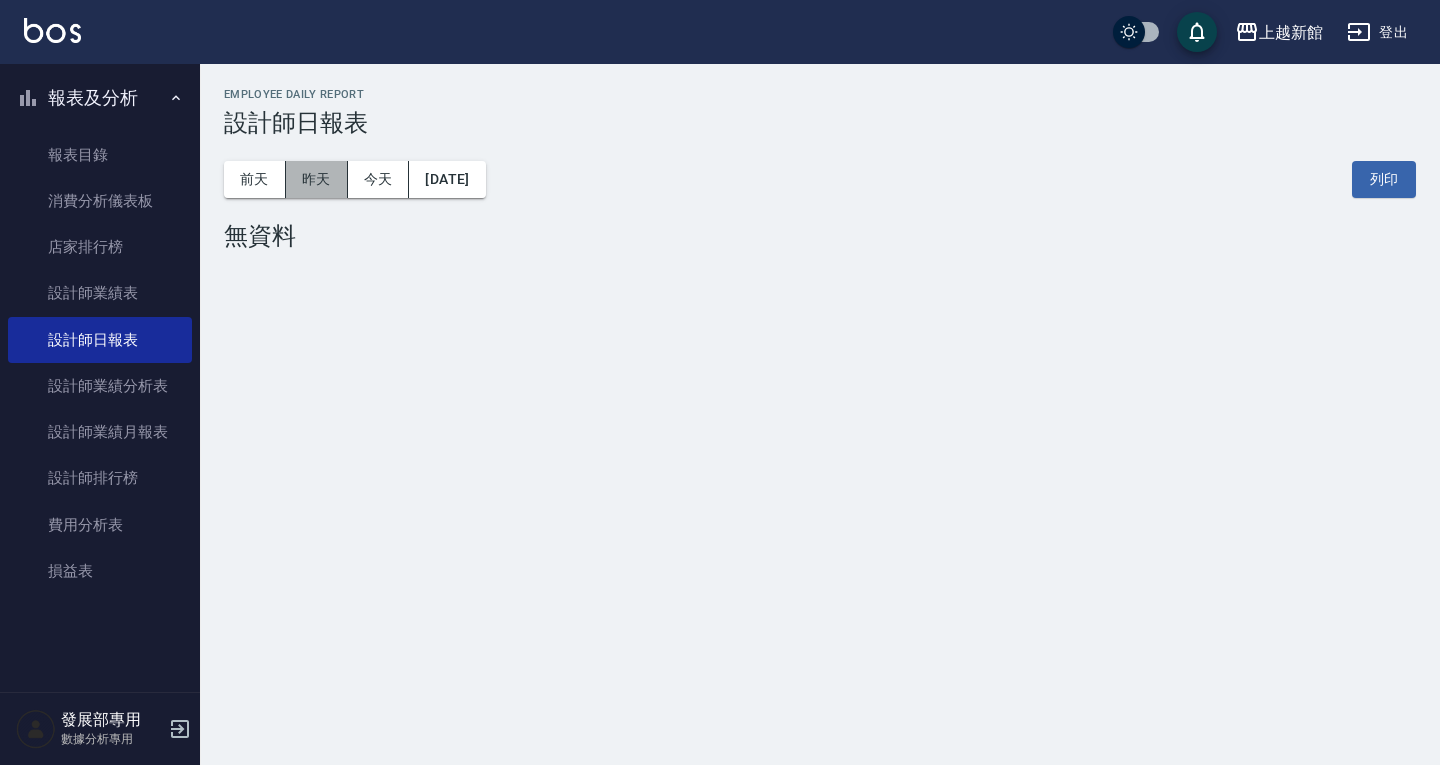 click on "昨天" at bounding box center [317, 179] 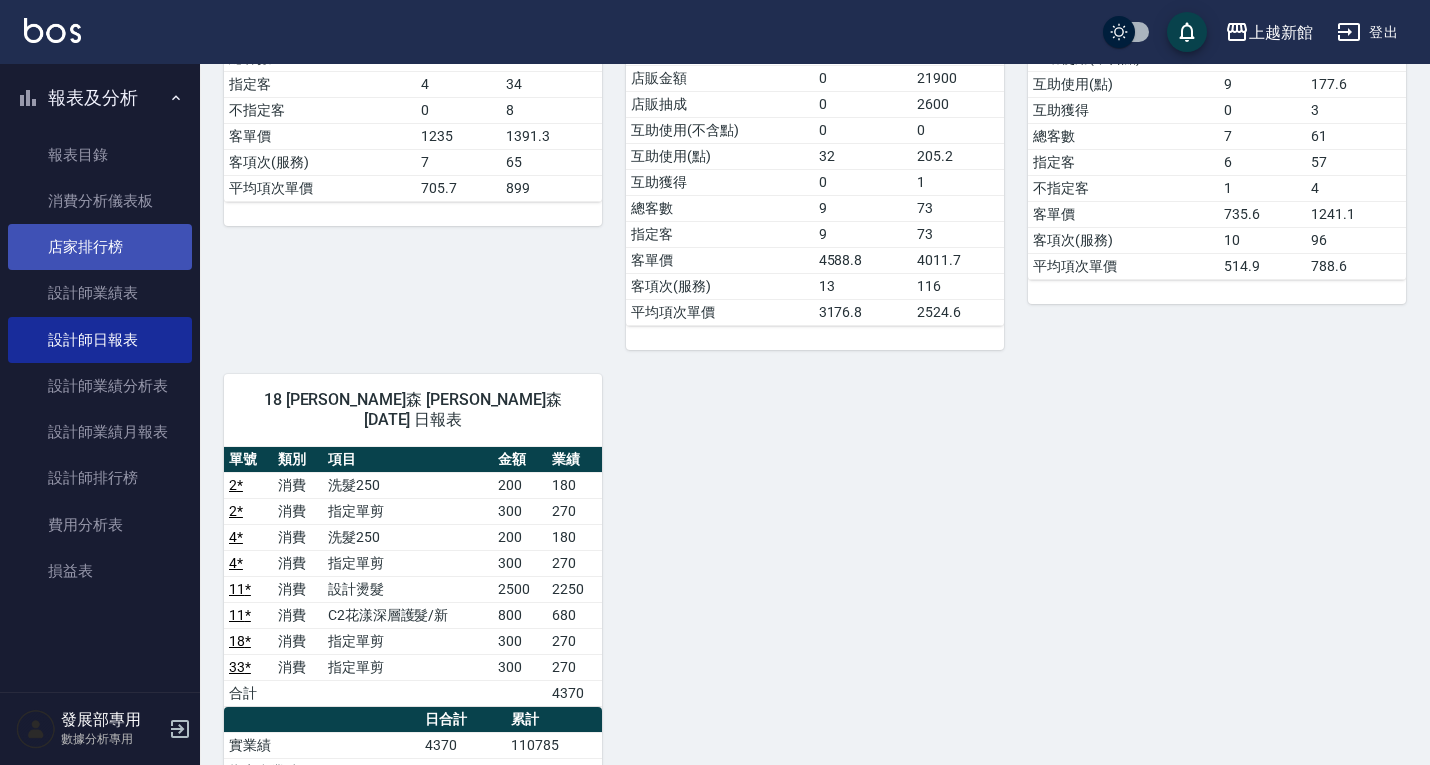 scroll, scrollTop: 1500, scrollLeft: 0, axis: vertical 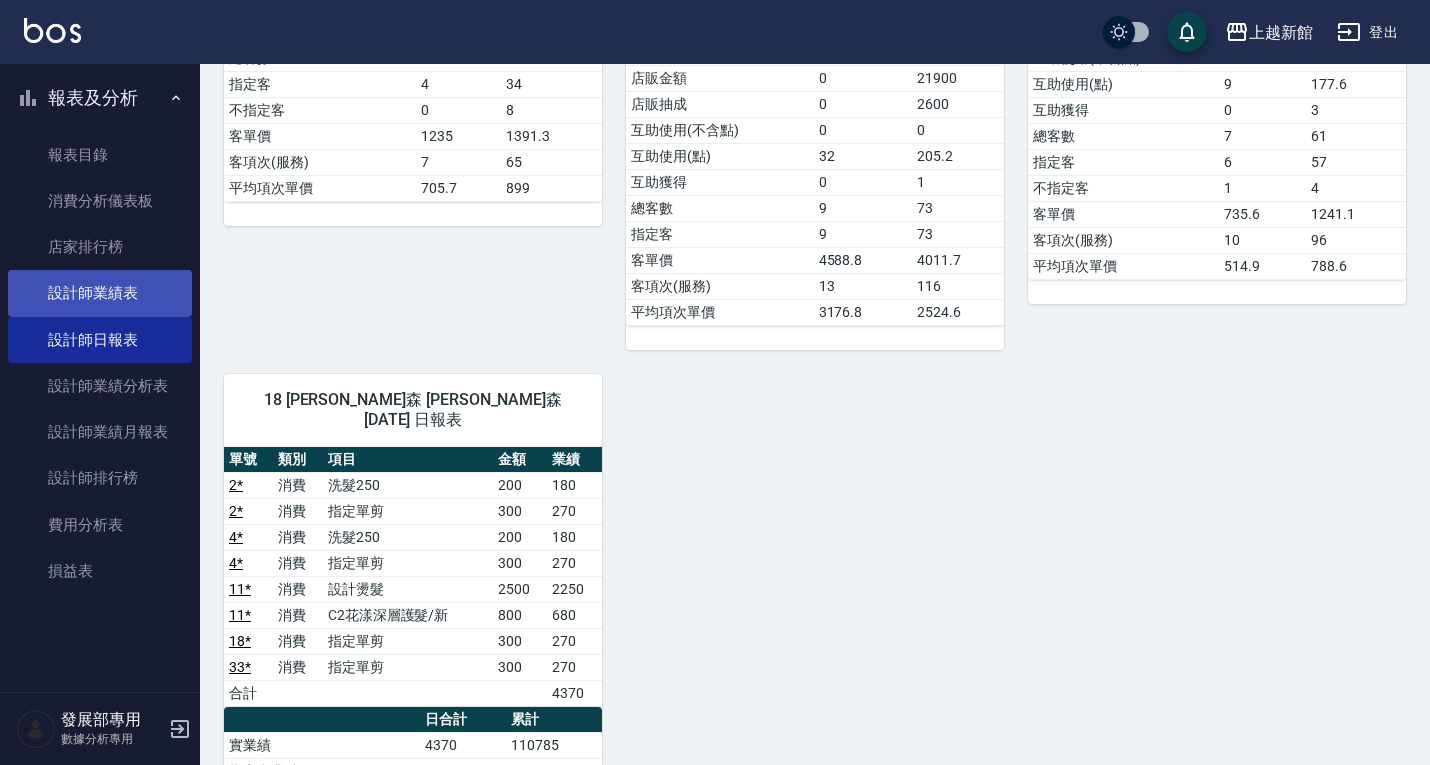 click on "設計師業績表" at bounding box center (100, 293) 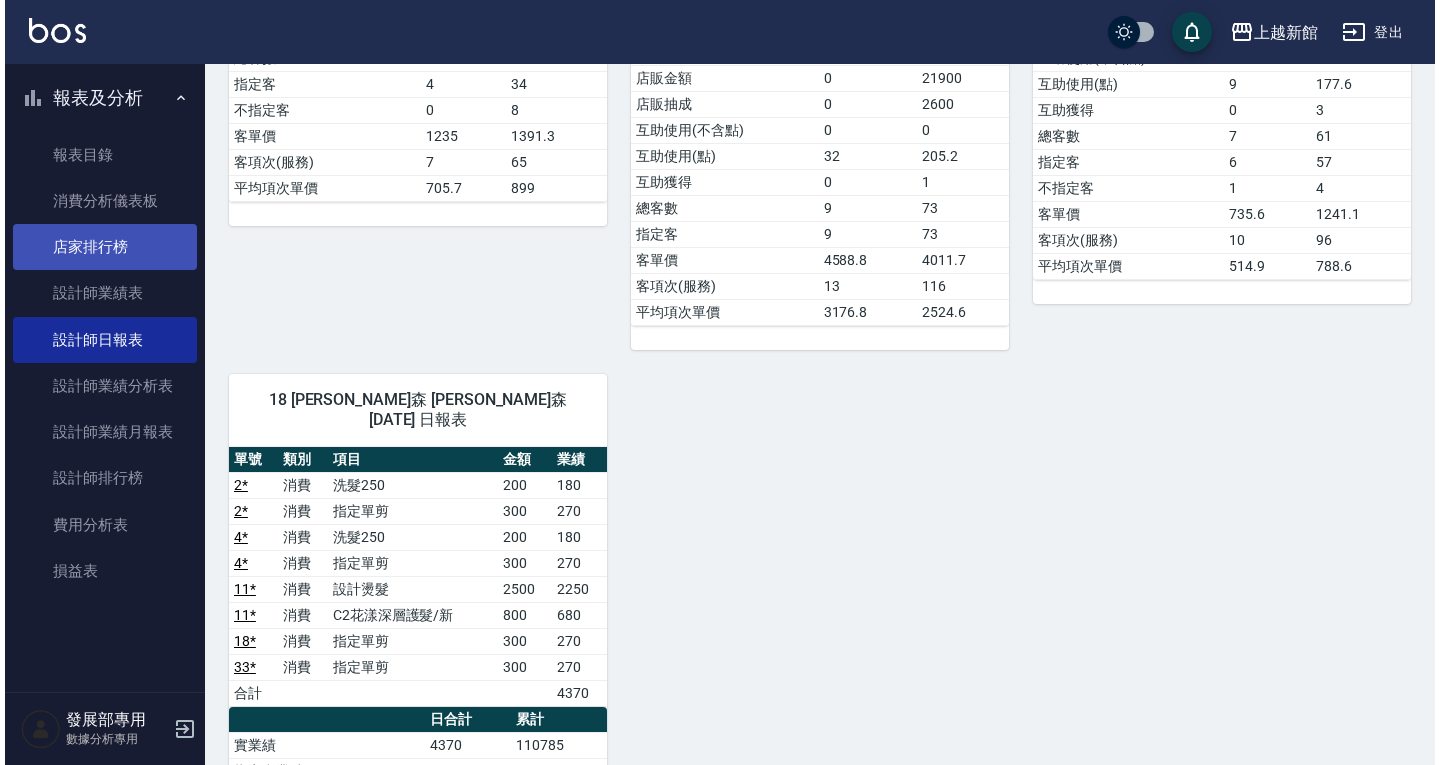 scroll, scrollTop: 0, scrollLeft: 0, axis: both 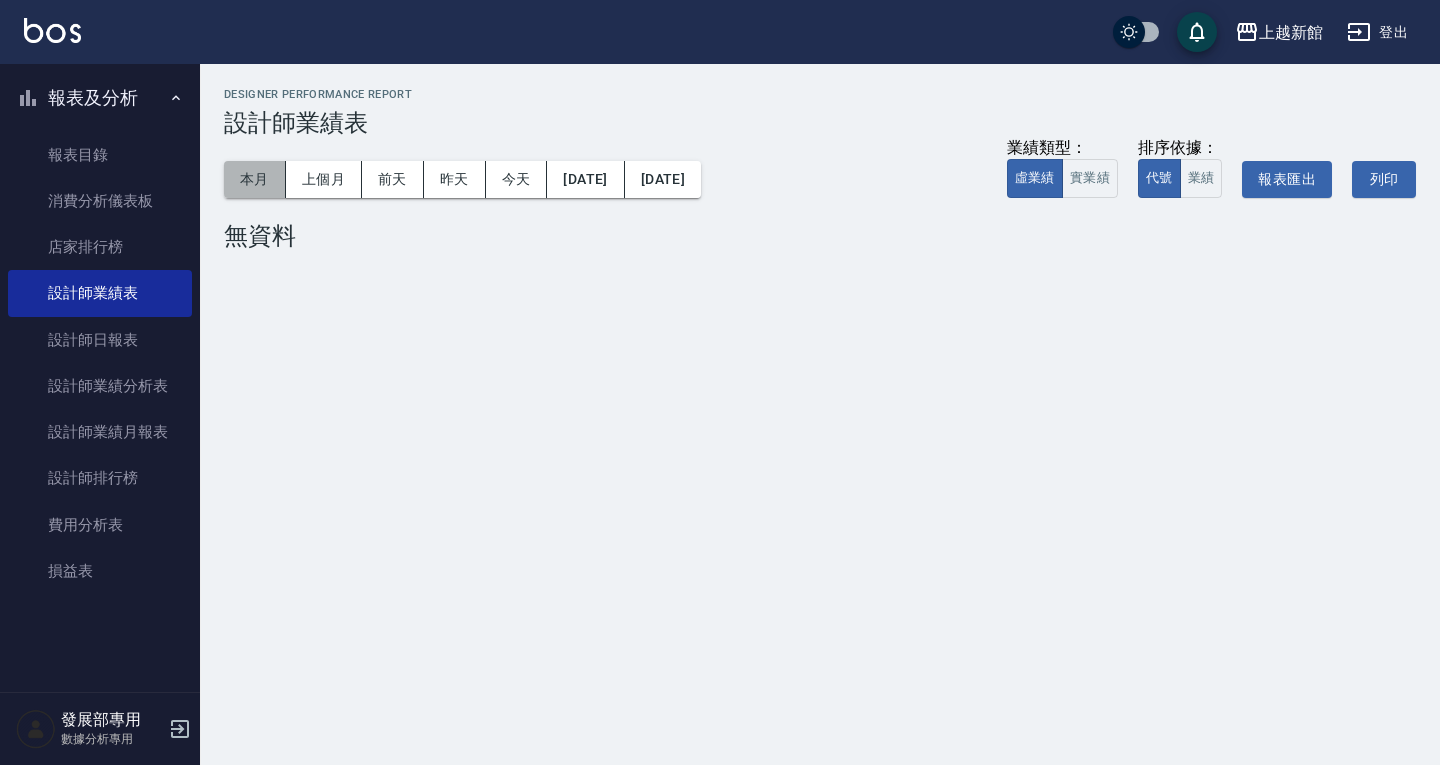 click on "本月" at bounding box center [255, 179] 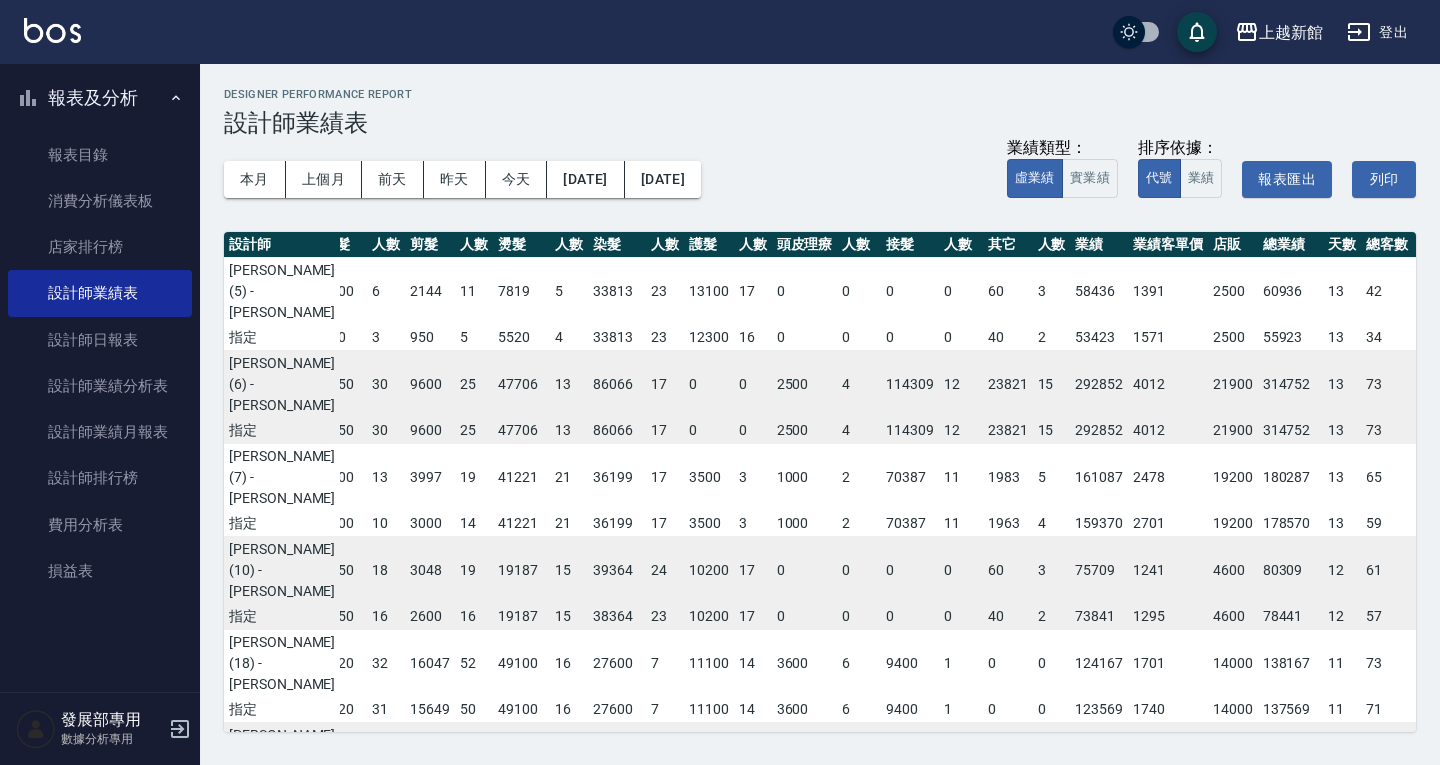 scroll, scrollTop: 325, scrollLeft: 23, axis: both 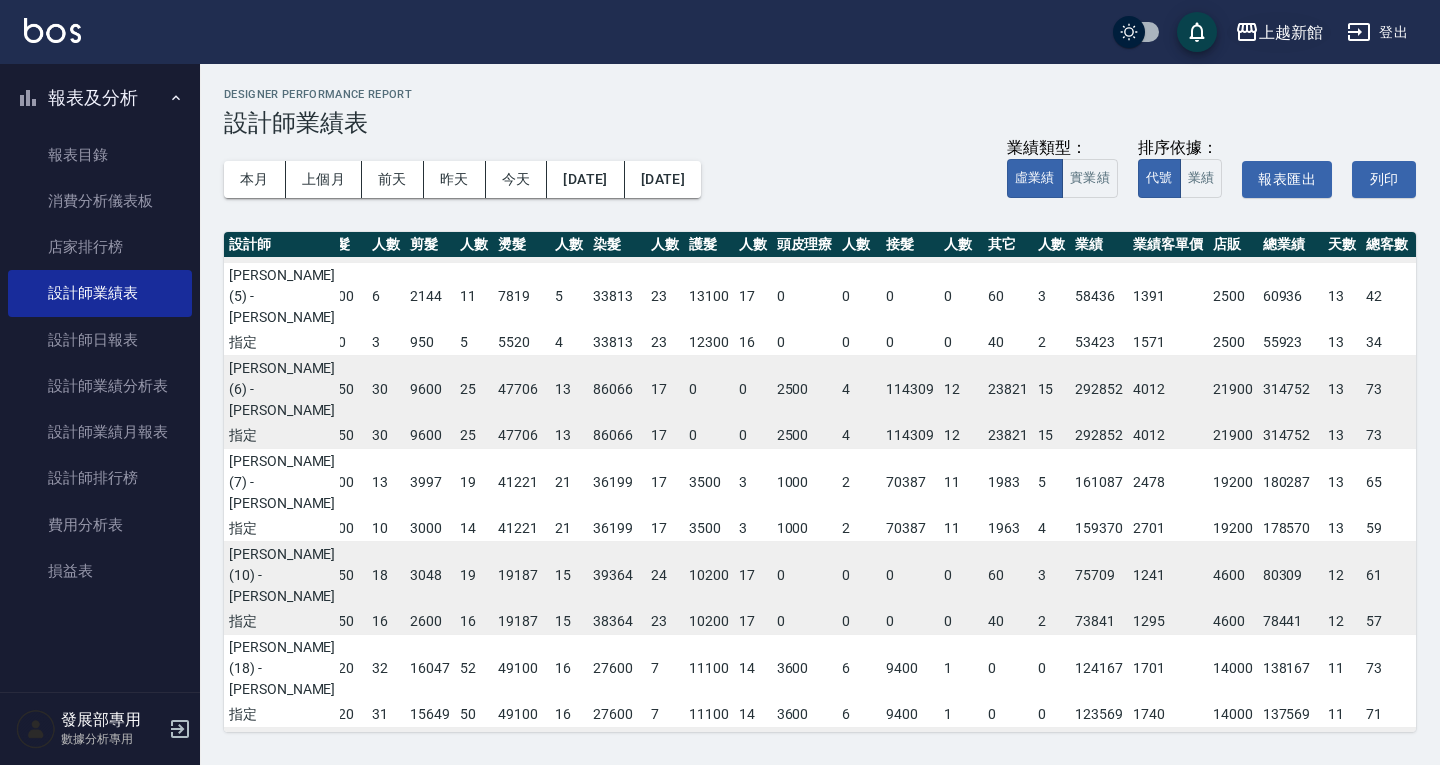 click on "上越新館" at bounding box center (1291, 32) 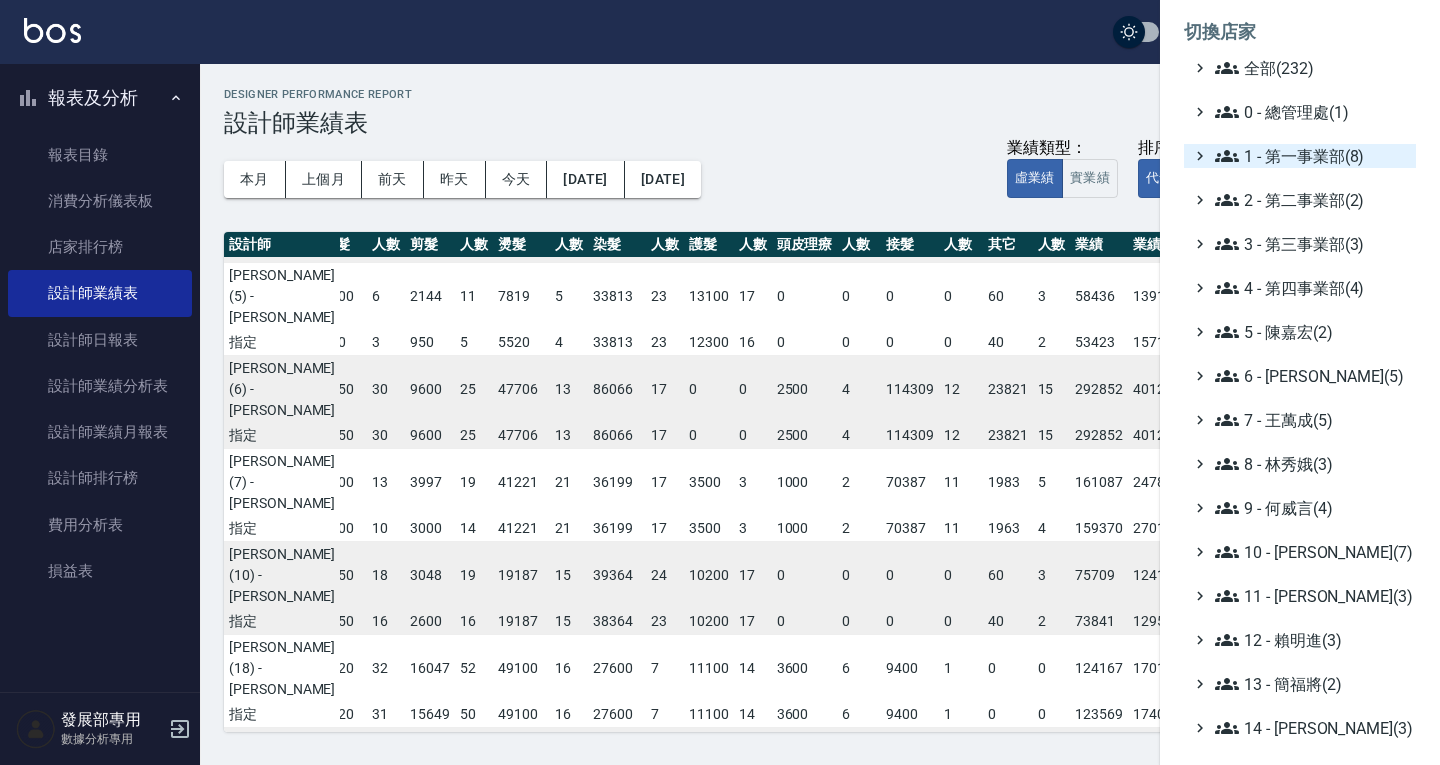 click on "1 - 第一事業部(8)" at bounding box center (1311, 156) 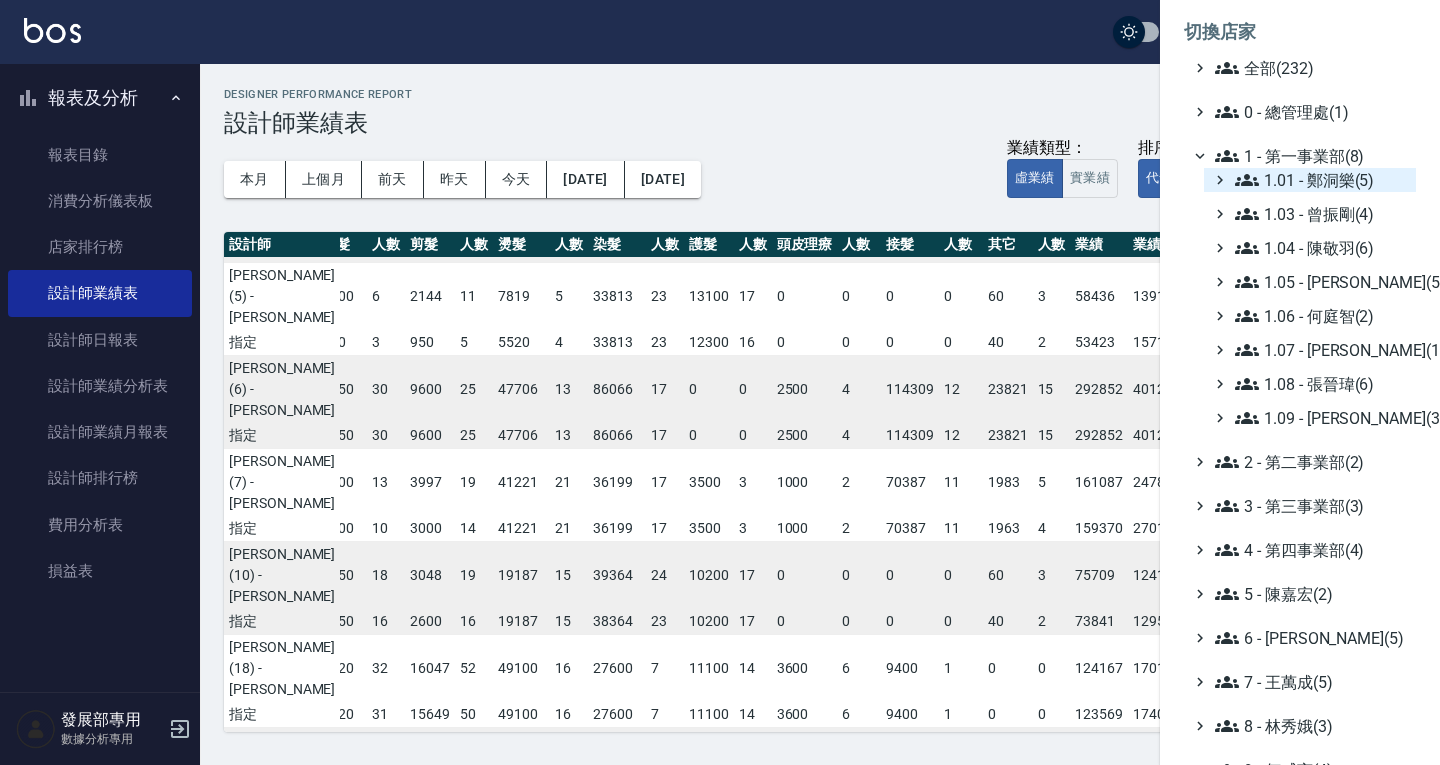 click on "1.01 - 鄭洞樂(5)" at bounding box center [1321, 180] 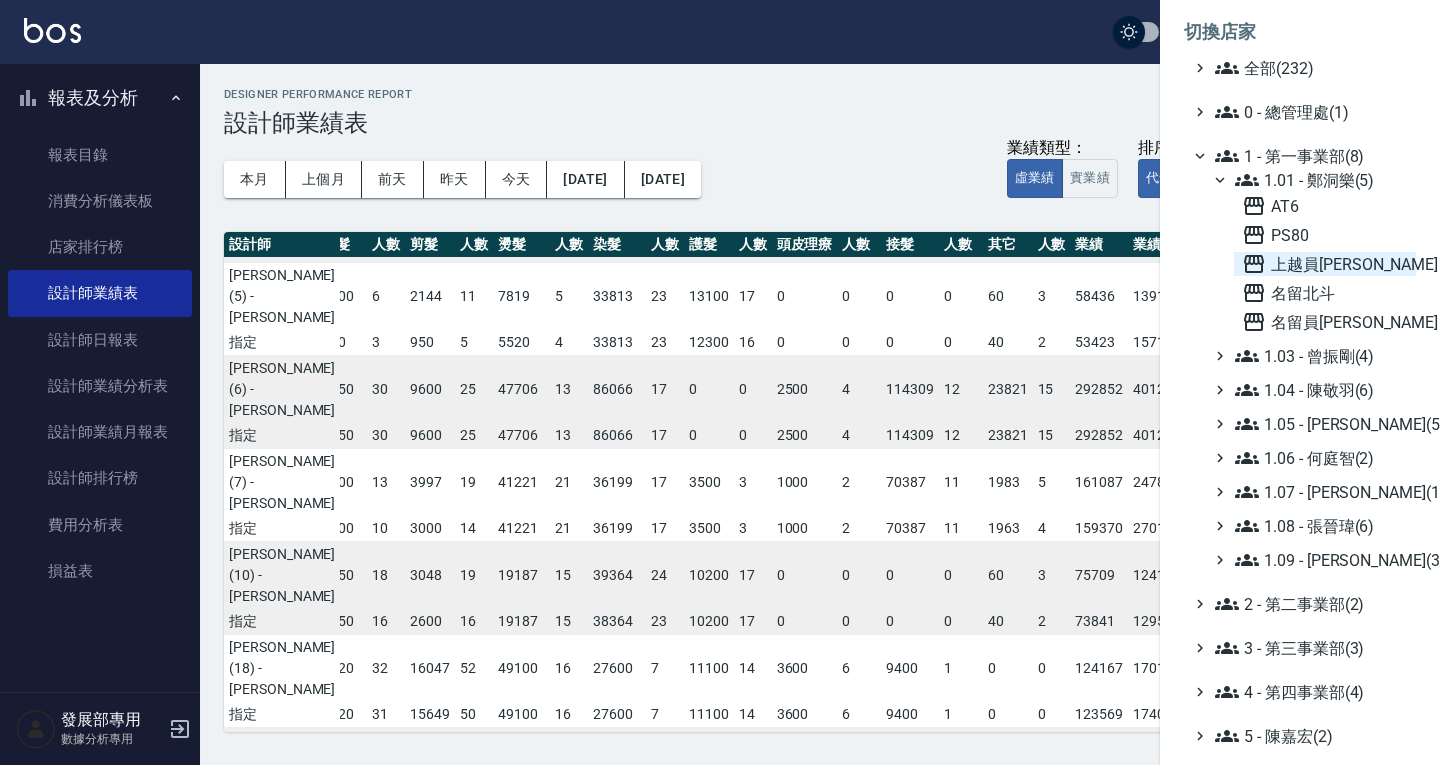 click on "上越員林" at bounding box center [1325, 264] 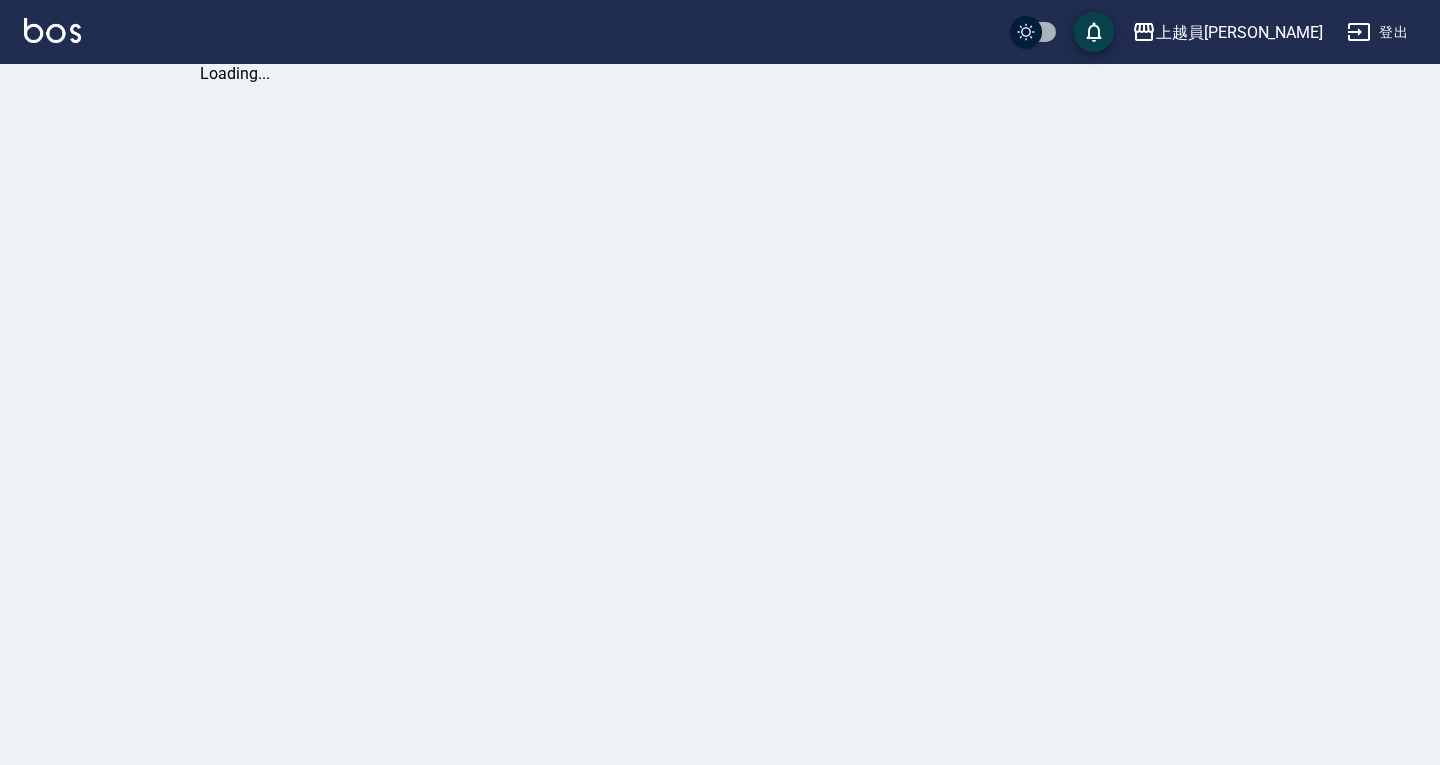scroll, scrollTop: 0, scrollLeft: 0, axis: both 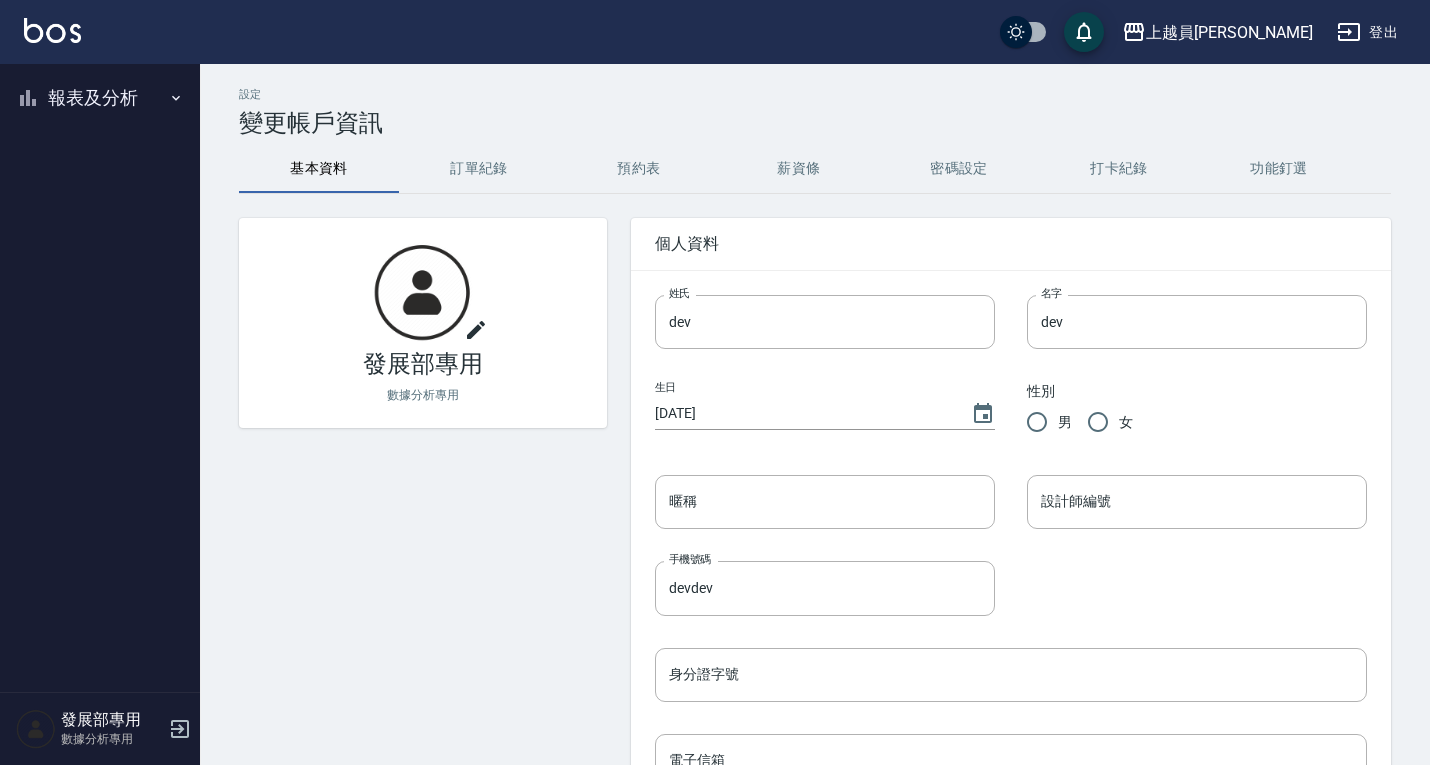 click on "報表及分析" at bounding box center [100, 98] 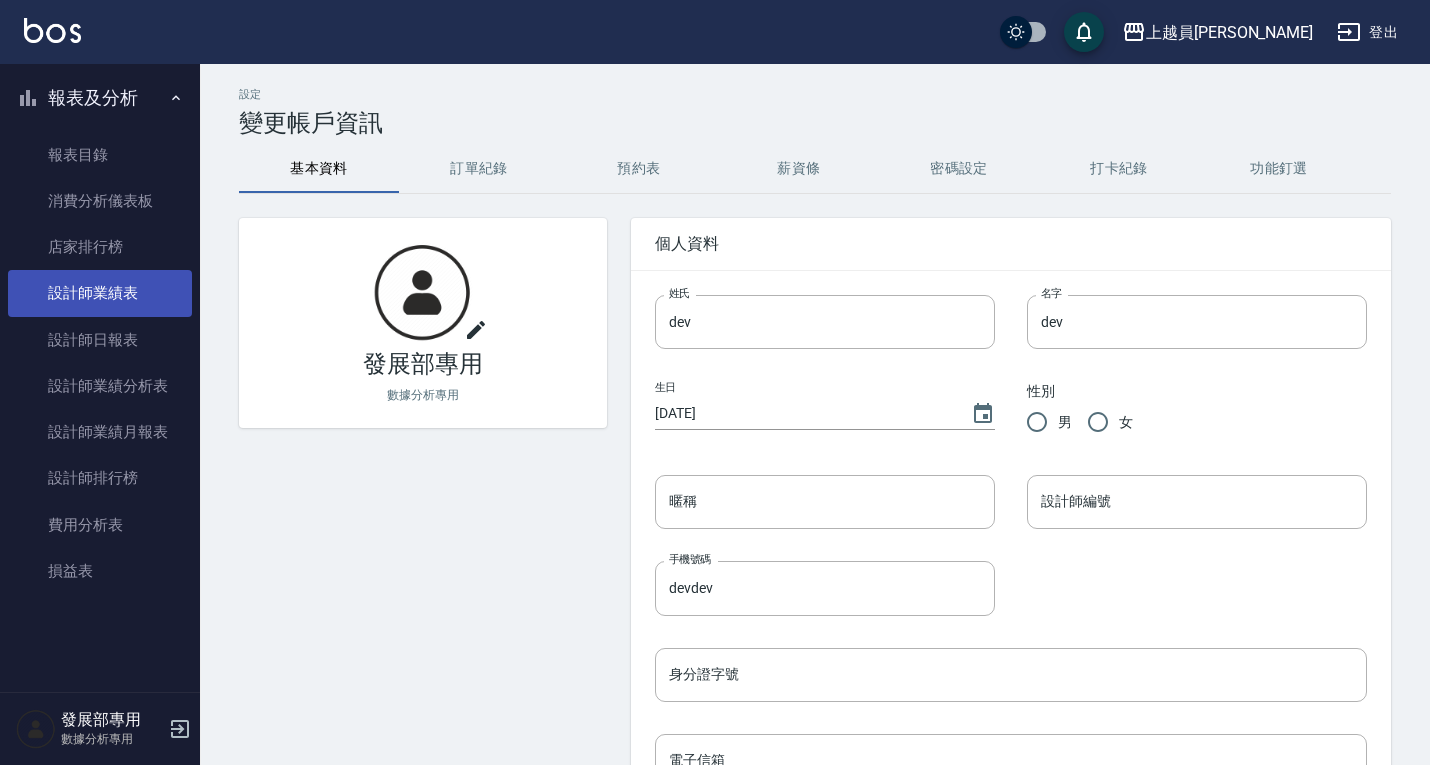 click on "設計師業績表" at bounding box center (100, 293) 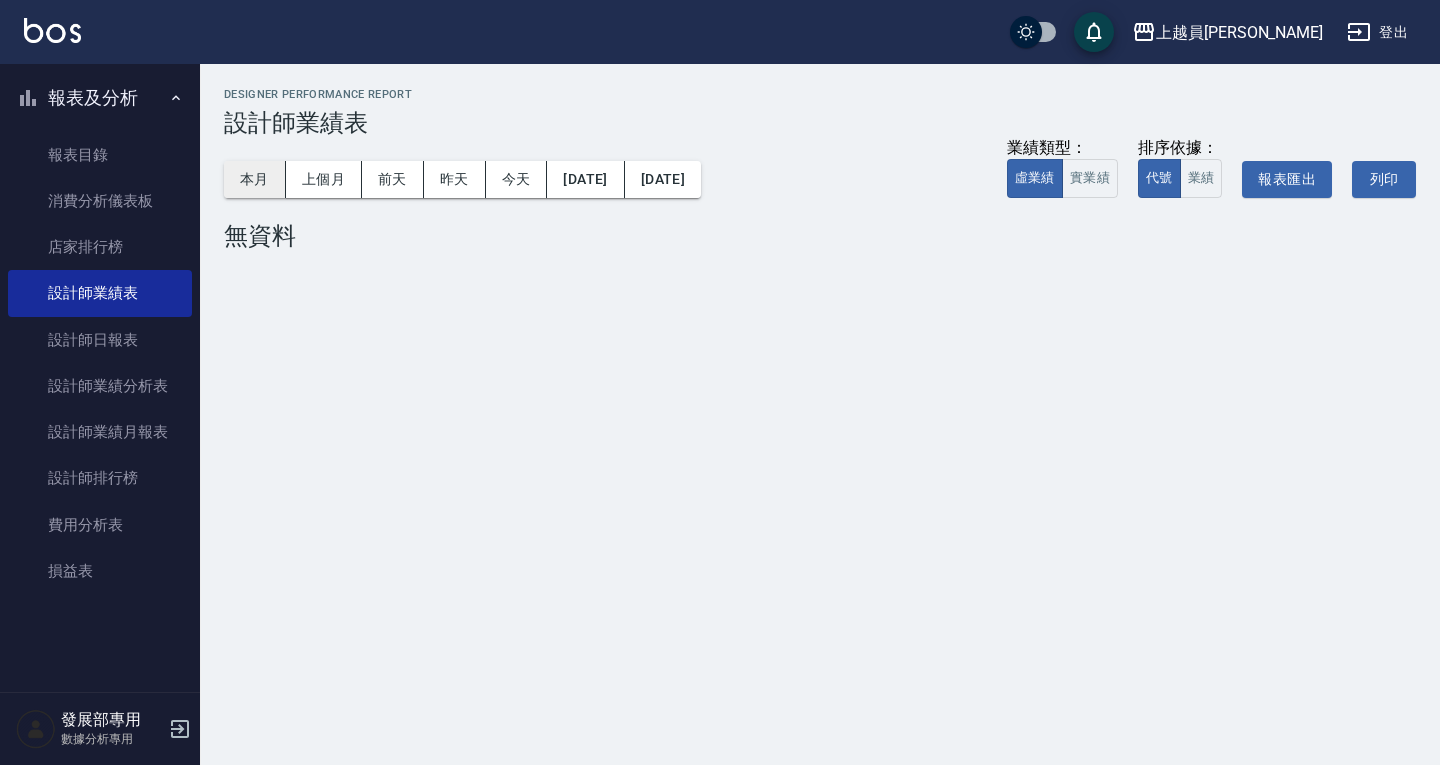 click on "本月" at bounding box center (255, 179) 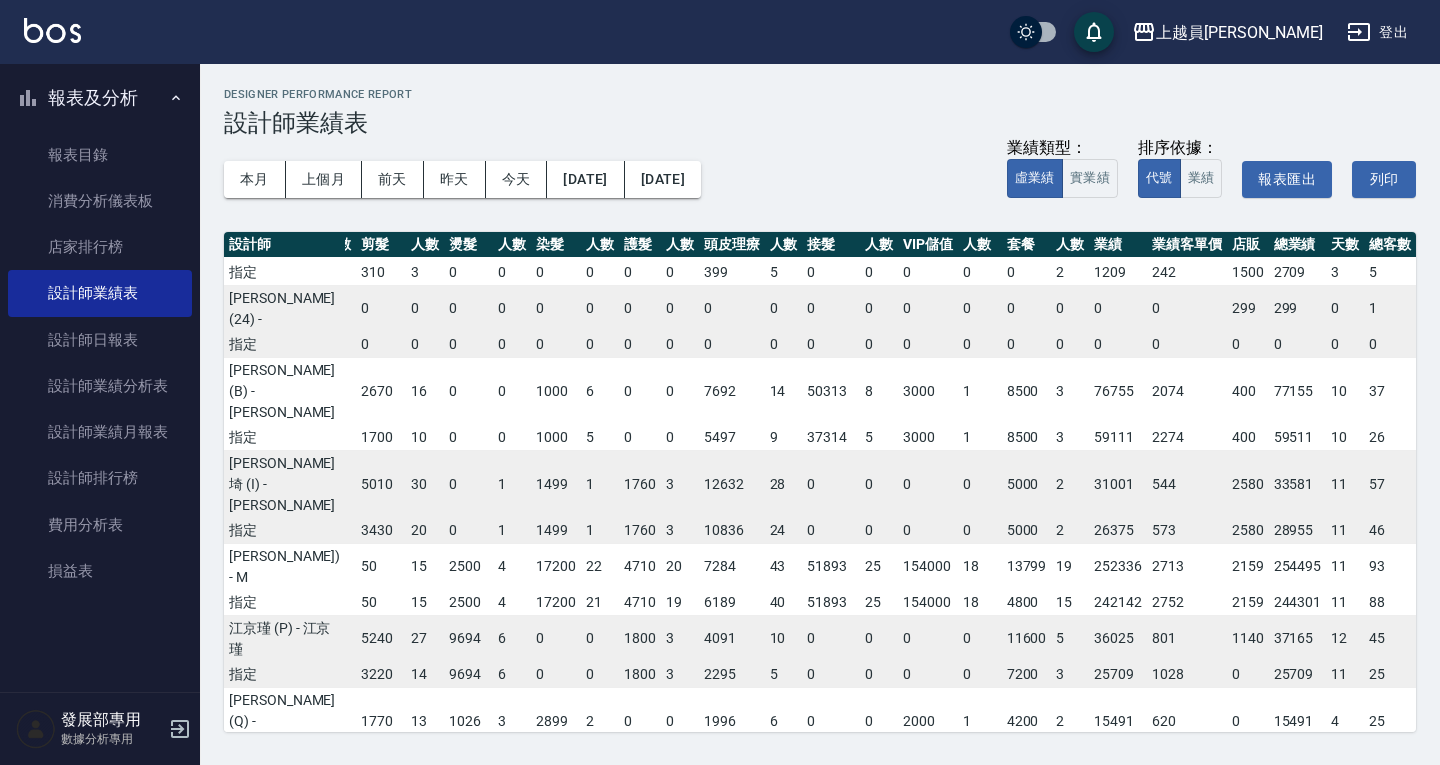 scroll, scrollTop: 69, scrollLeft: 77, axis: both 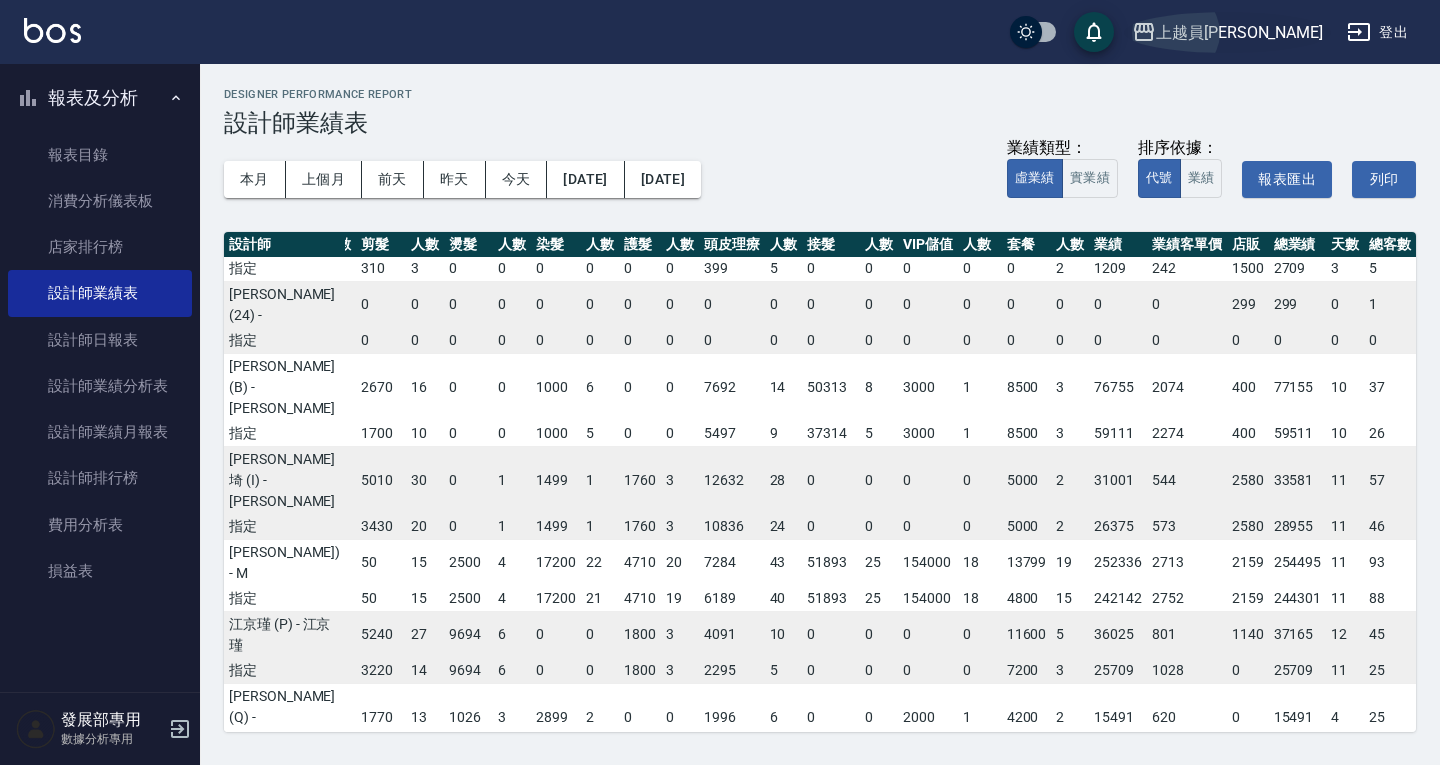 click on "上越員林" at bounding box center (1239, 32) 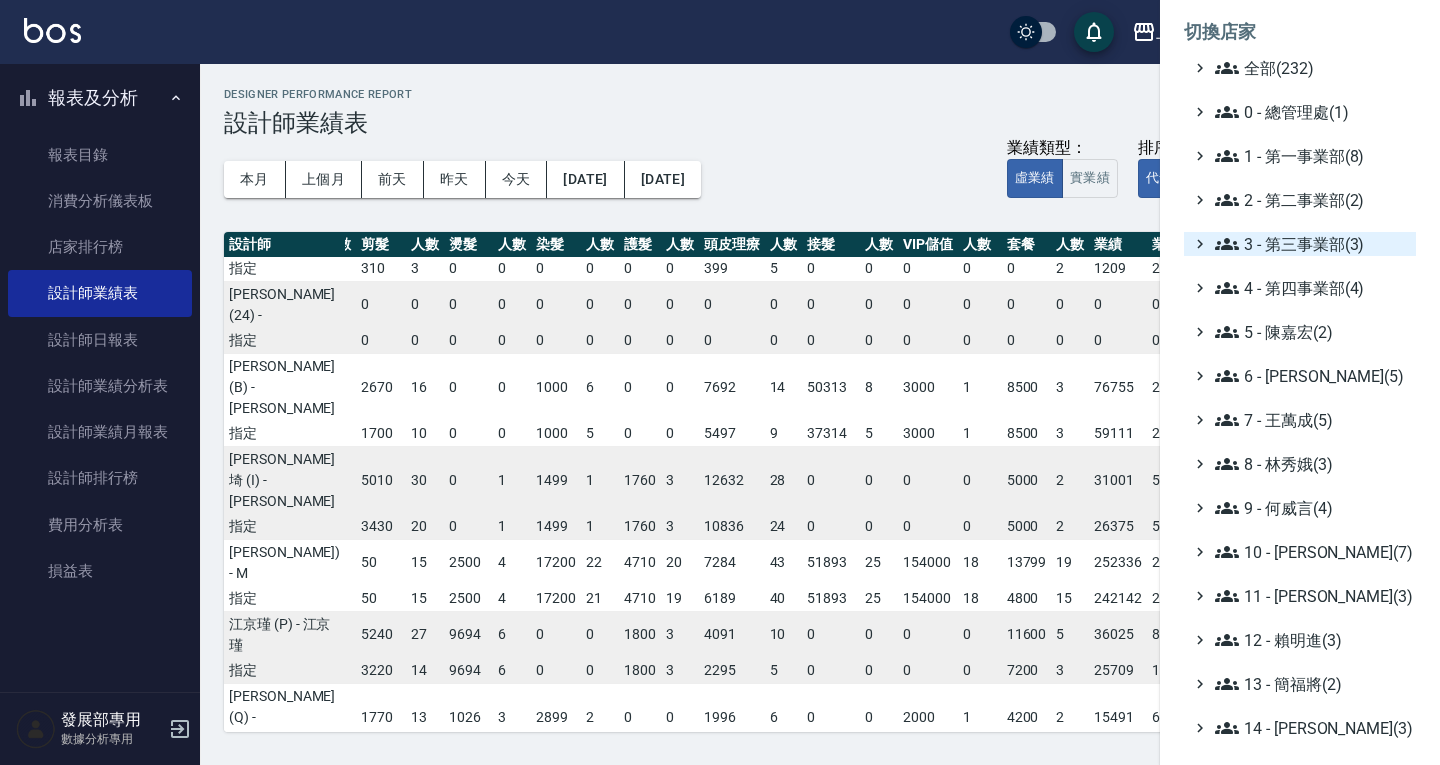 click on "3 - 第三事業部(3)" at bounding box center (1311, 244) 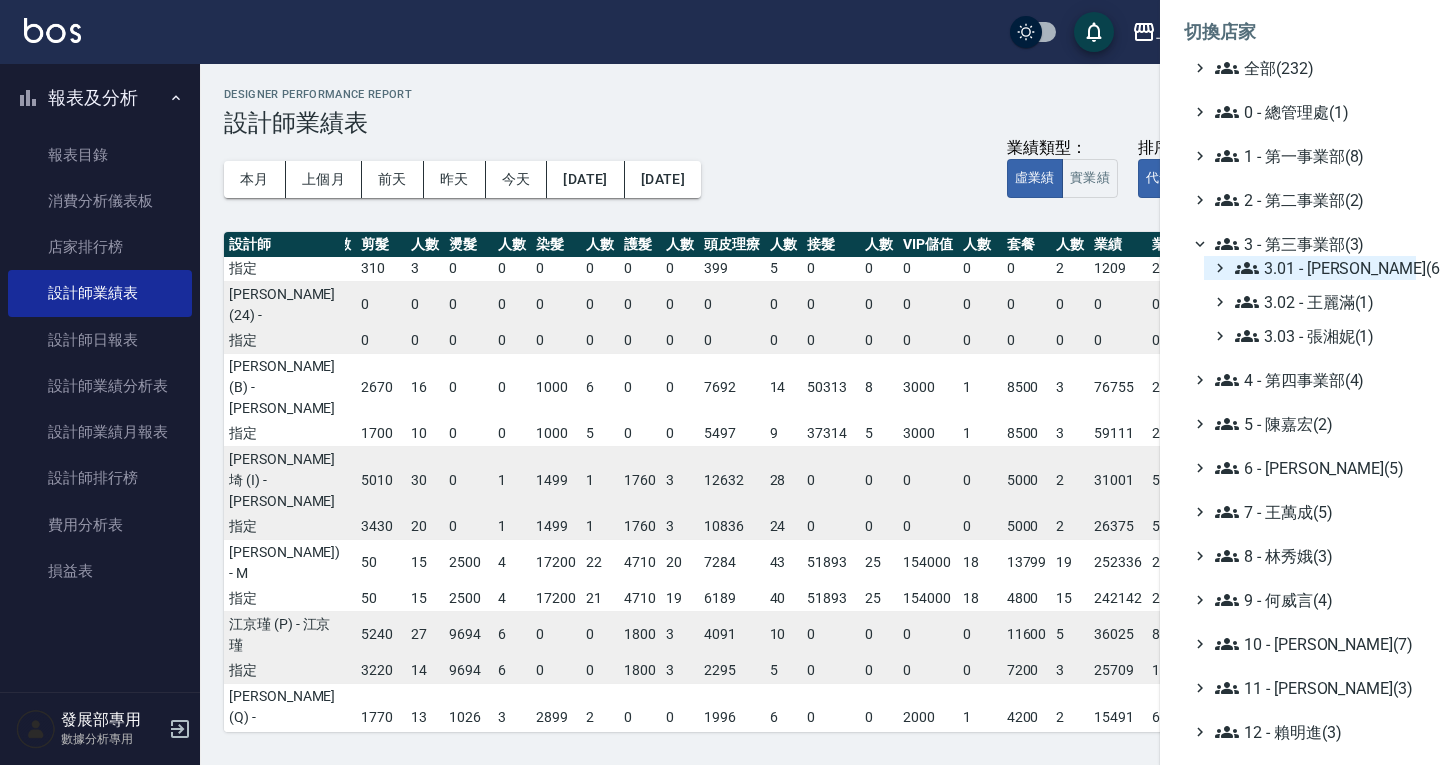 click on "3.01 - [PERSON_NAME](6)" at bounding box center (1321, 268) 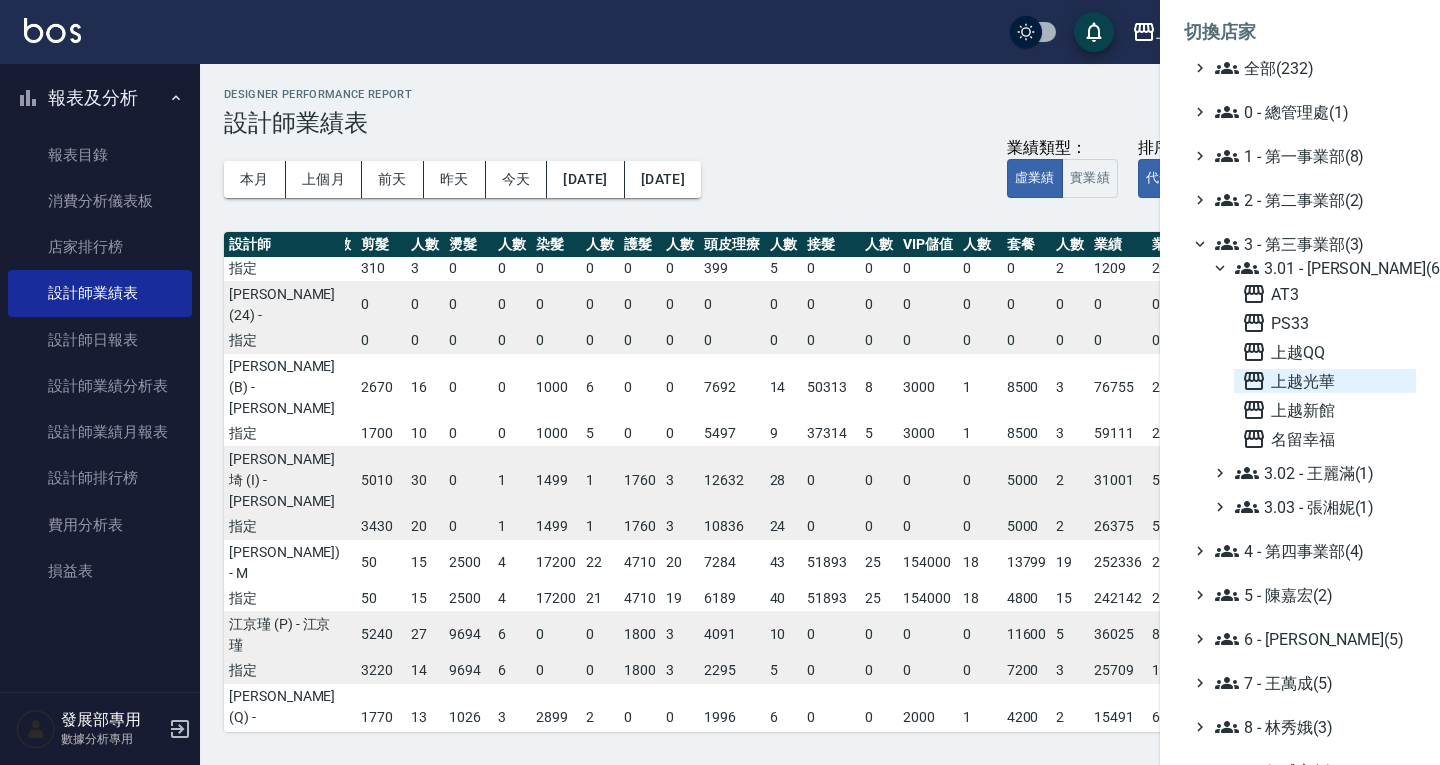 click on "上越光華" at bounding box center [1325, 381] 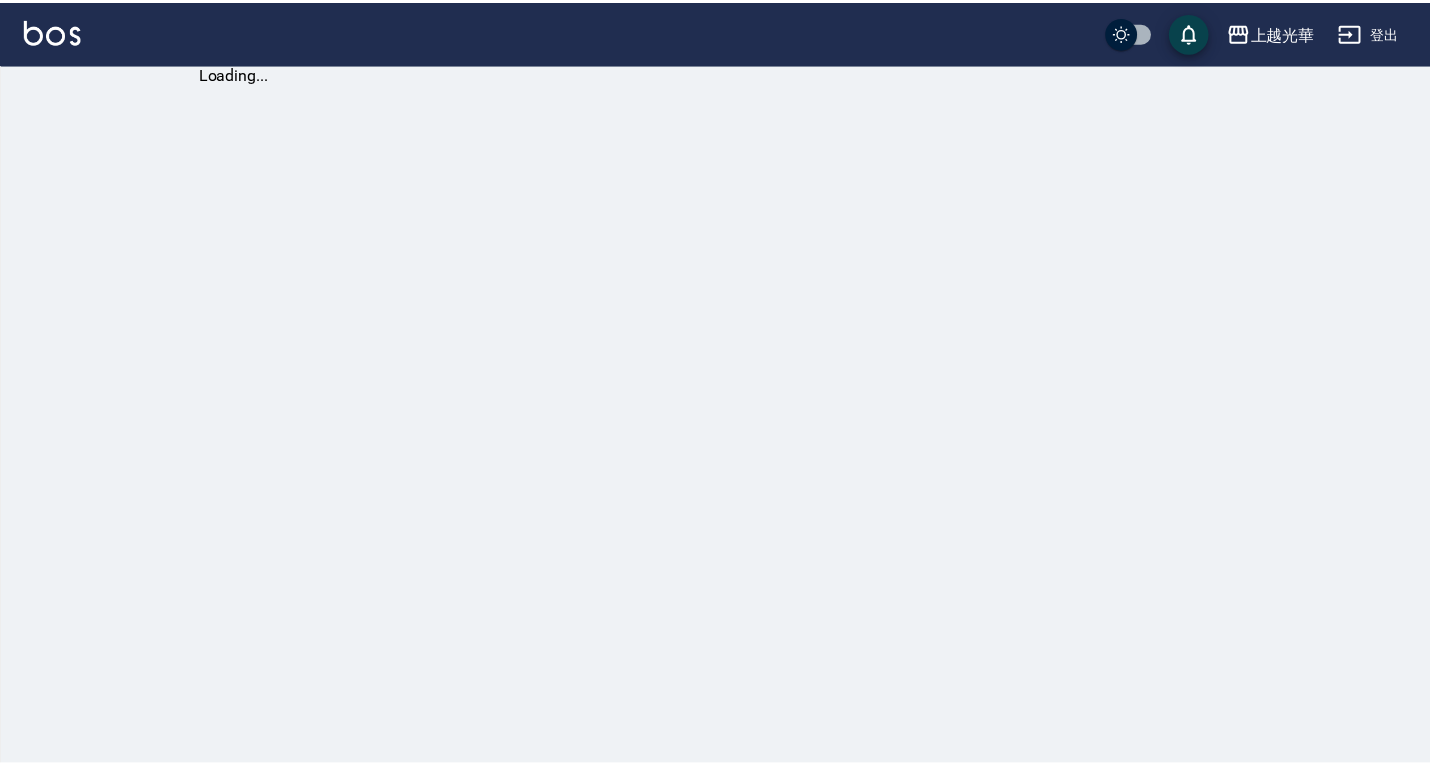 scroll, scrollTop: 0, scrollLeft: 0, axis: both 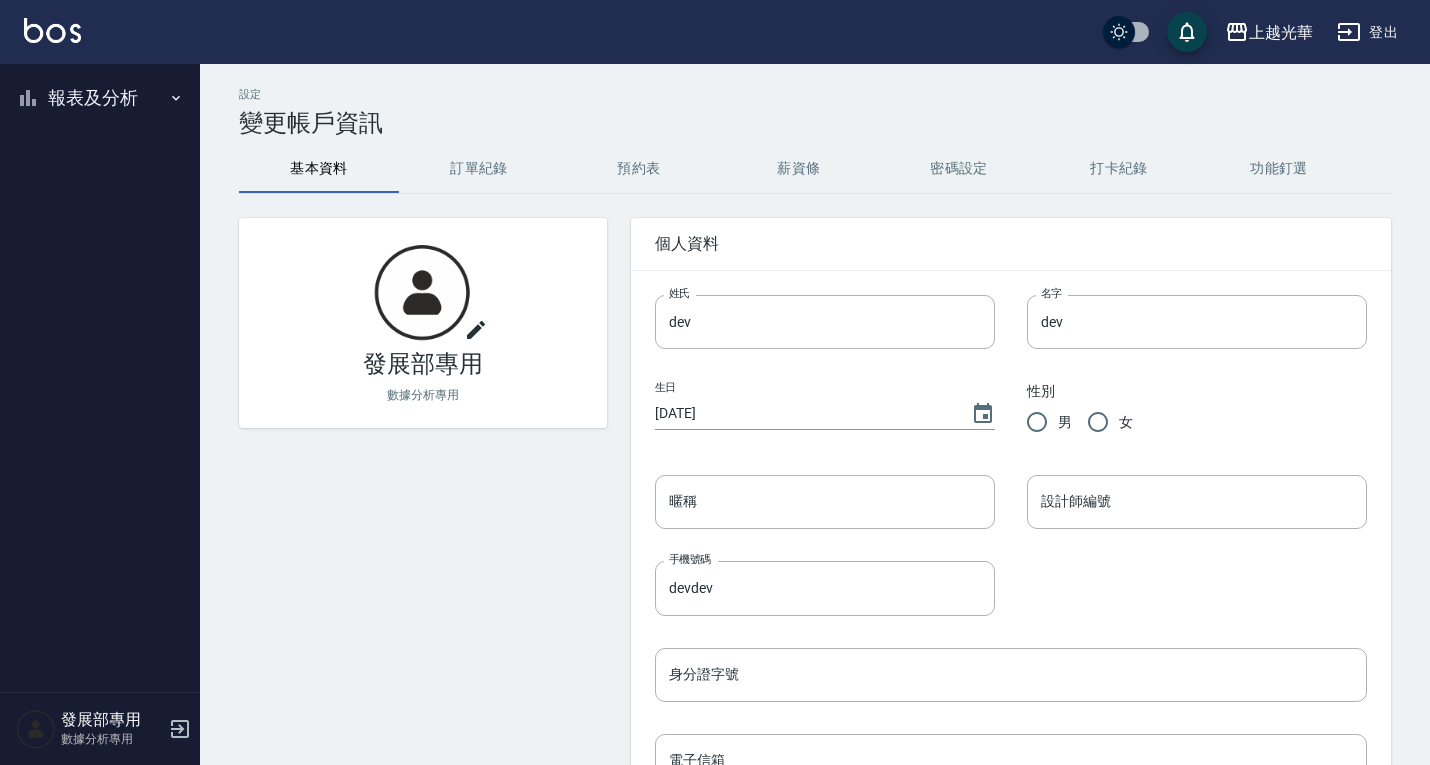 click on "報表及分析" at bounding box center (100, 98) 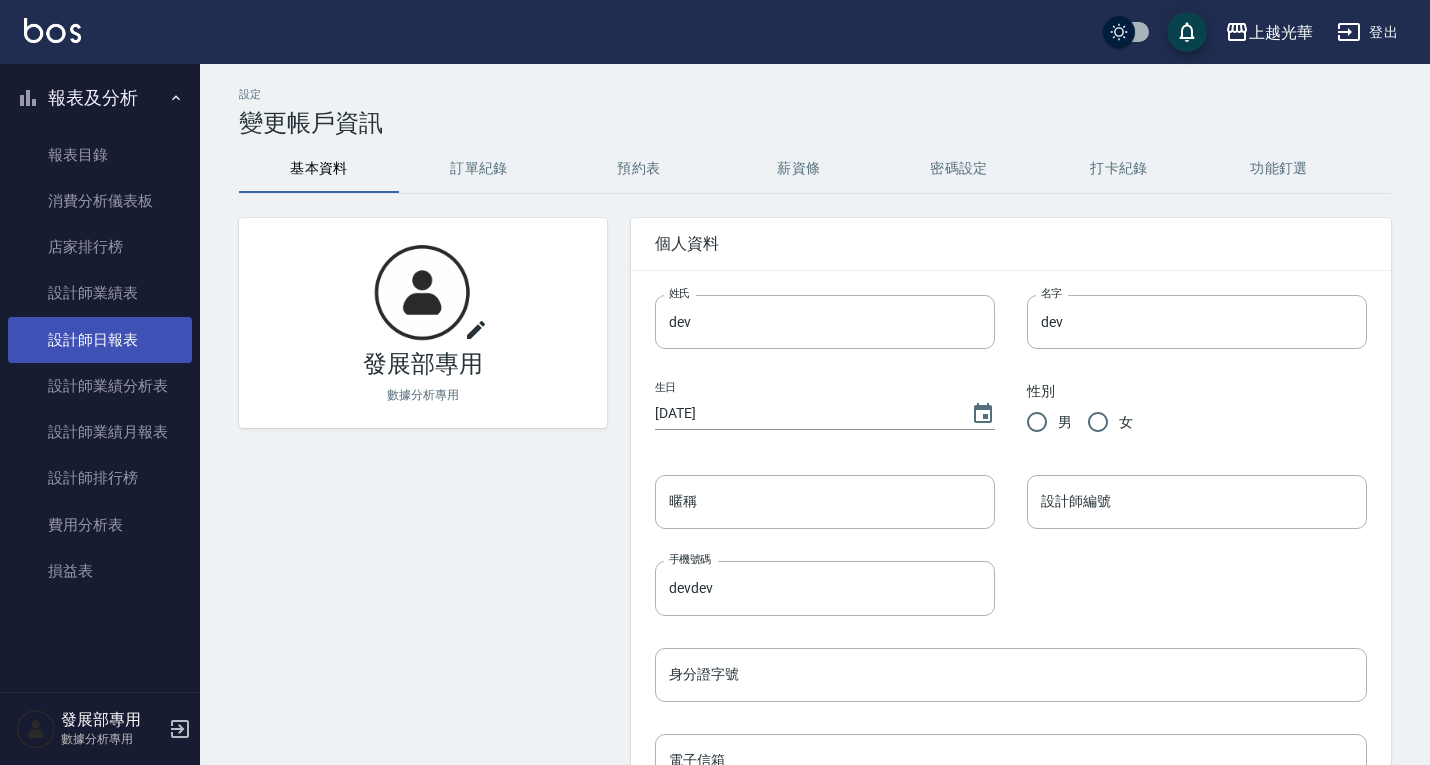 click on "設計師日報表" at bounding box center [100, 340] 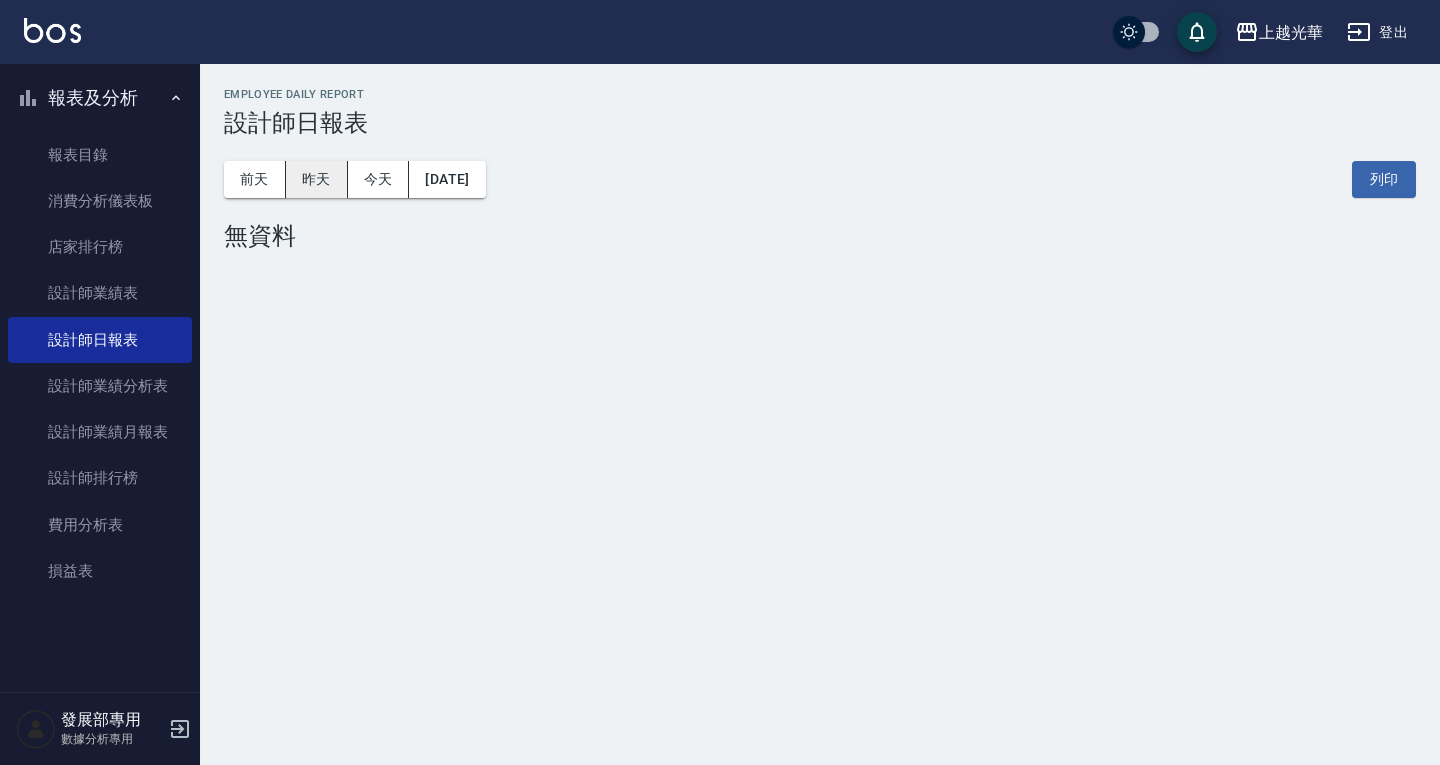 click on "昨天" at bounding box center (317, 179) 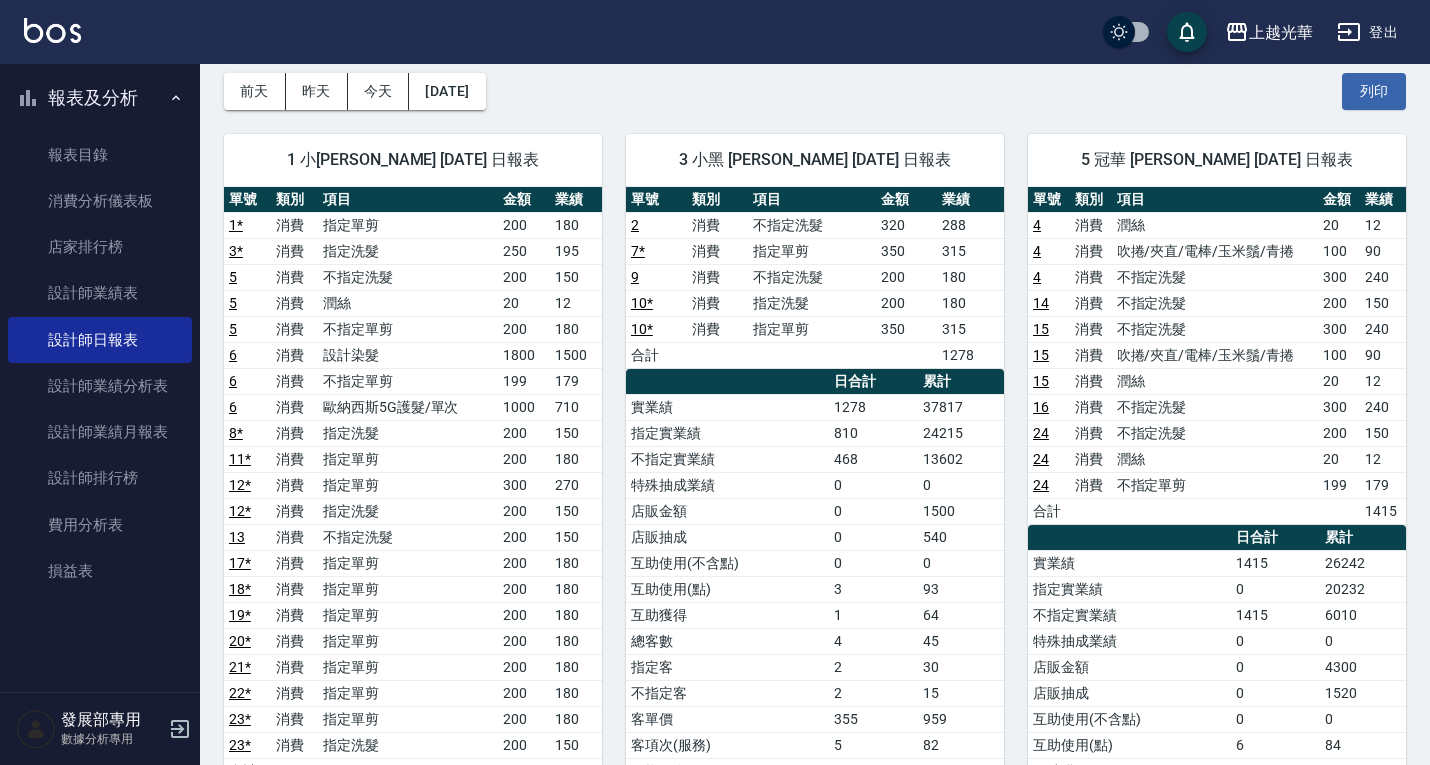 scroll, scrollTop: 89, scrollLeft: 0, axis: vertical 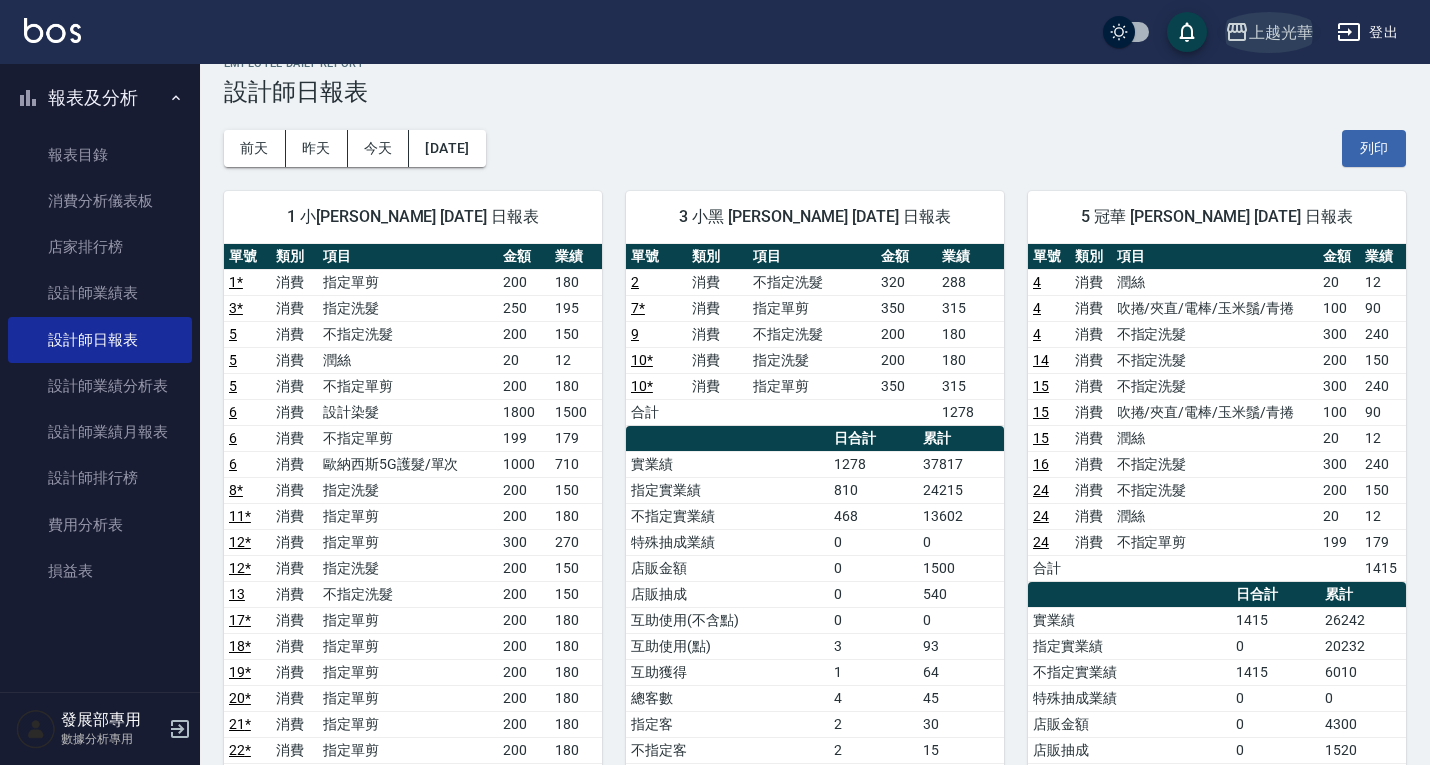 click on "上越光華" at bounding box center [1281, 32] 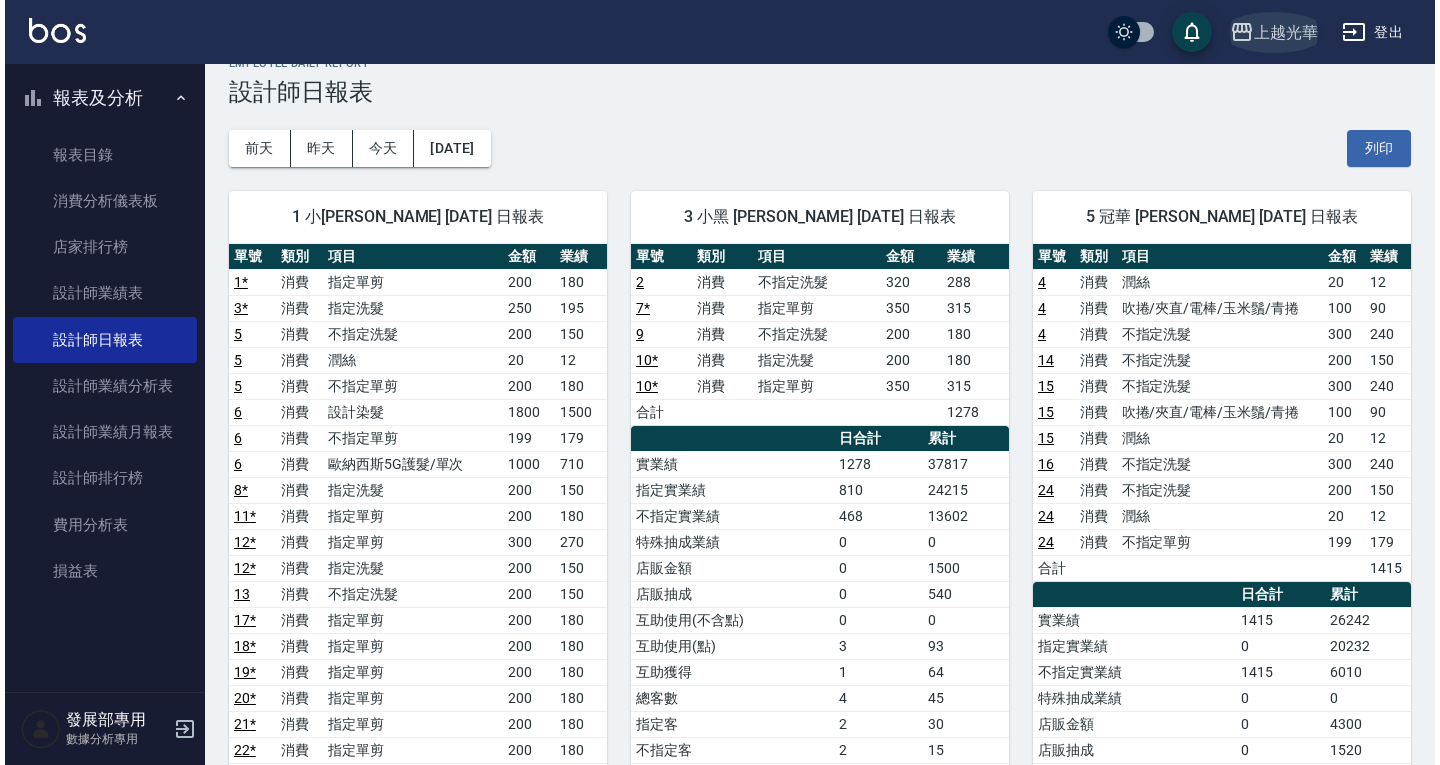 scroll, scrollTop: 30, scrollLeft: 0, axis: vertical 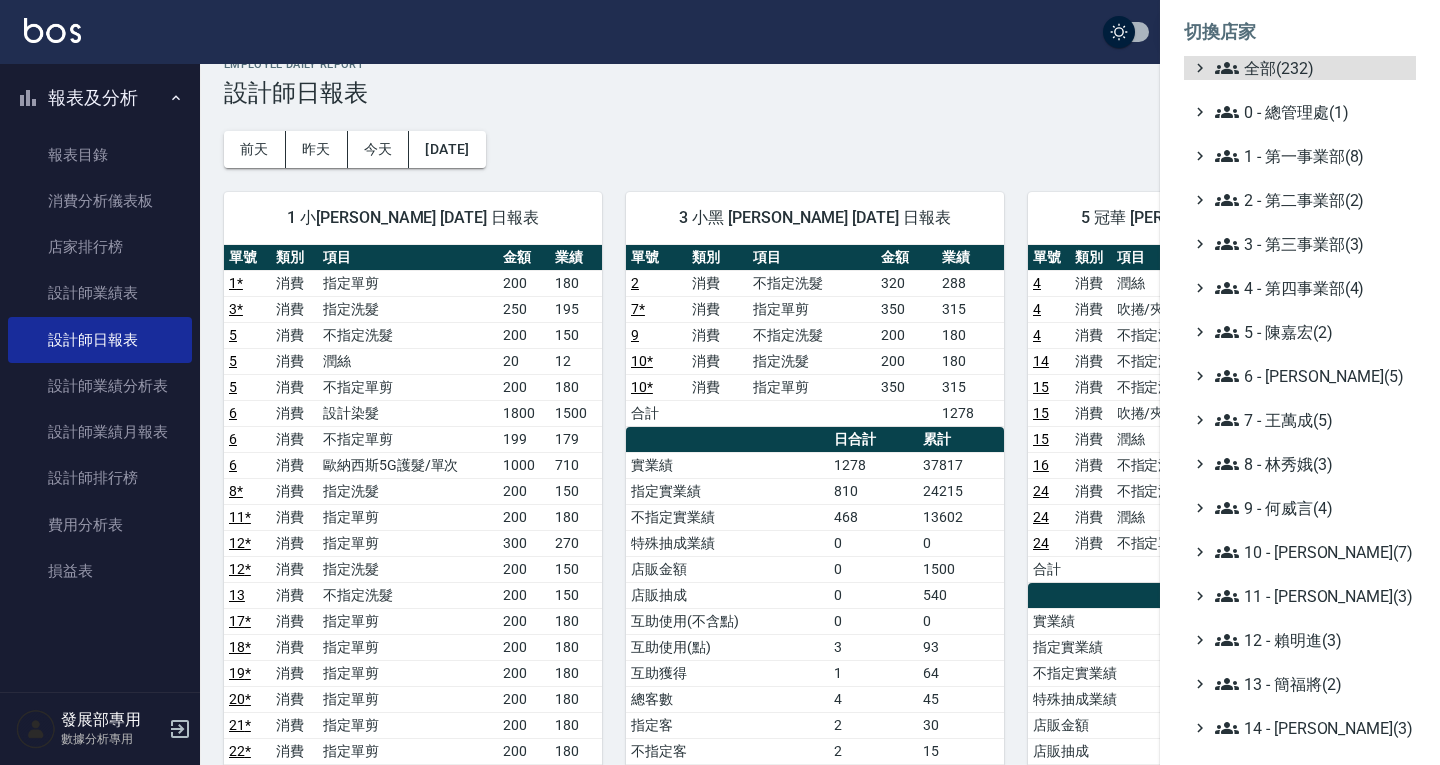 click on "全部(232) 0 - 總管理處(1) 1 - 第一事業部(8) 2 - 第二事業部(2) 3 - 第三事業部(3) 4 - 第四事業部(4) 5 - [PERSON_NAME](2) 6 - [PERSON_NAME](5) 7 - [PERSON_NAME](5) 8 - [PERSON_NAME](3) 9 - [PERSON_NAME](4) 10 - [PERSON_NAME](7) 11 - [PERSON_NAME](3) 12 - [PERSON_NAME](3) 13 - 簡福將(2) 14 - [PERSON_NAME](3) 16 - [PERSON_NAME](1) 17 - [PERSON_NAME]原(4) 18 - 單店(3) 19 - [GEOGRAPHIC_DATA](3) 20 - 測試區(1) 21 - 歷史區(35)  - BeautyOS(9)" at bounding box center [1300, 552] 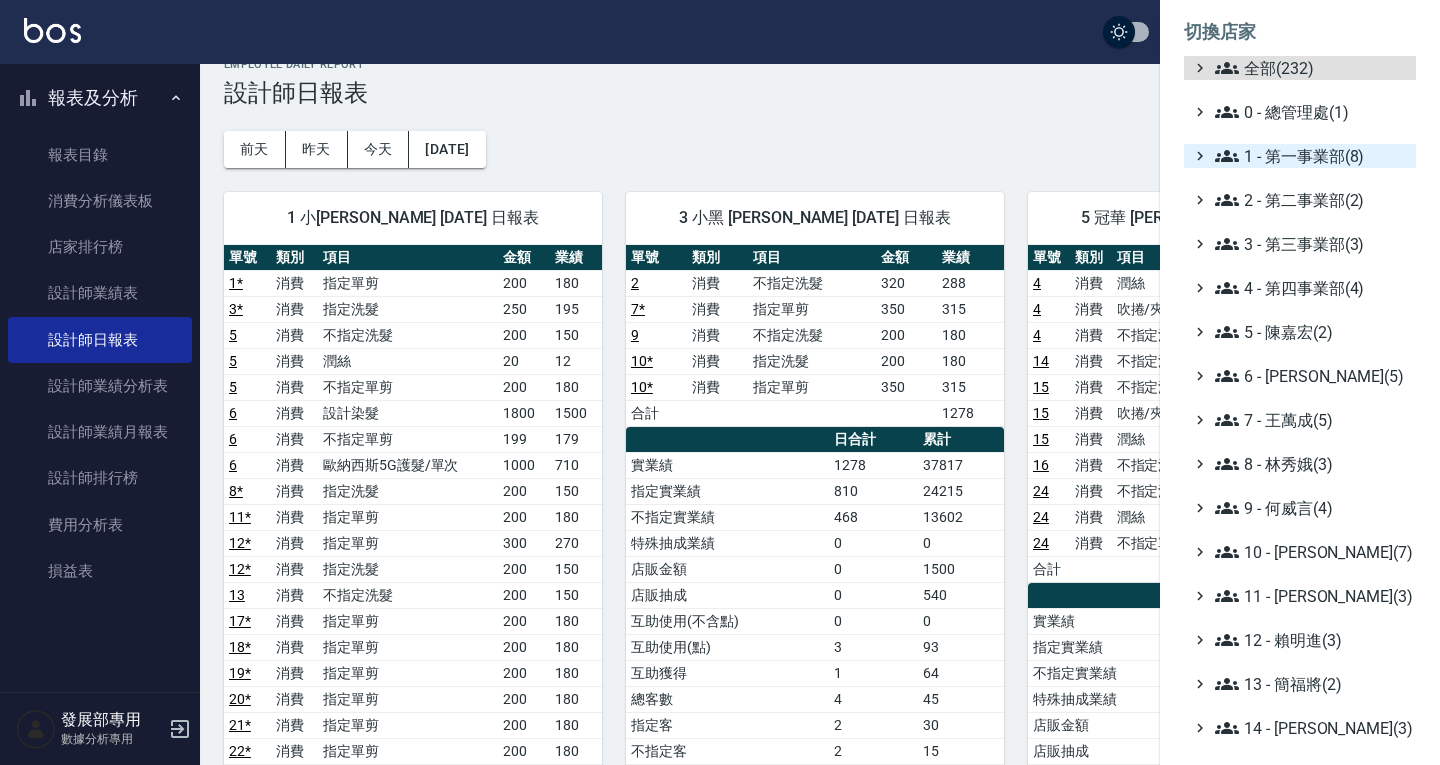 click on "1 - 第一事業部(8)" at bounding box center (1311, 156) 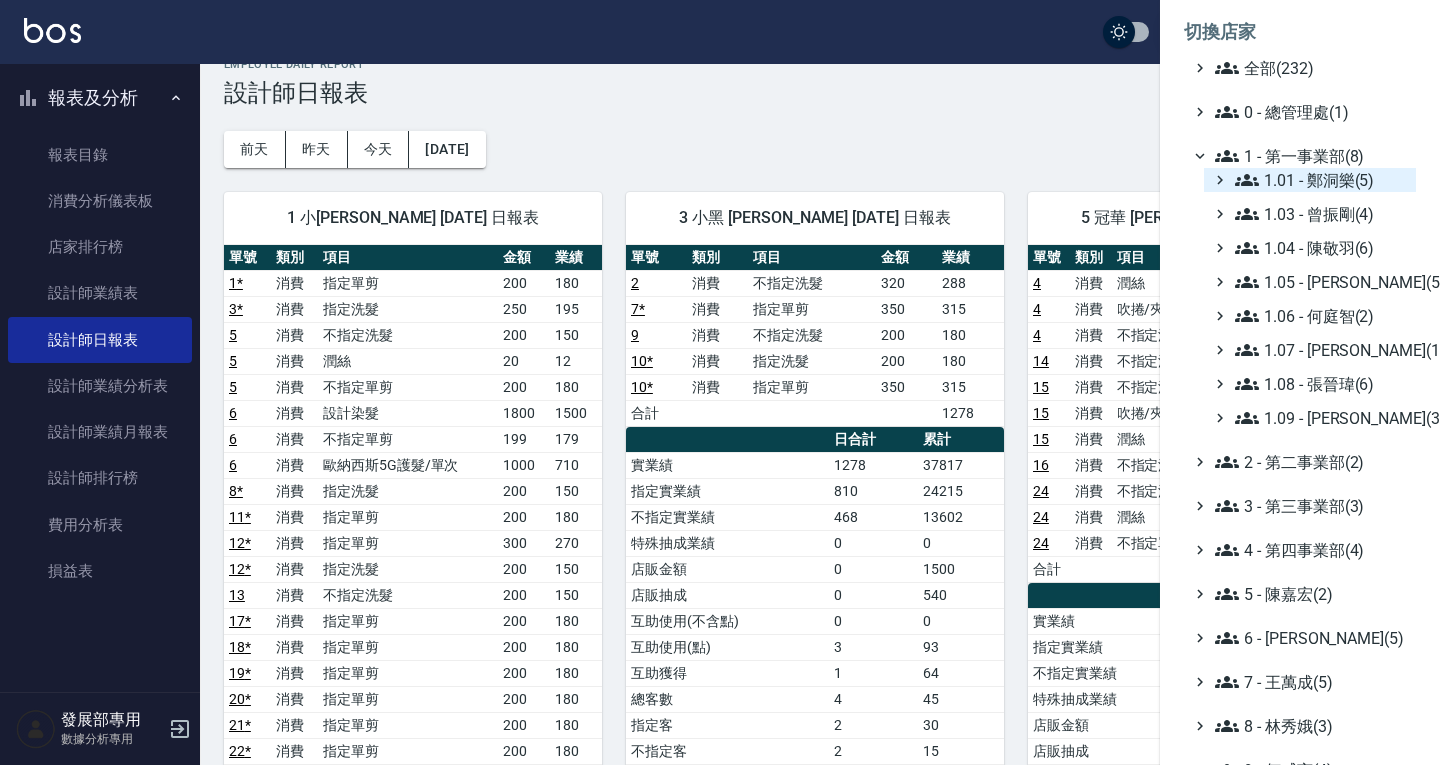 click on "1.01 - 鄭洞樂(5)" at bounding box center [1321, 180] 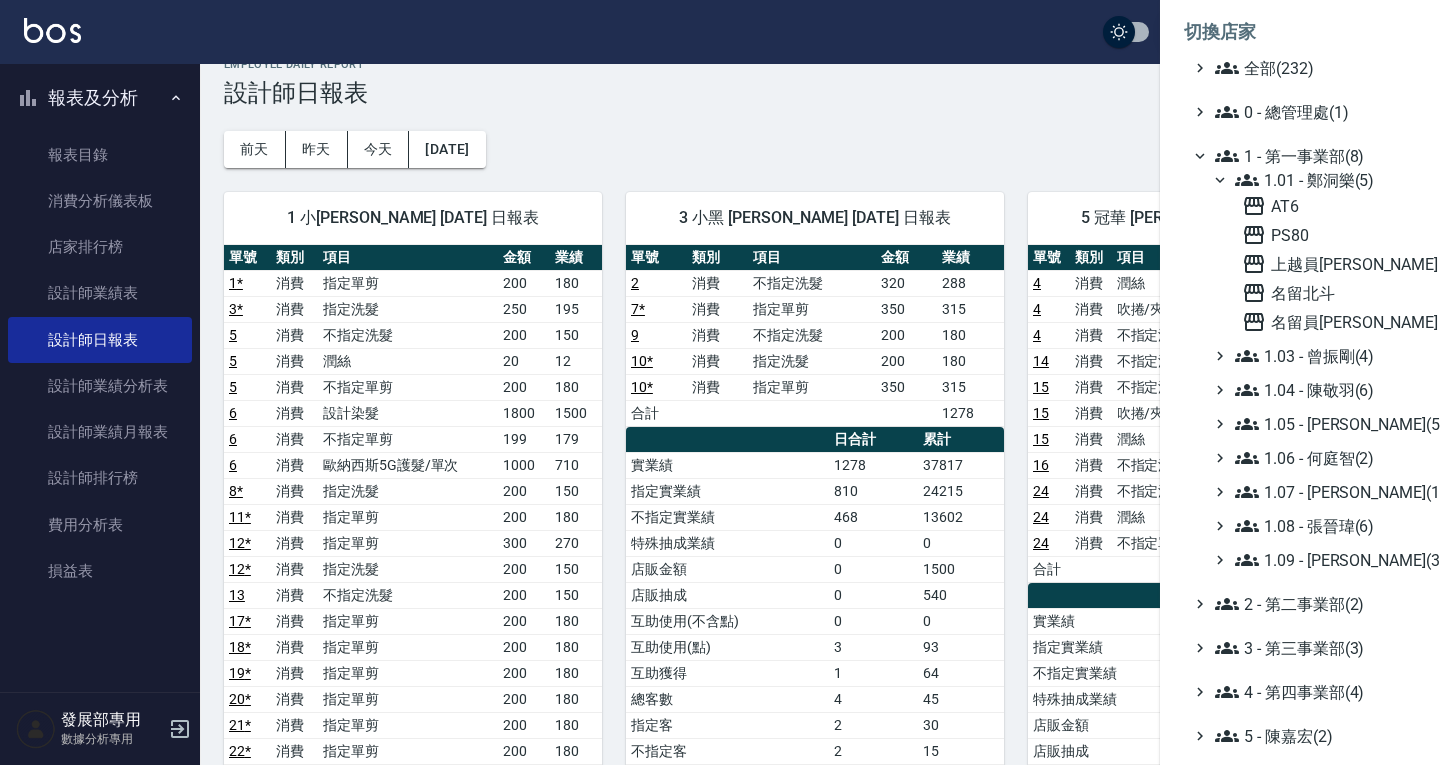 click on "1.01 - 鄭洞樂(5)" at bounding box center [1321, 180] 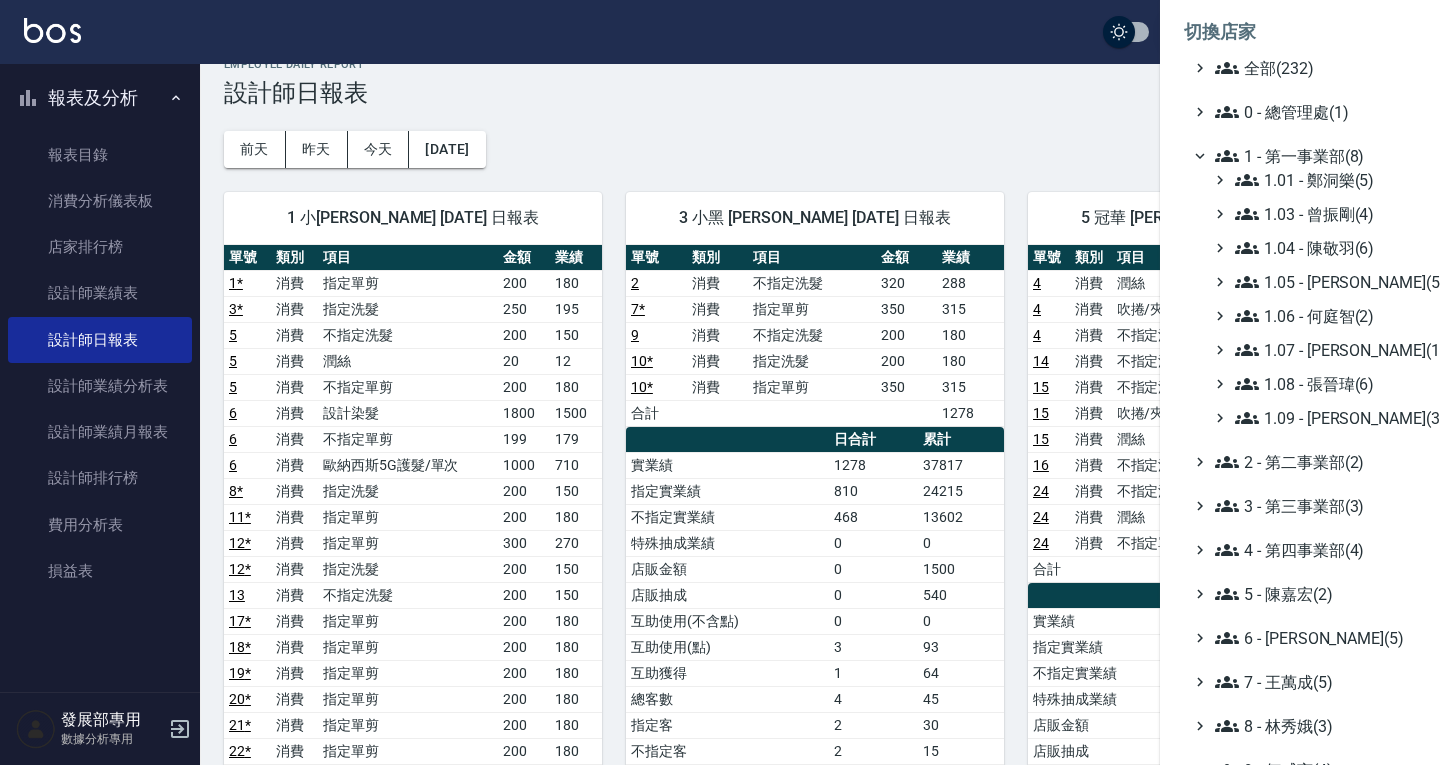 click on "1 - 第一事業部(8)" at bounding box center (1311, 156) 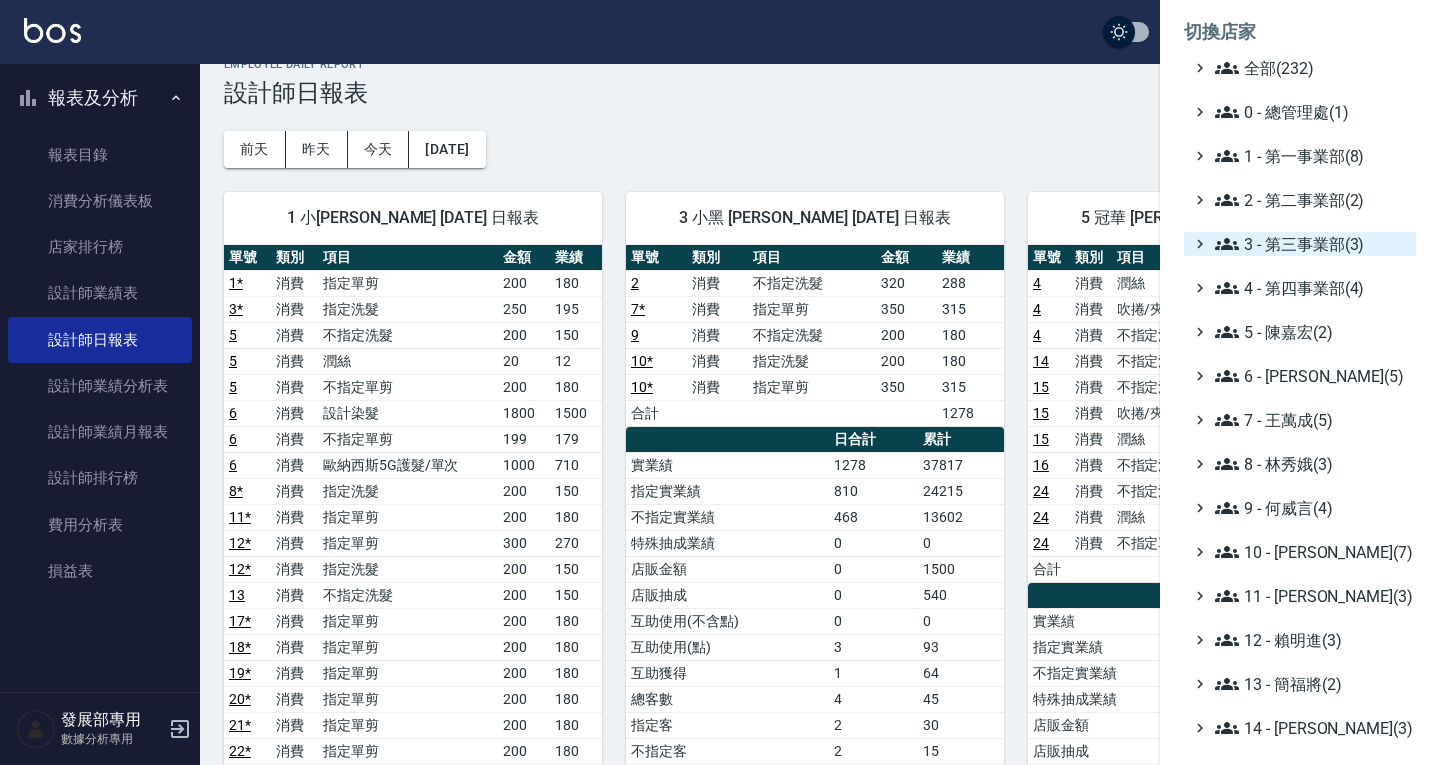 click on "3 - 第三事業部(3)" at bounding box center (1311, 244) 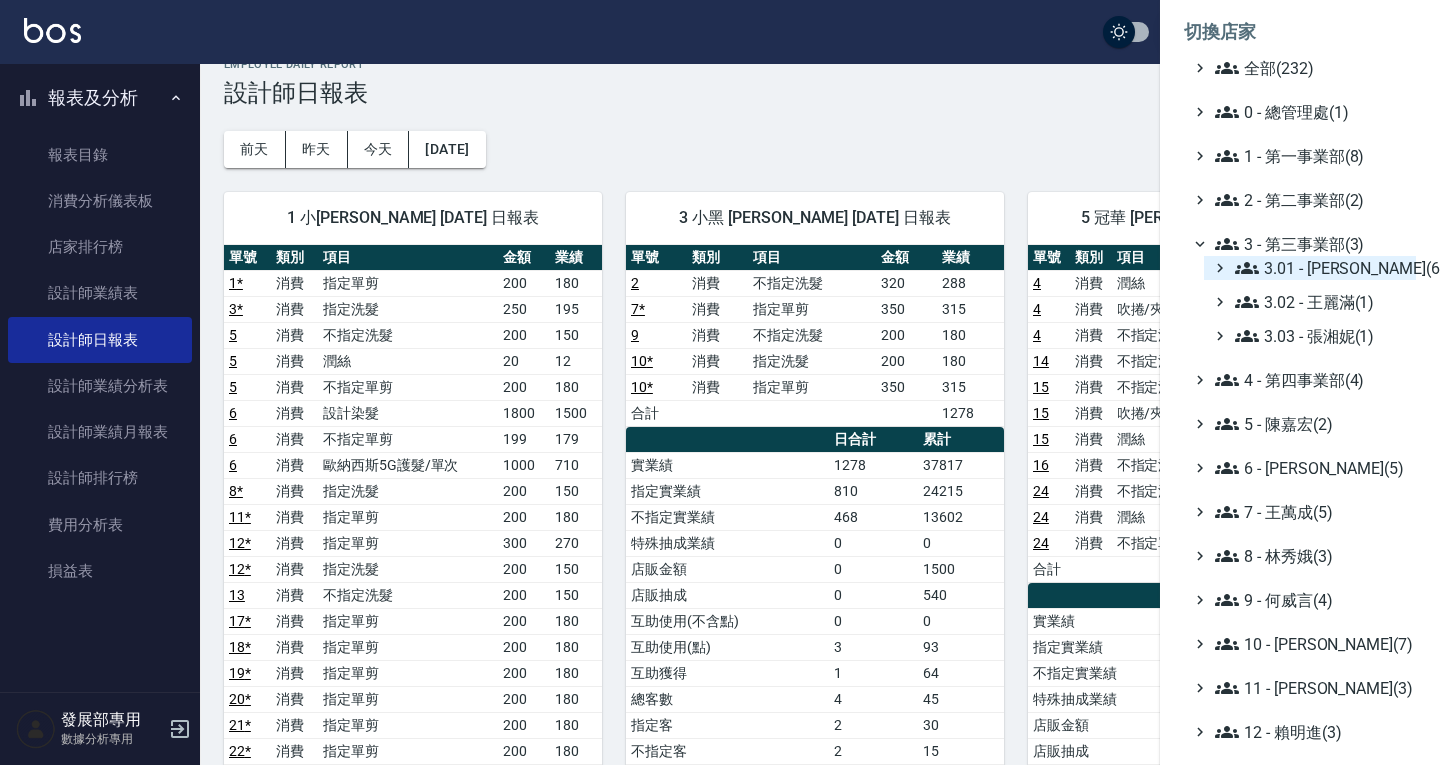 click on "3.01 - [PERSON_NAME](6)" at bounding box center [1321, 268] 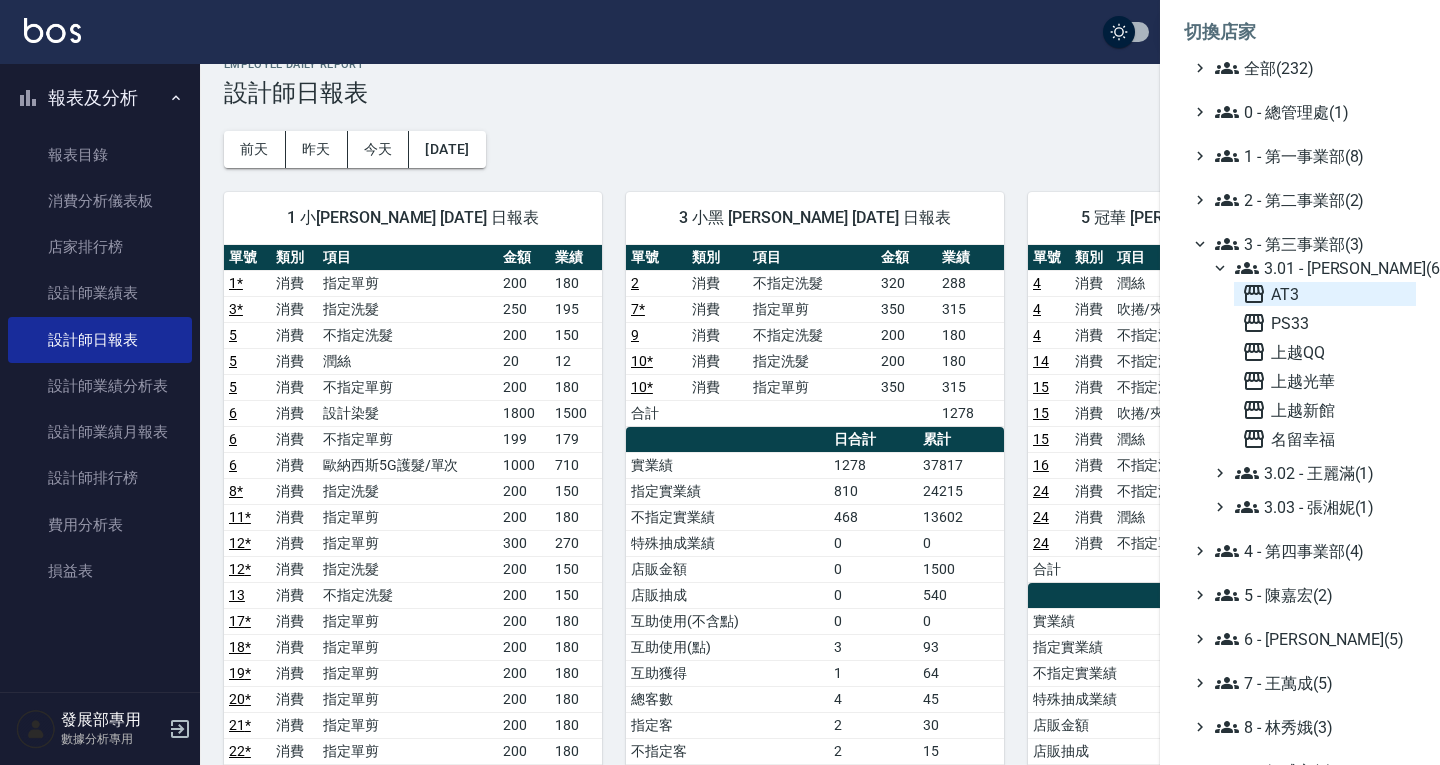click on "AT3" at bounding box center [1325, 294] 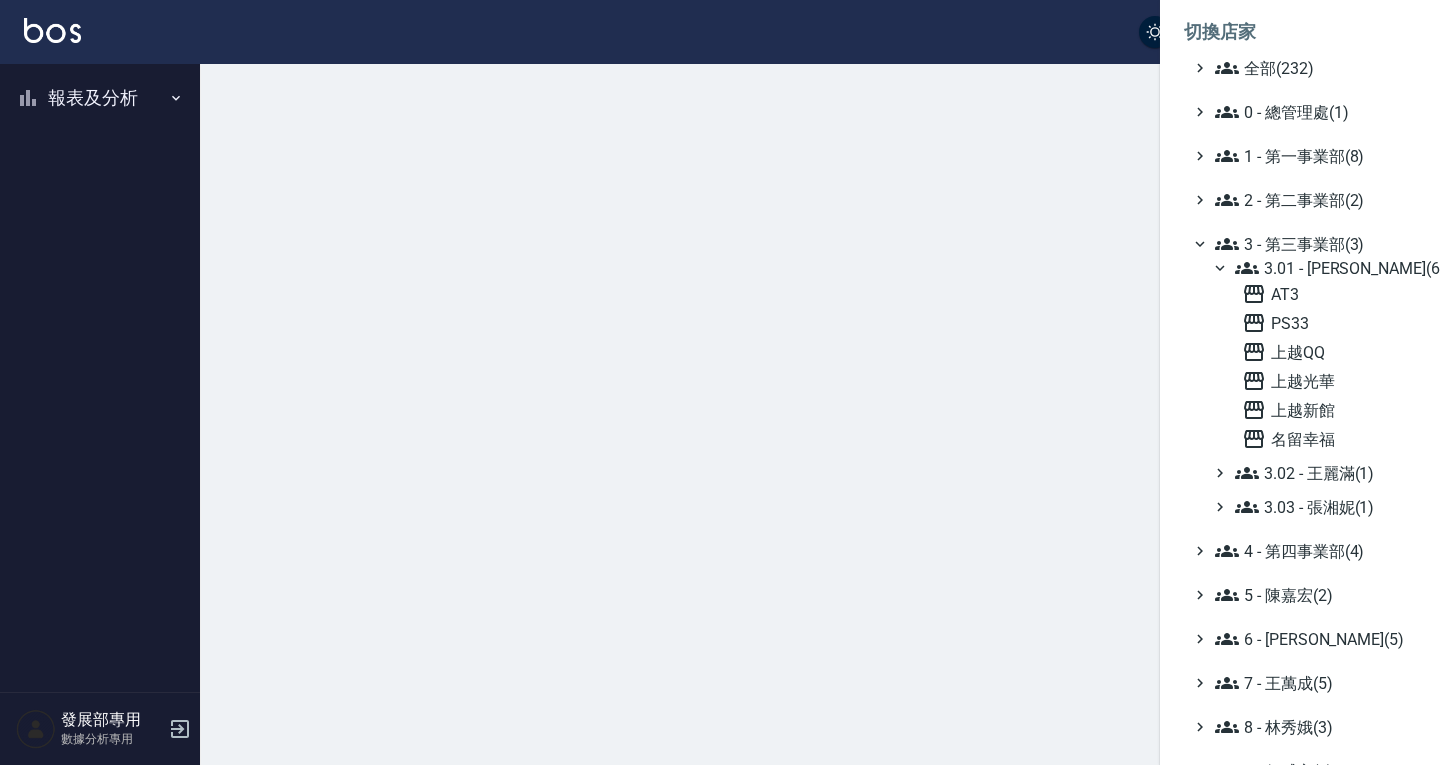 scroll, scrollTop: 0, scrollLeft: 0, axis: both 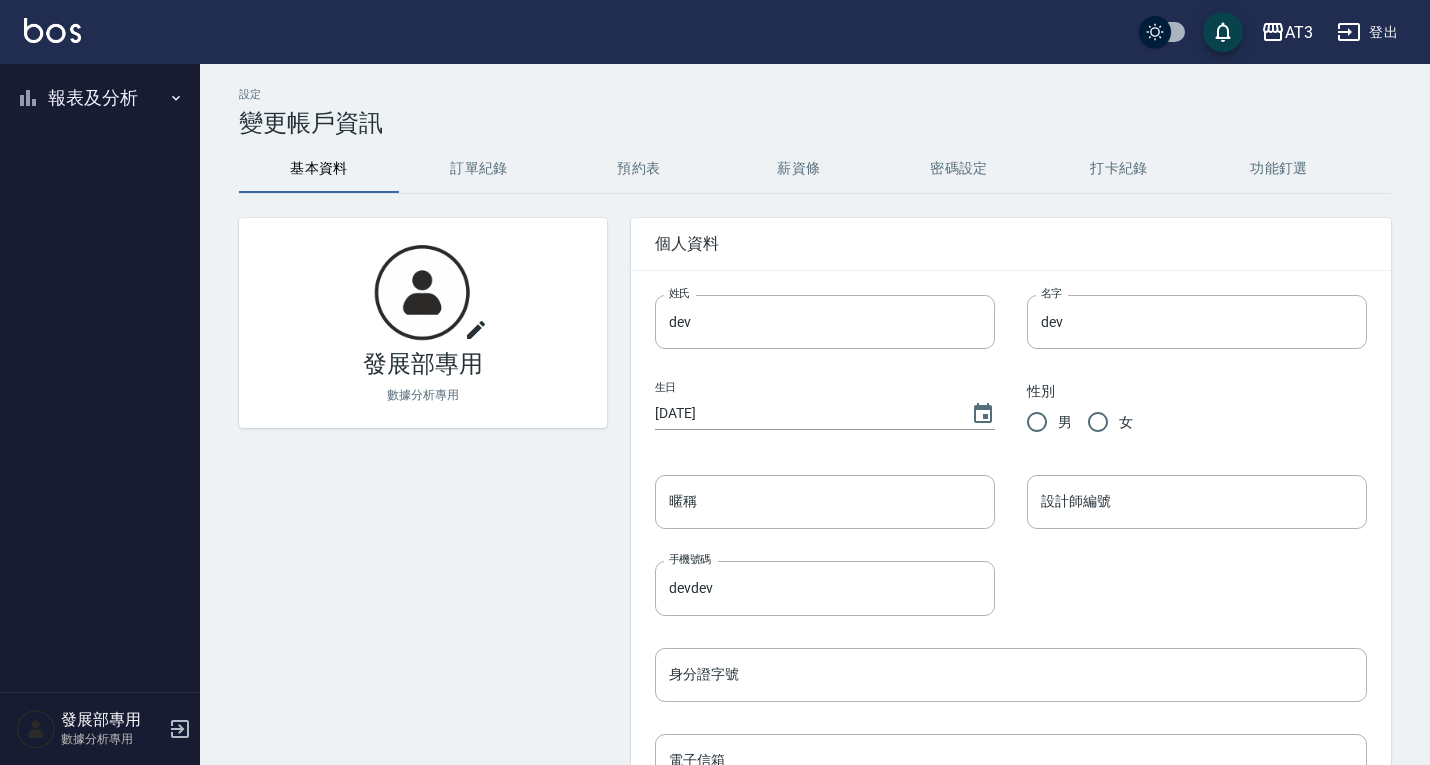 click on "報表及分析" at bounding box center (100, 98) 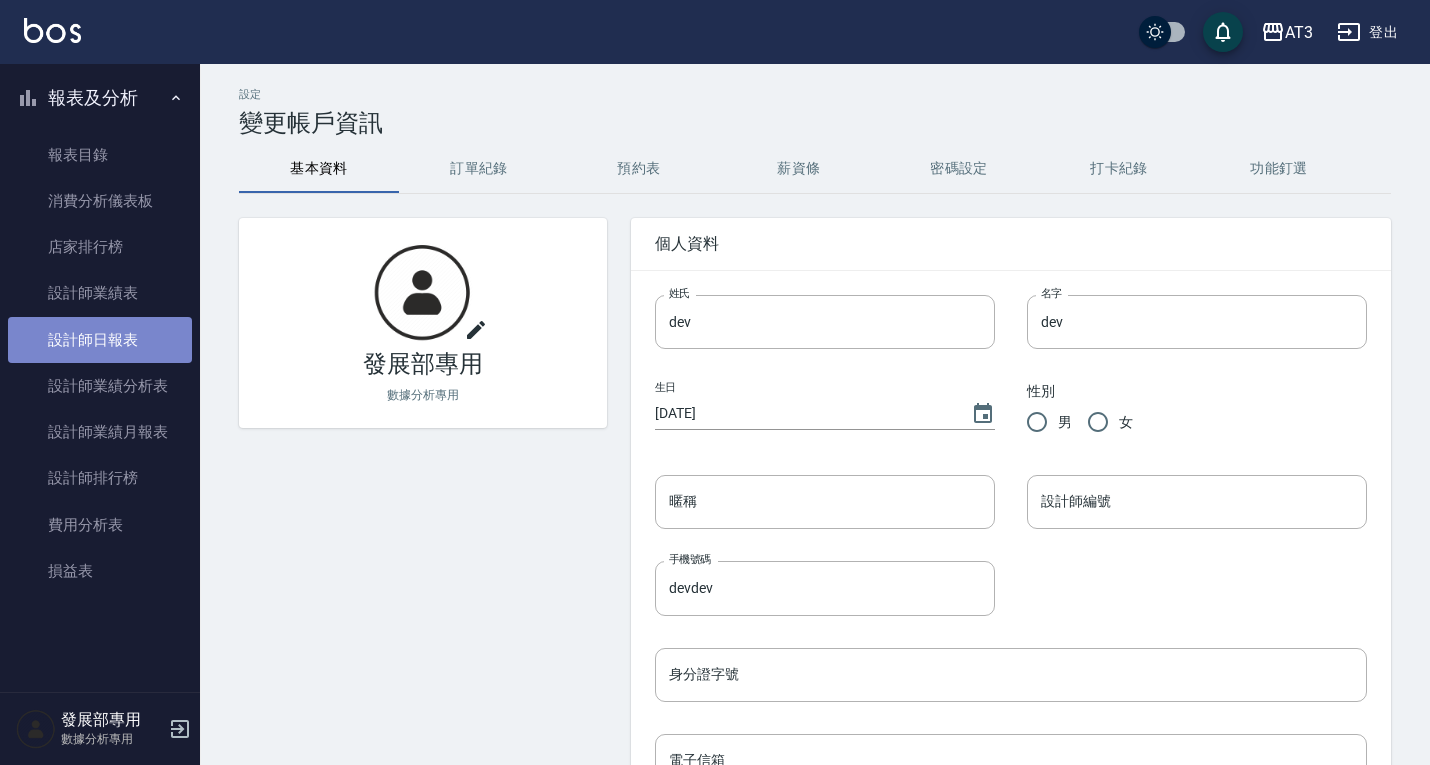 click on "設計師日報表" at bounding box center [100, 340] 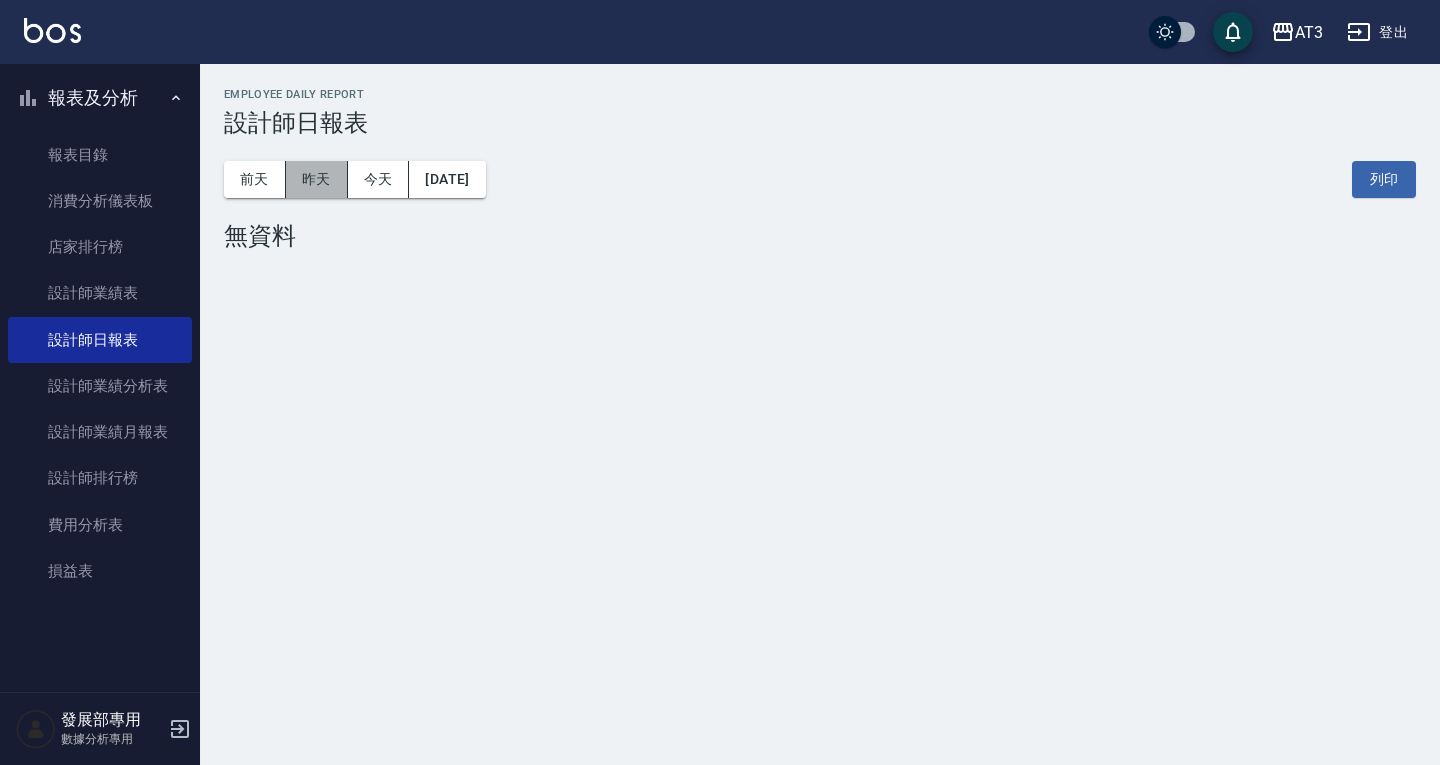 click on "昨天" at bounding box center (317, 179) 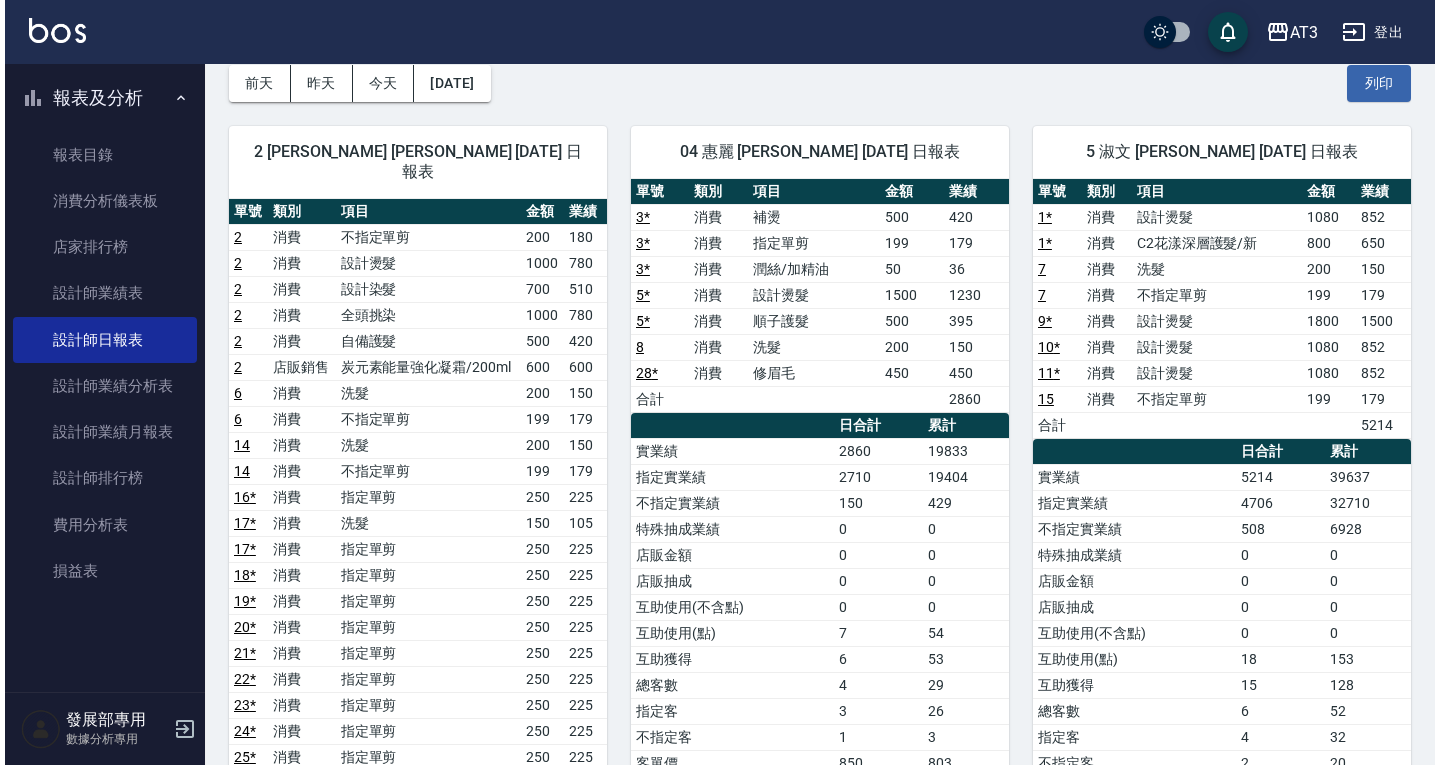 scroll, scrollTop: 0, scrollLeft: 0, axis: both 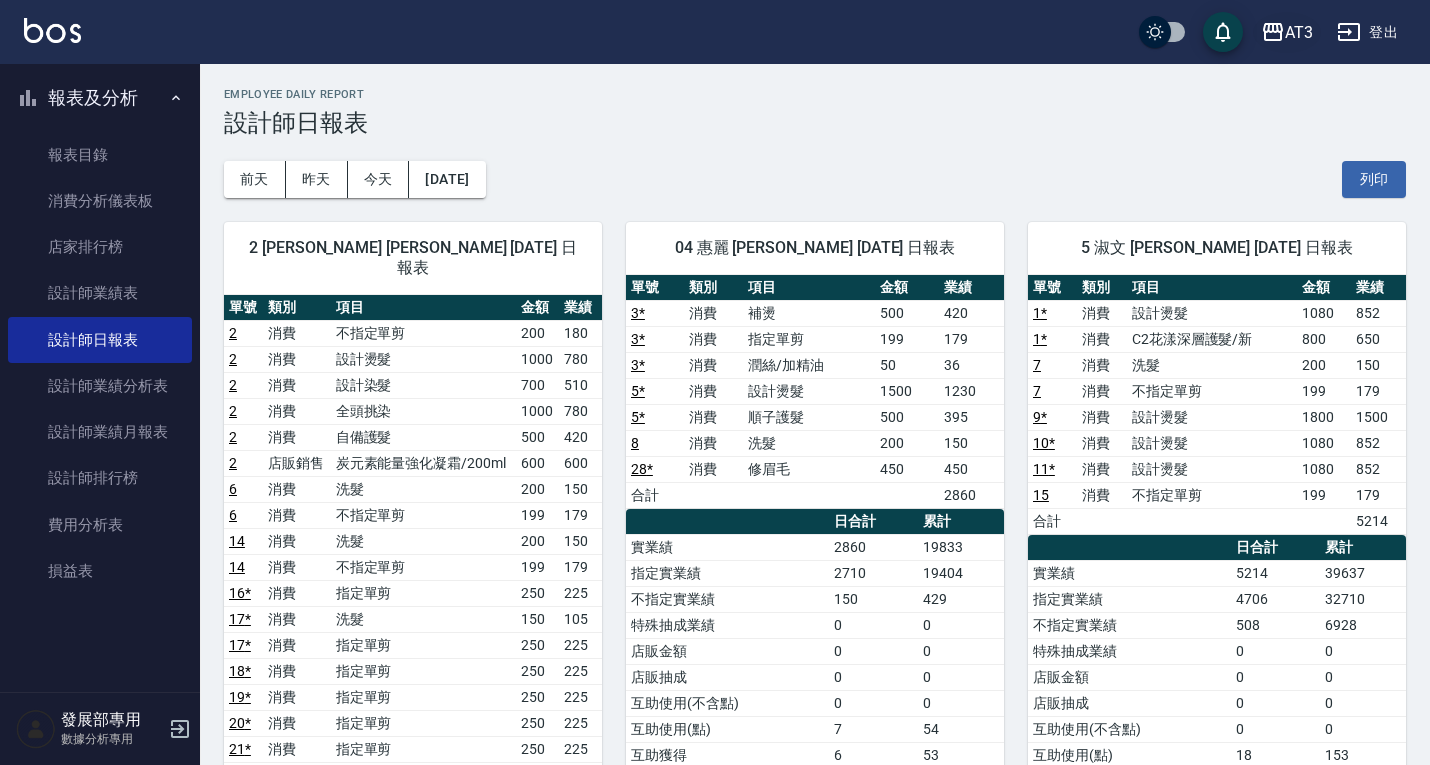 click on "AT3" at bounding box center [1299, 32] 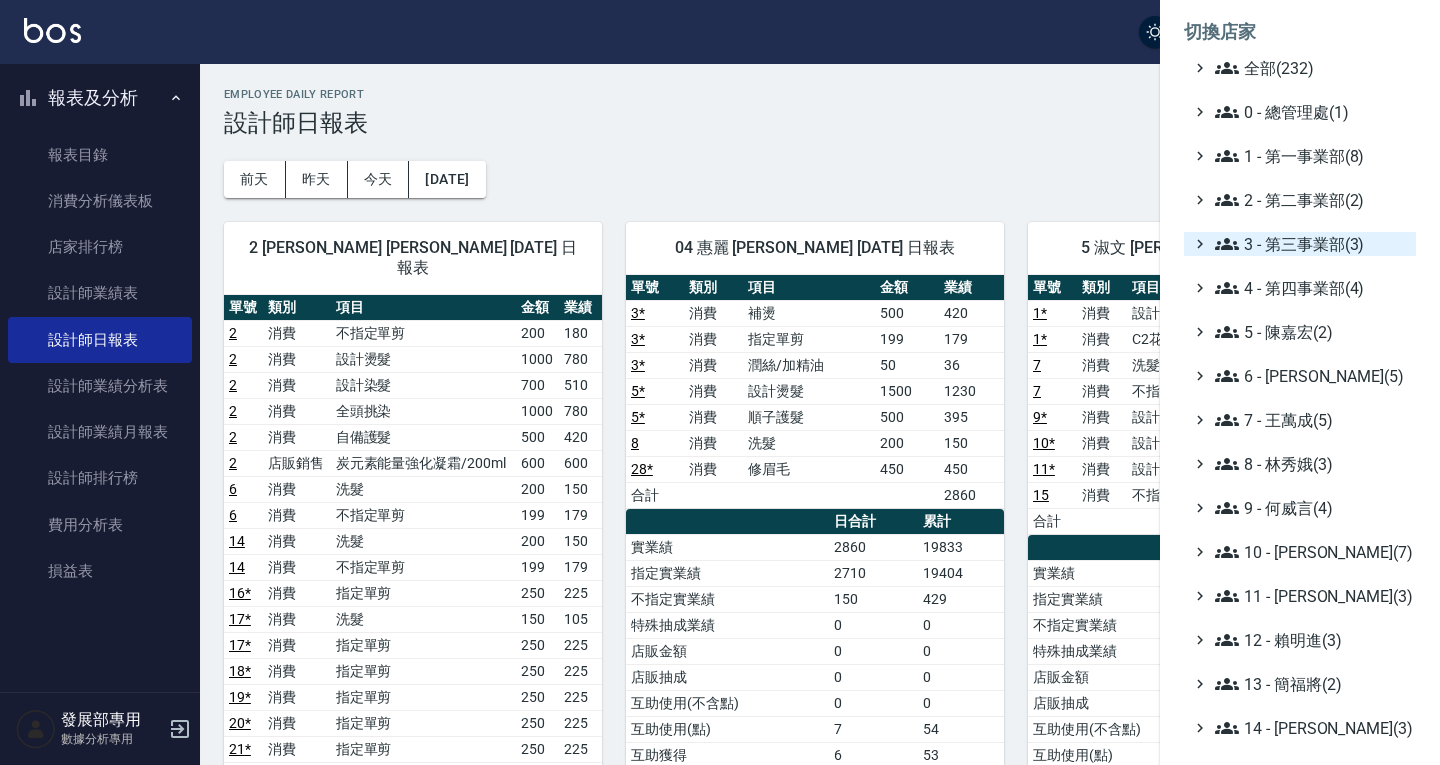 click on "3 - 第三事業部(3)" at bounding box center (1311, 244) 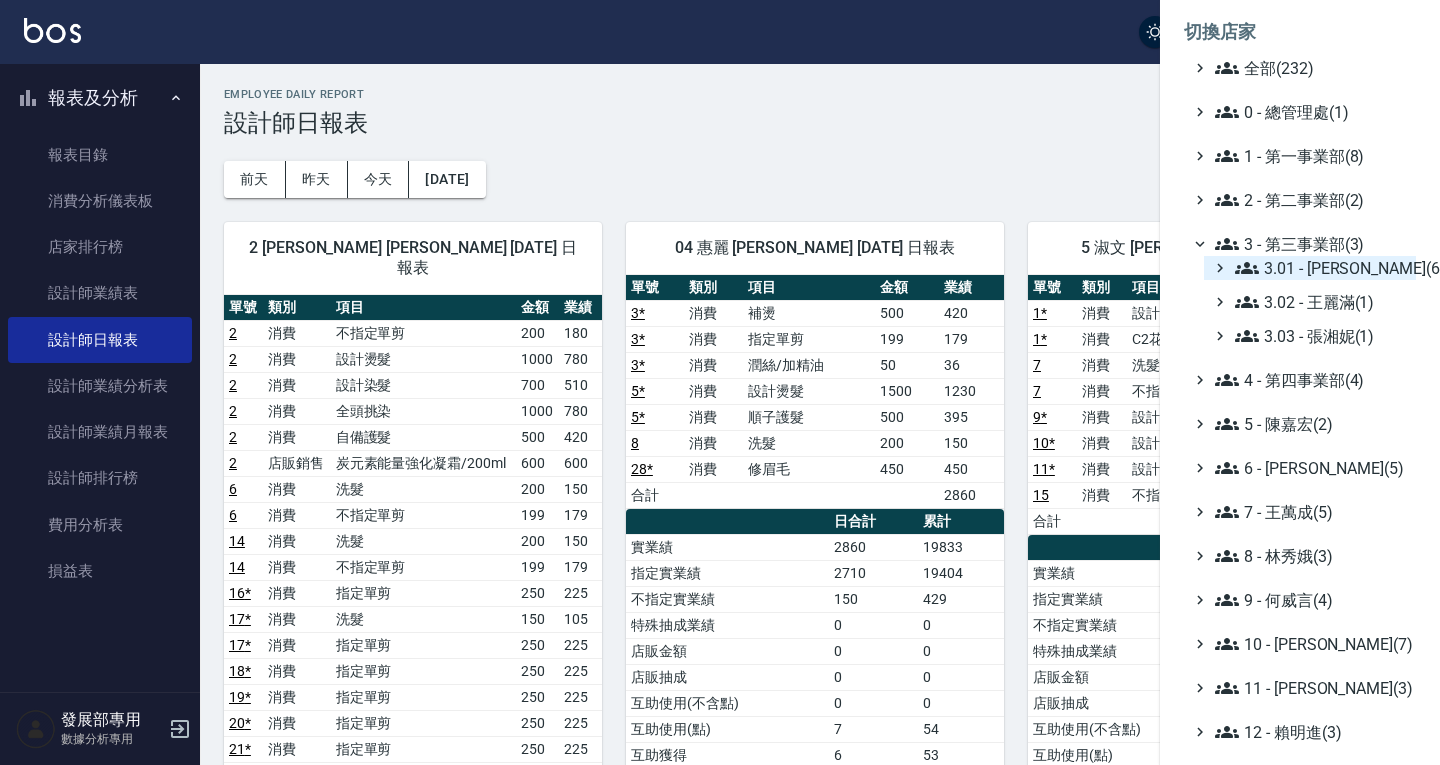 click on "3.01 - [PERSON_NAME](6)" at bounding box center [1321, 268] 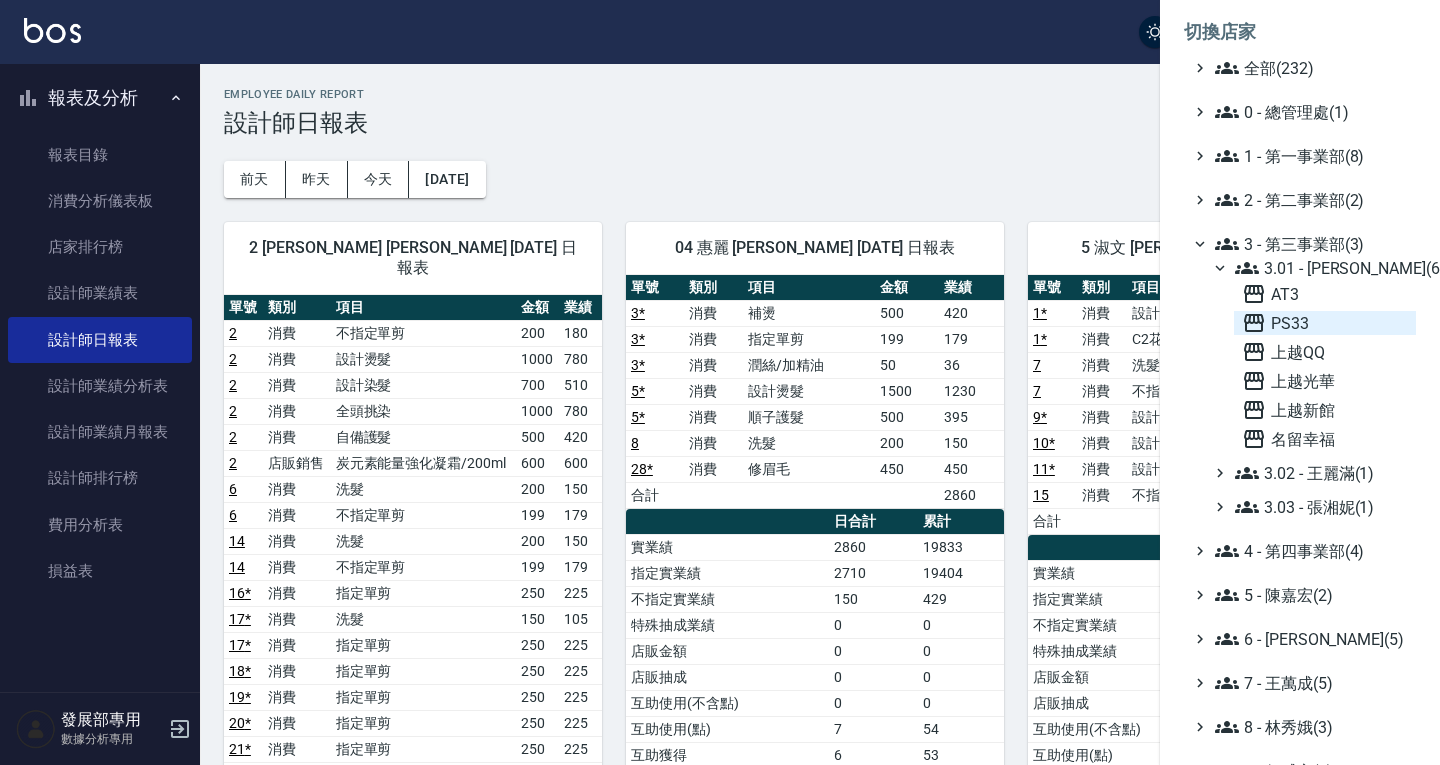 click on "PS33" at bounding box center [1325, 323] 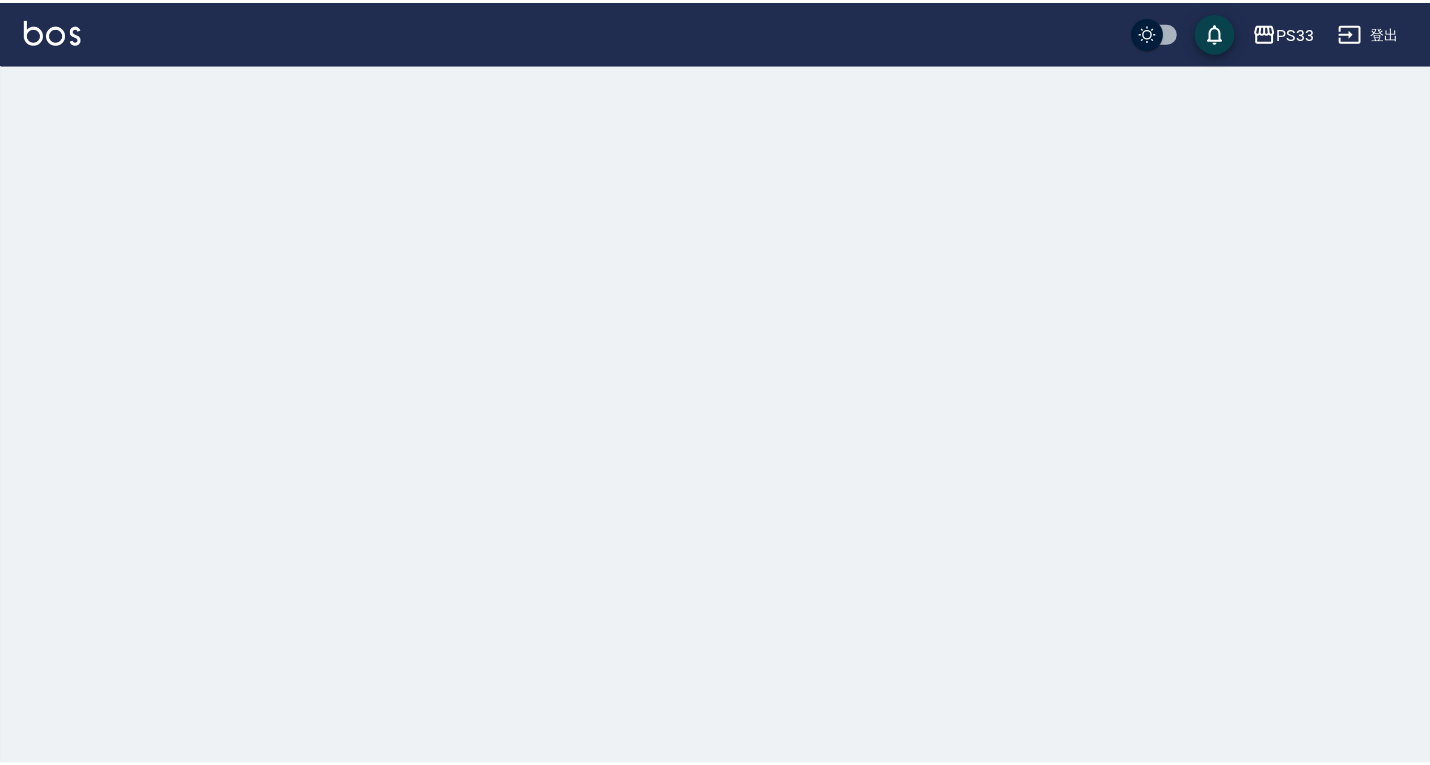 scroll, scrollTop: 0, scrollLeft: 0, axis: both 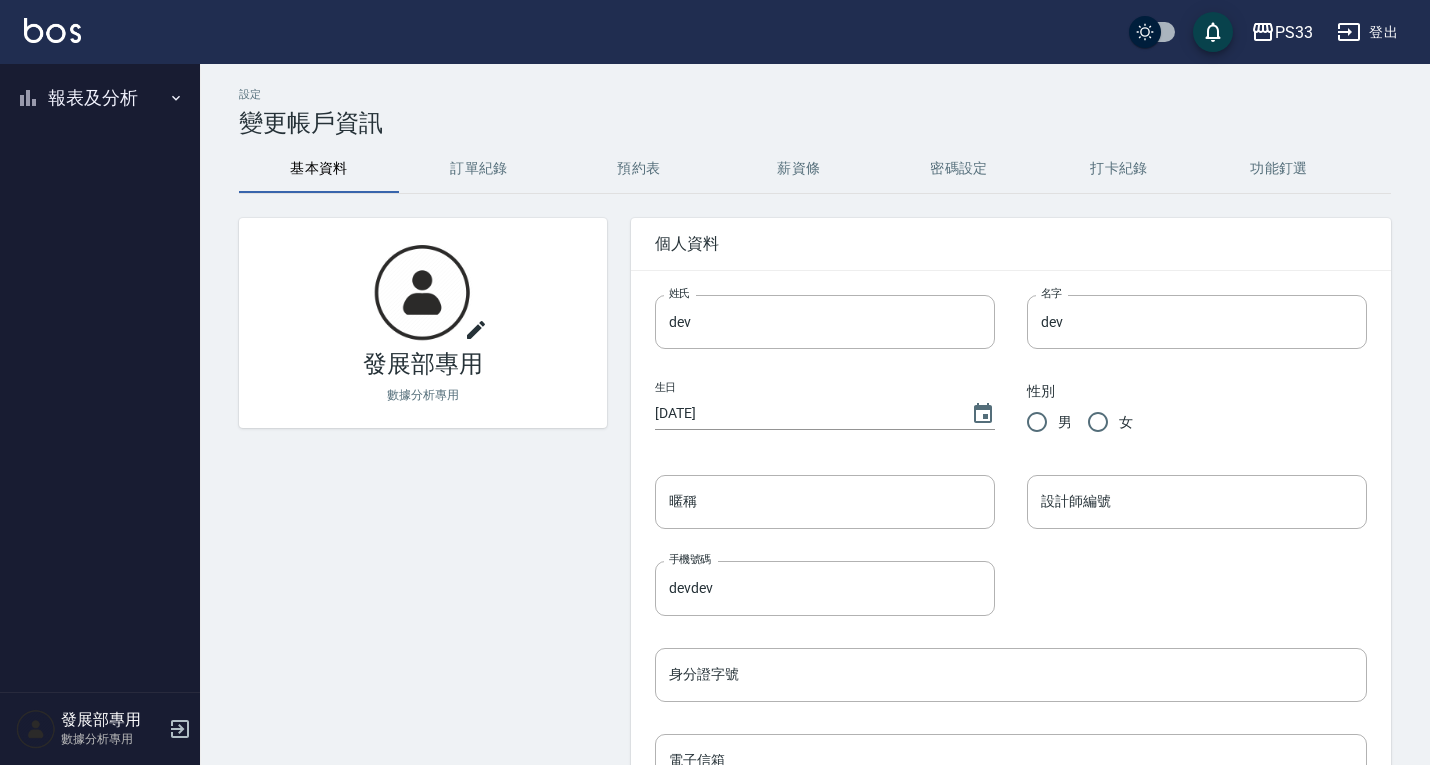 click on "報表及分析" at bounding box center [100, 98] 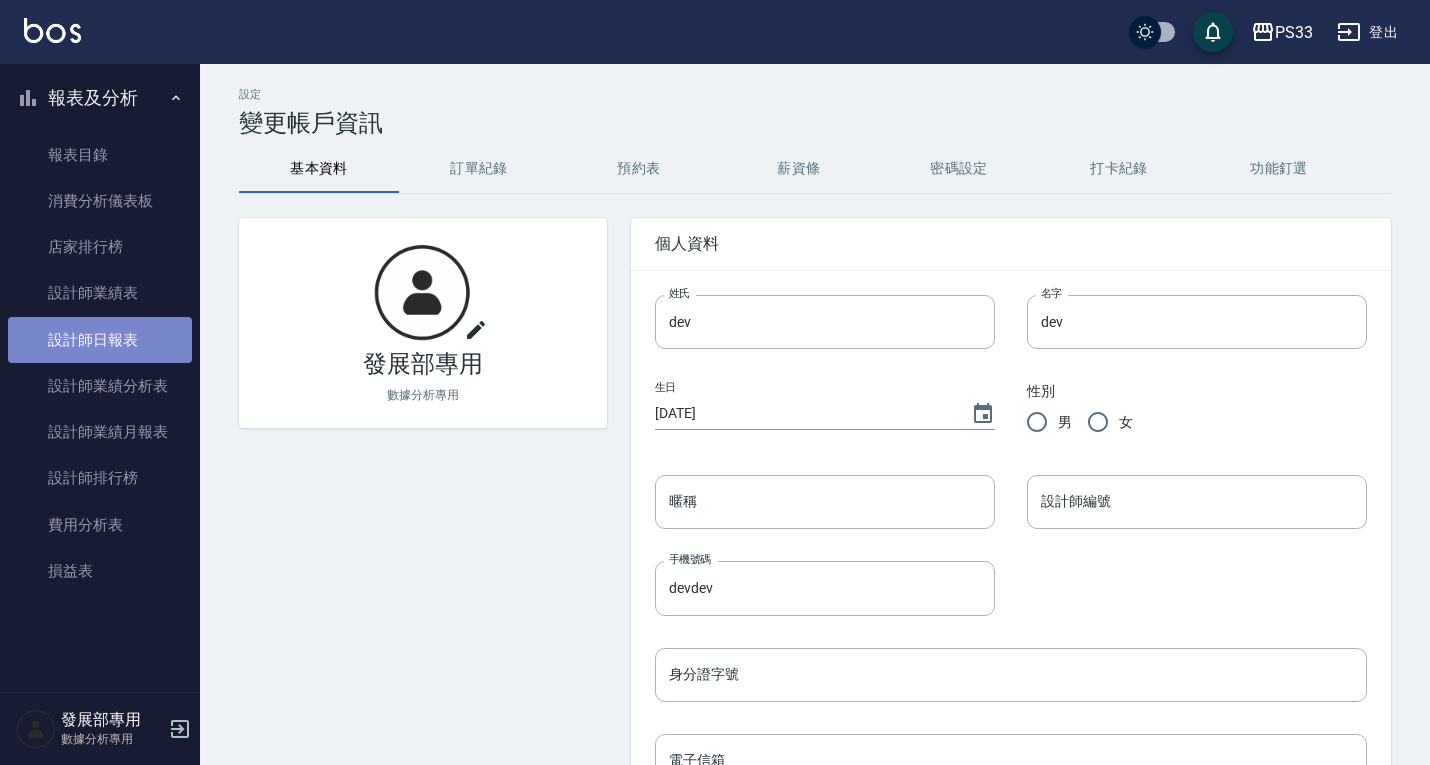 click on "設計師日報表" at bounding box center [100, 340] 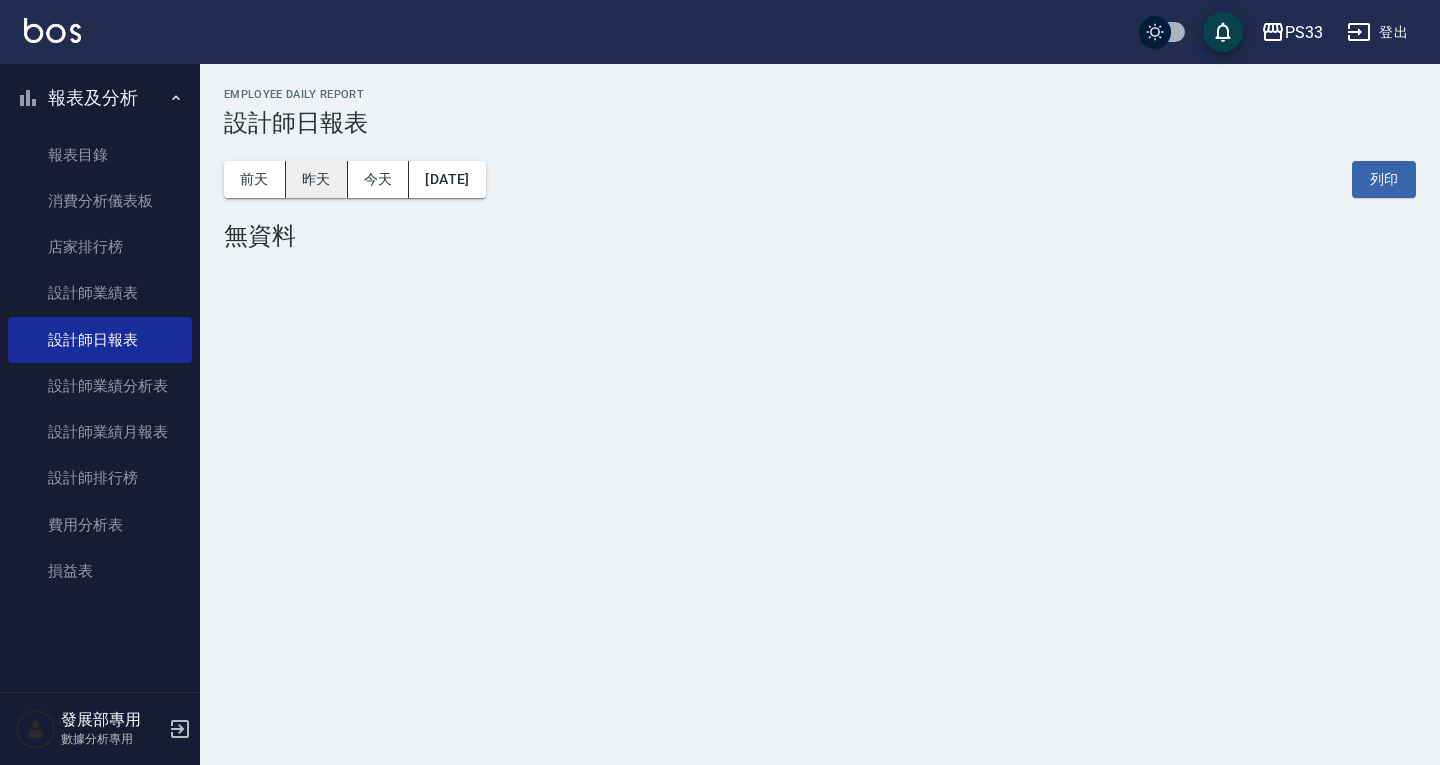 click on "昨天" at bounding box center [317, 179] 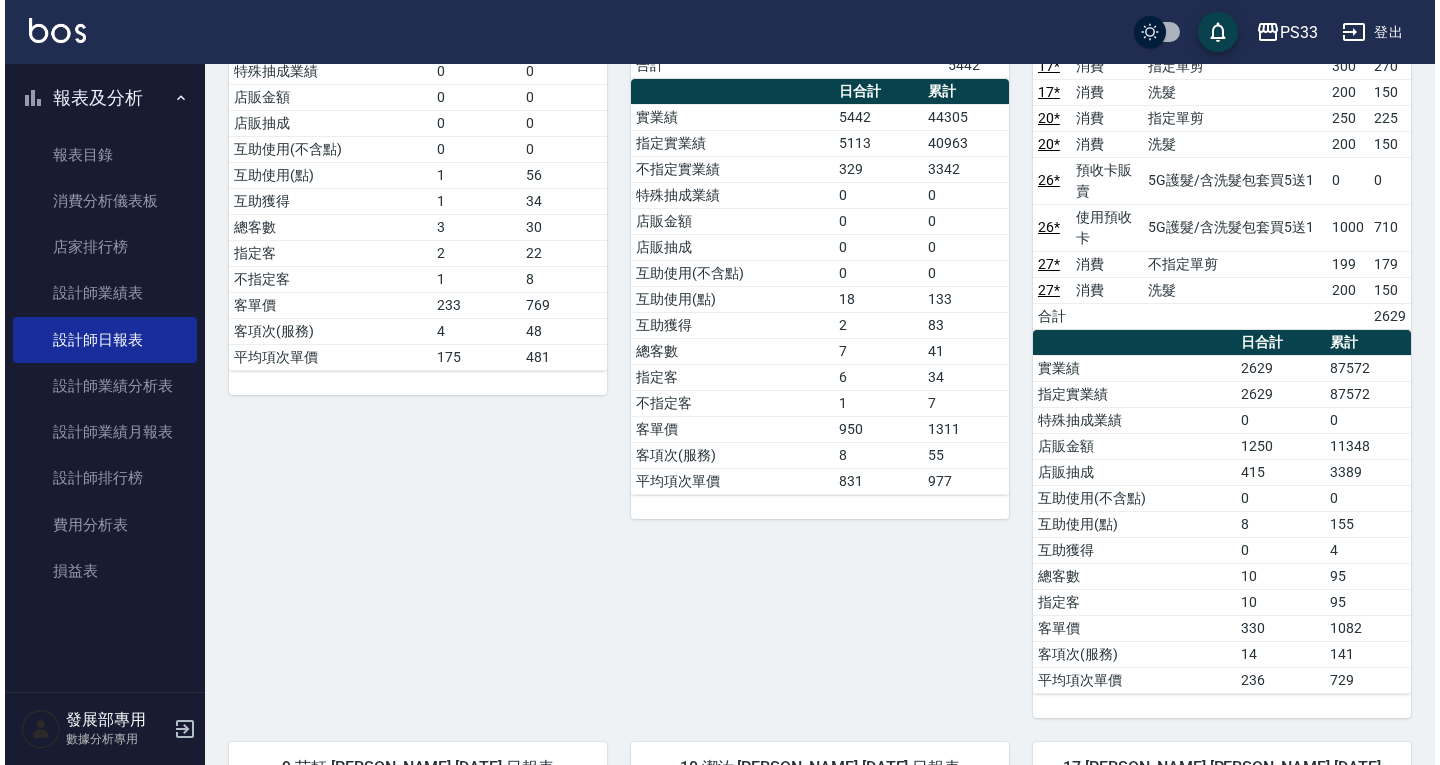 scroll, scrollTop: 463, scrollLeft: 0, axis: vertical 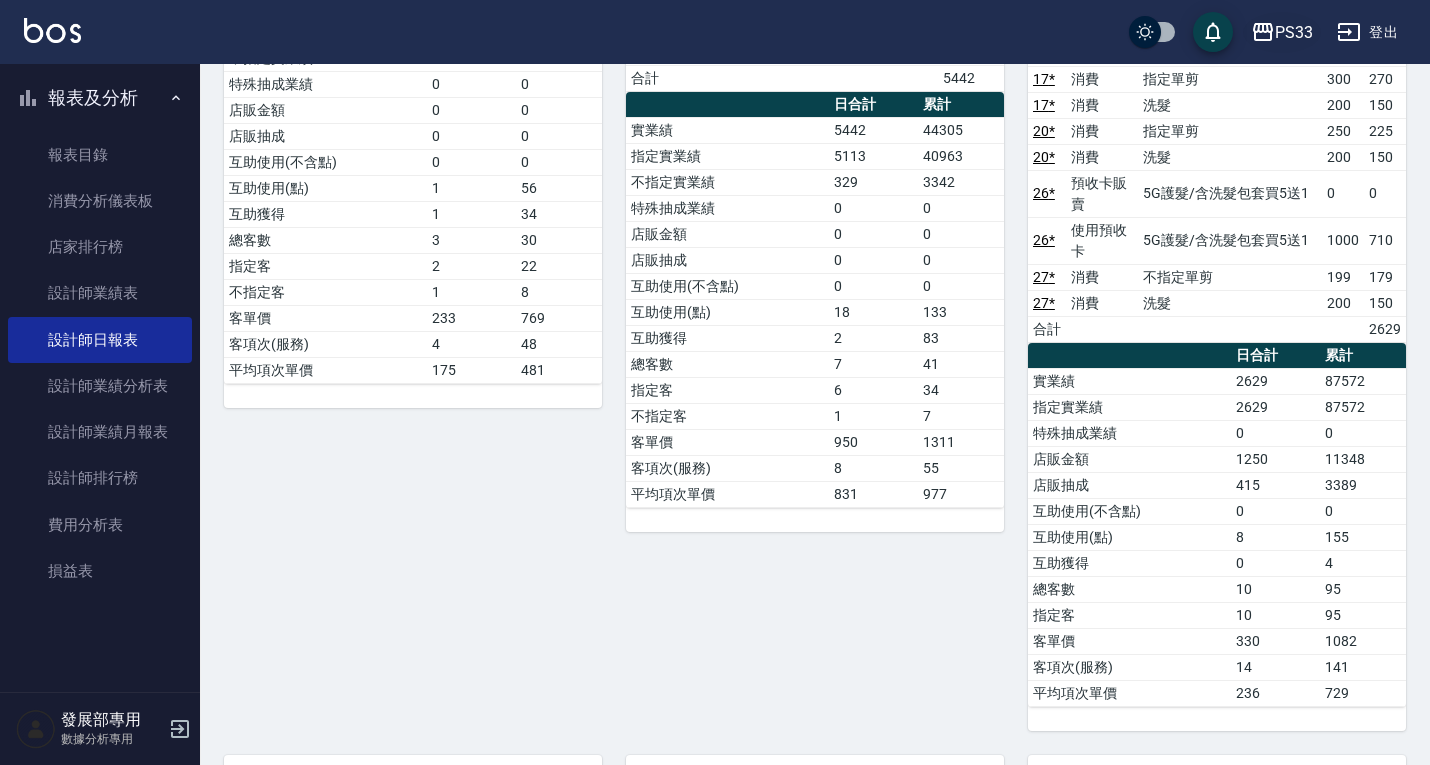 click 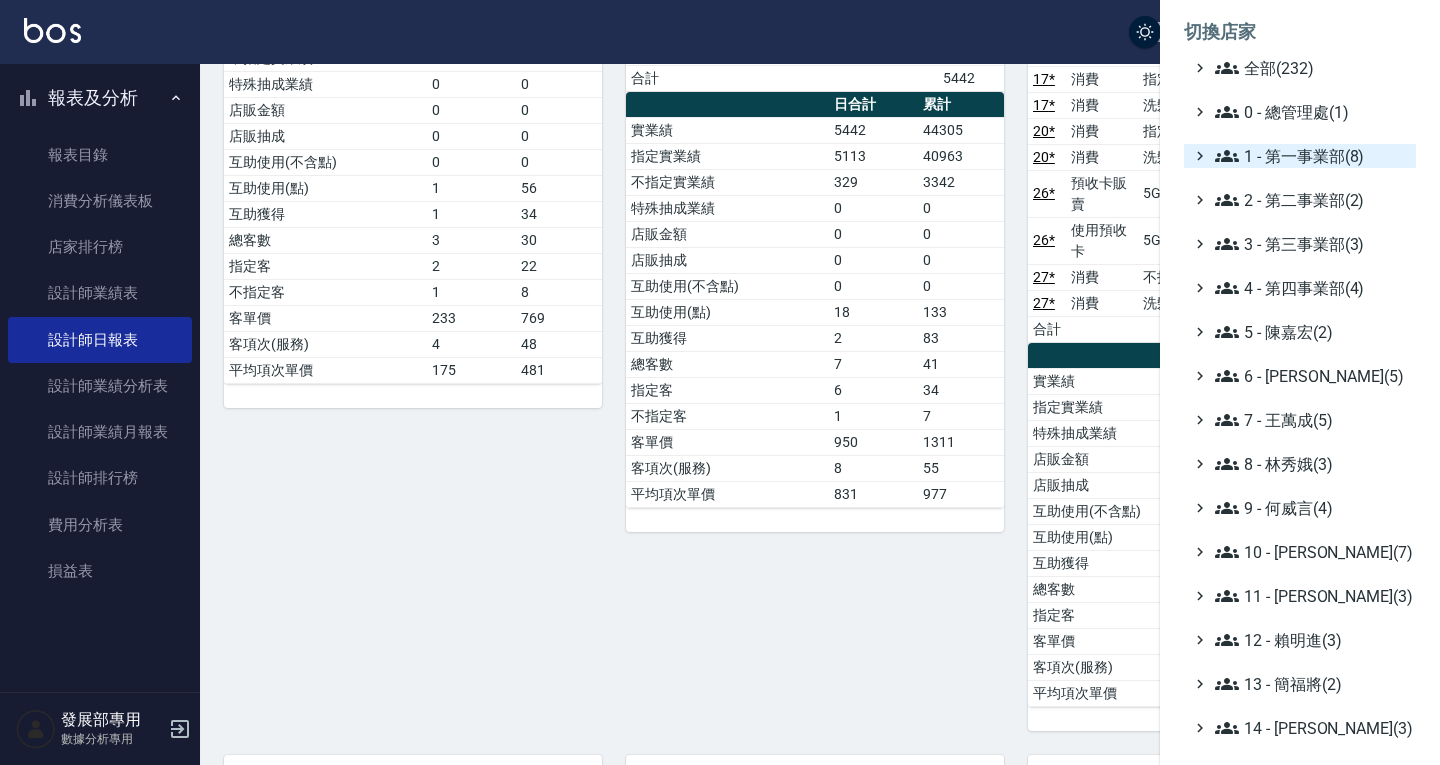 click on "1 - 第一事業部(8)" at bounding box center [1311, 156] 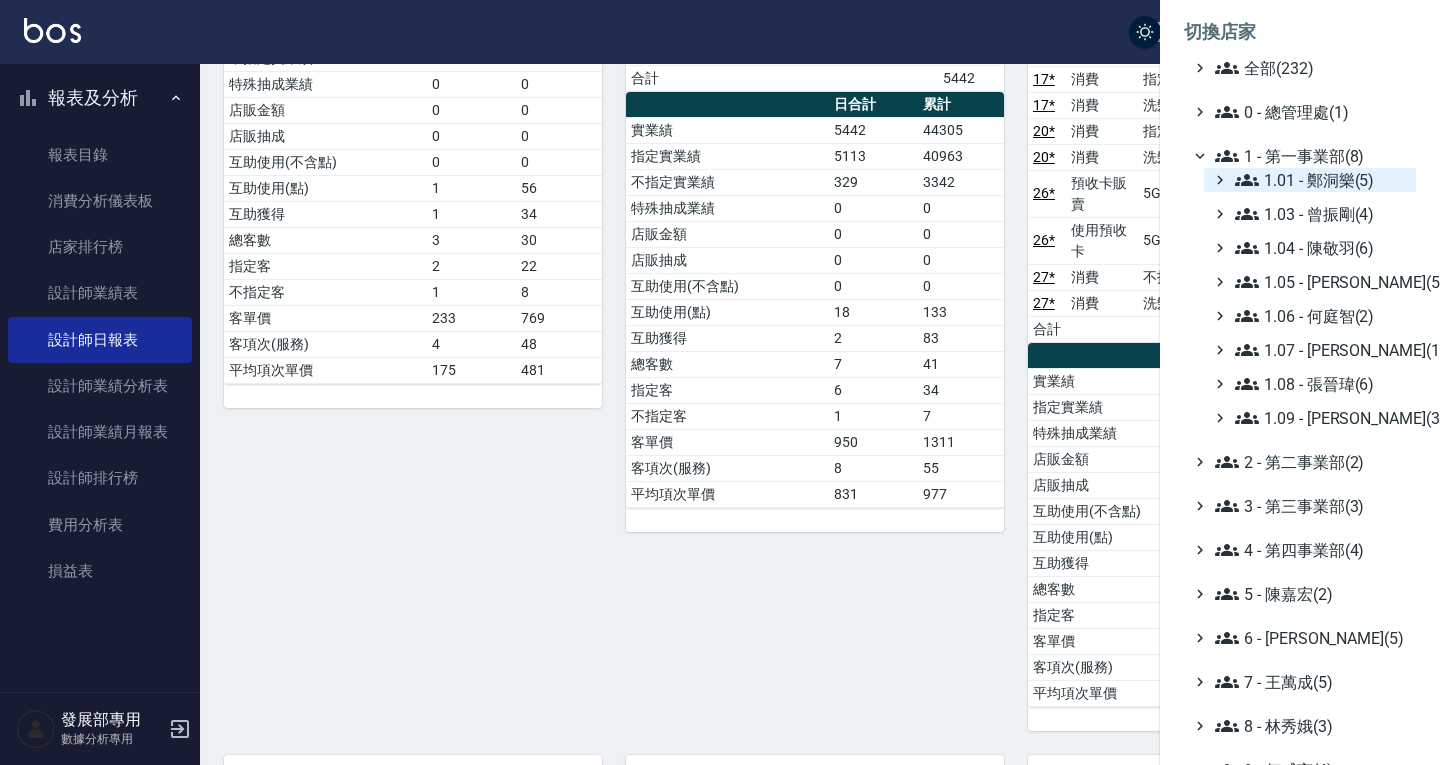 click on "1.01 - 鄭洞樂(5)" at bounding box center [1321, 180] 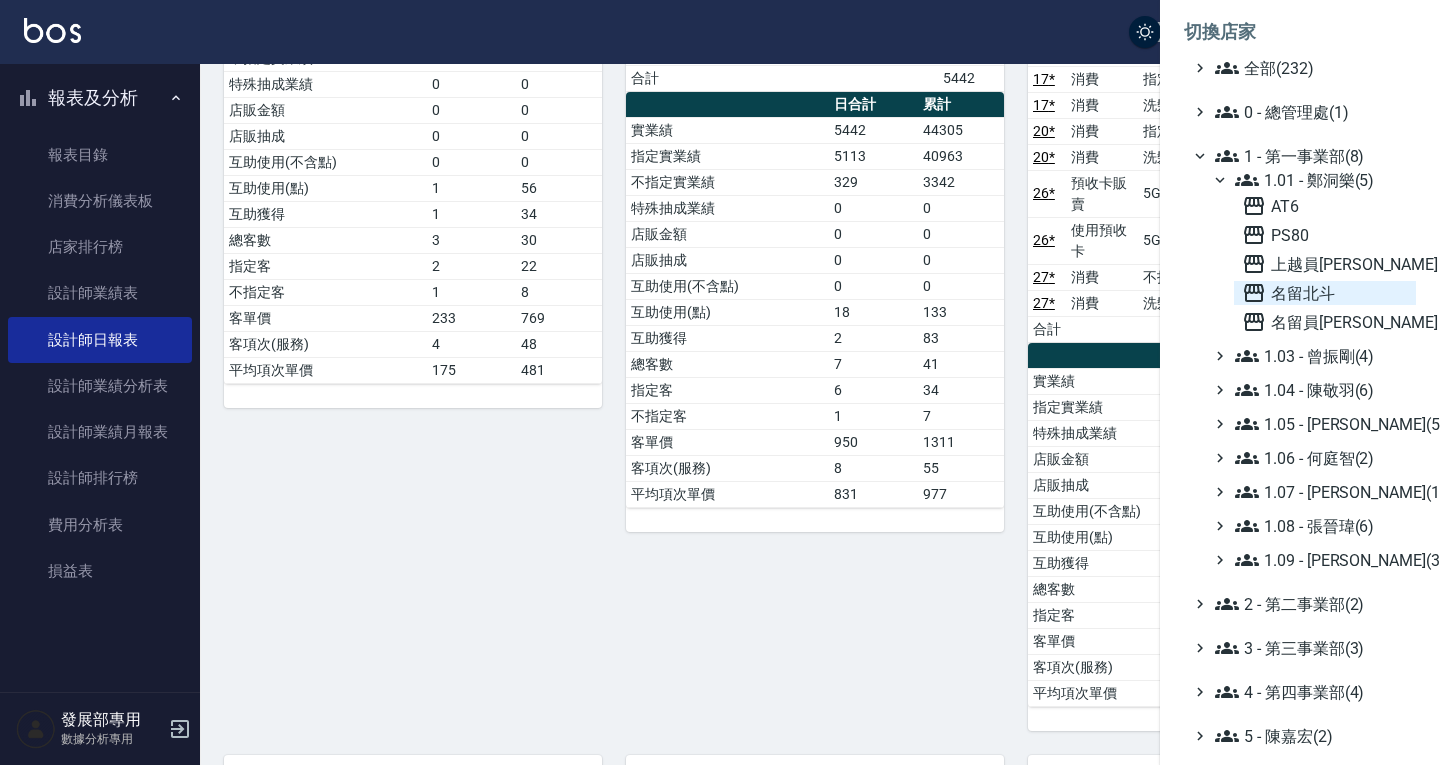 click on "名留北斗" at bounding box center (1325, 293) 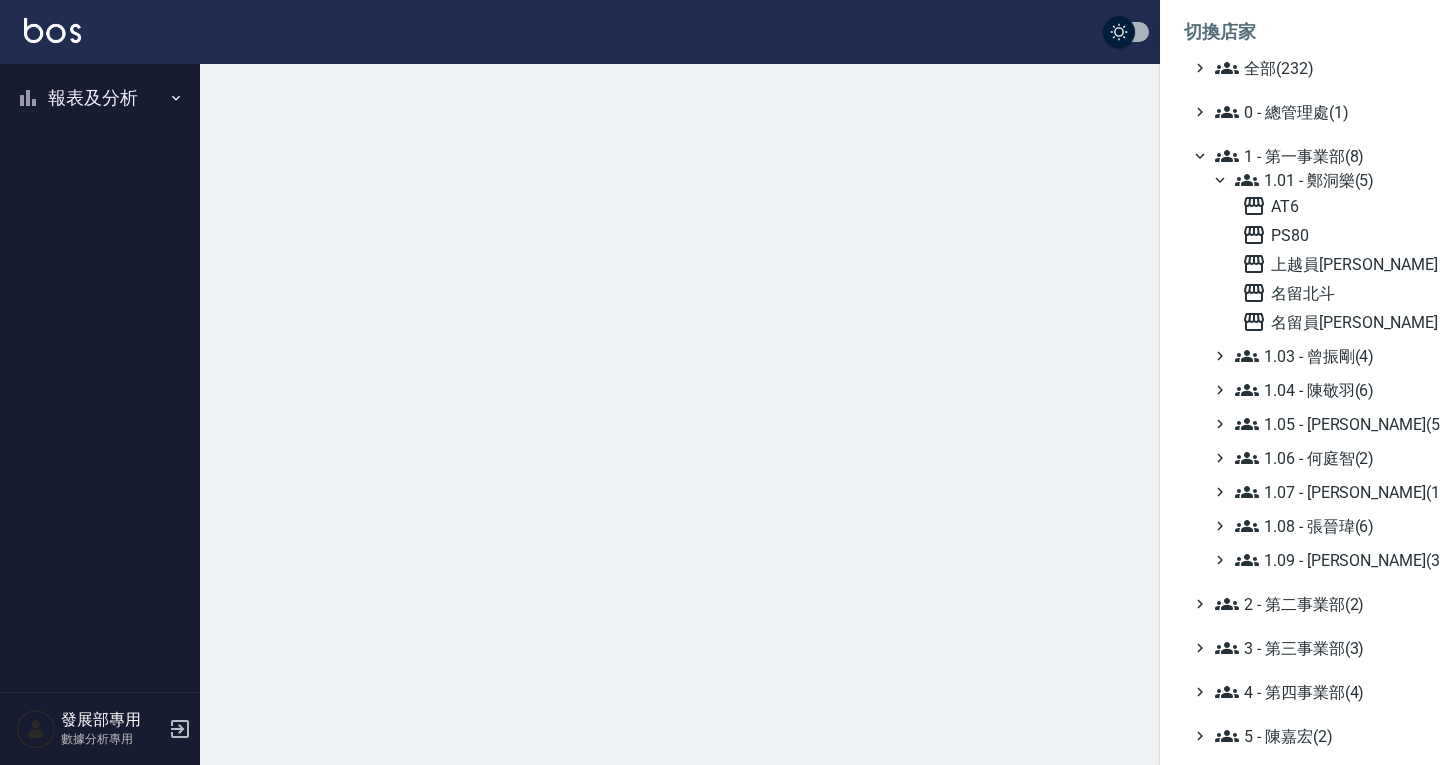 scroll, scrollTop: 0, scrollLeft: 0, axis: both 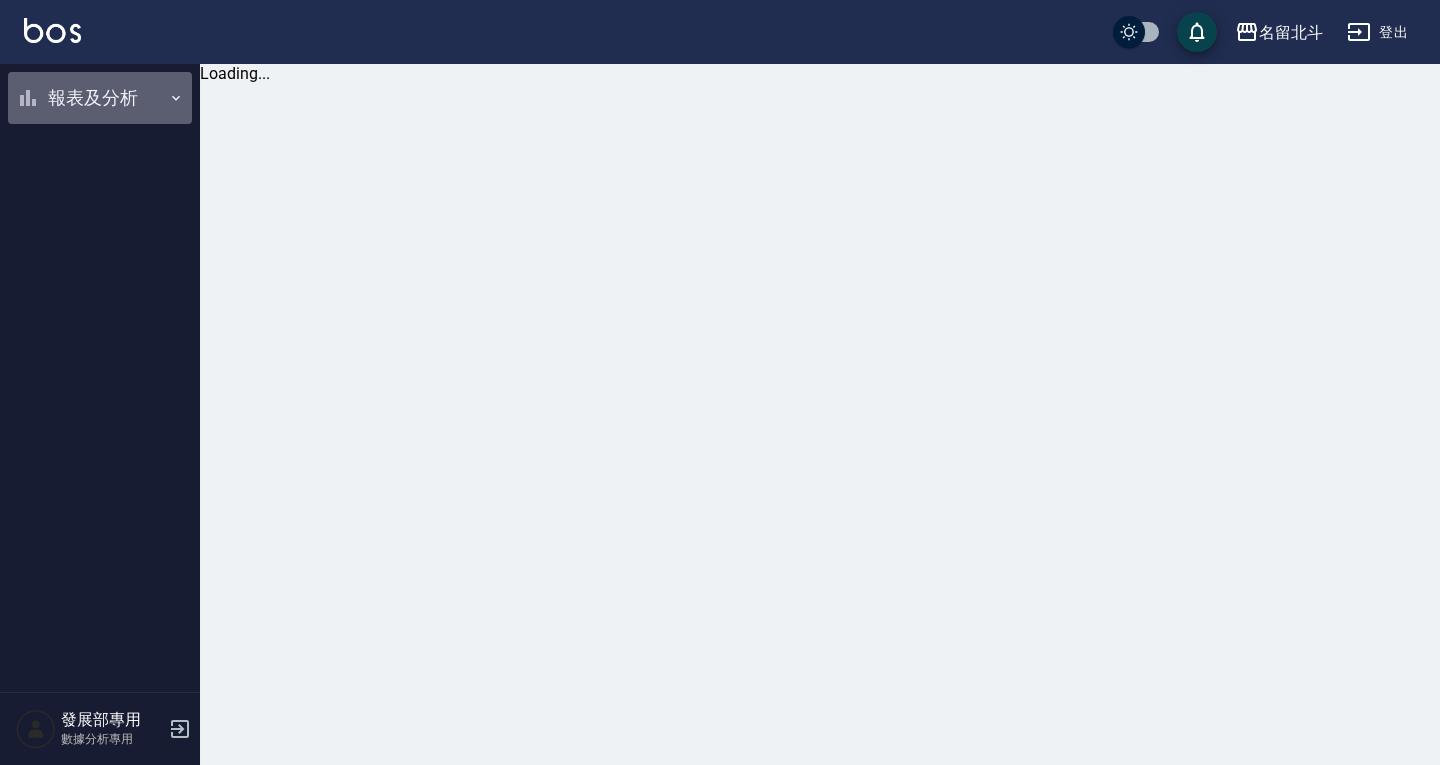 click on "報表及分析" at bounding box center (100, 98) 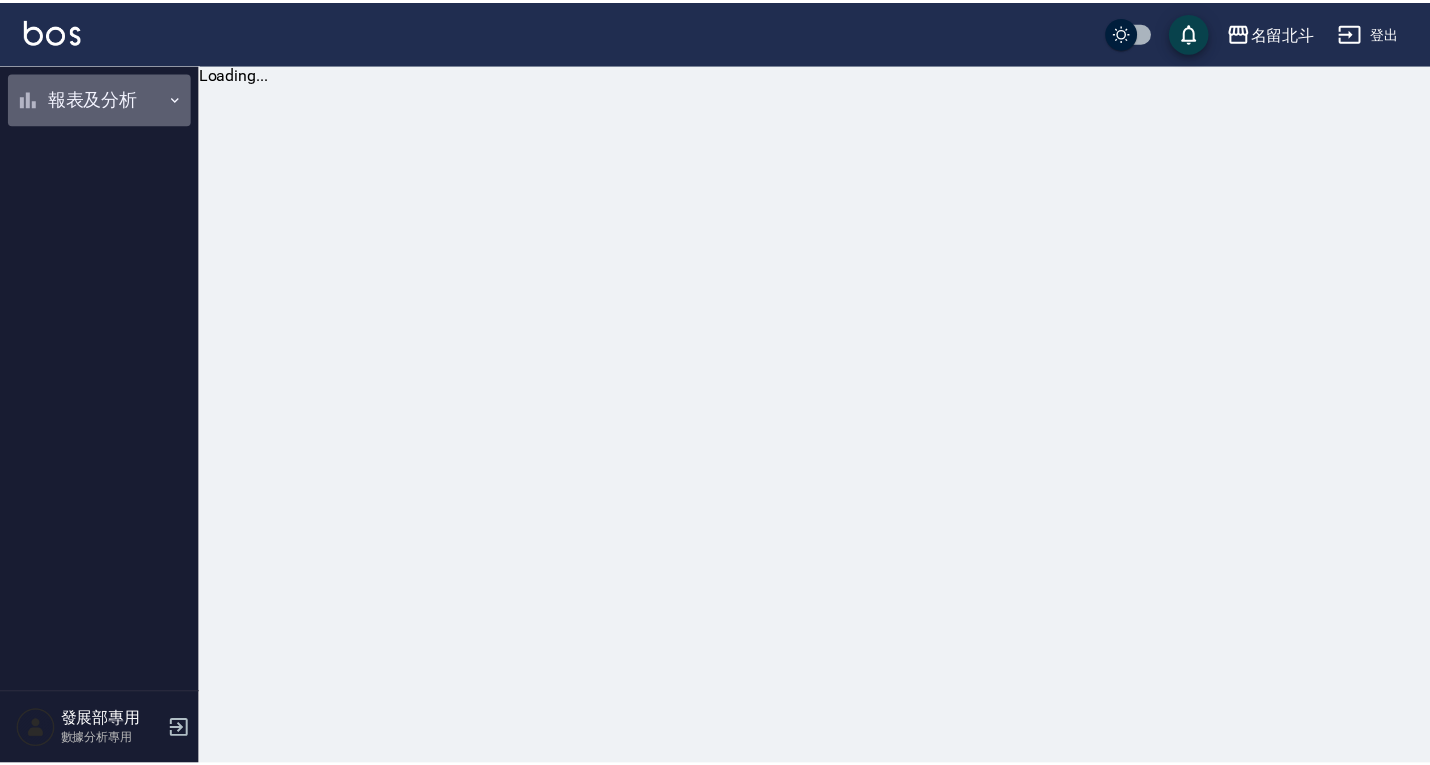 scroll, scrollTop: 0, scrollLeft: 0, axis: both 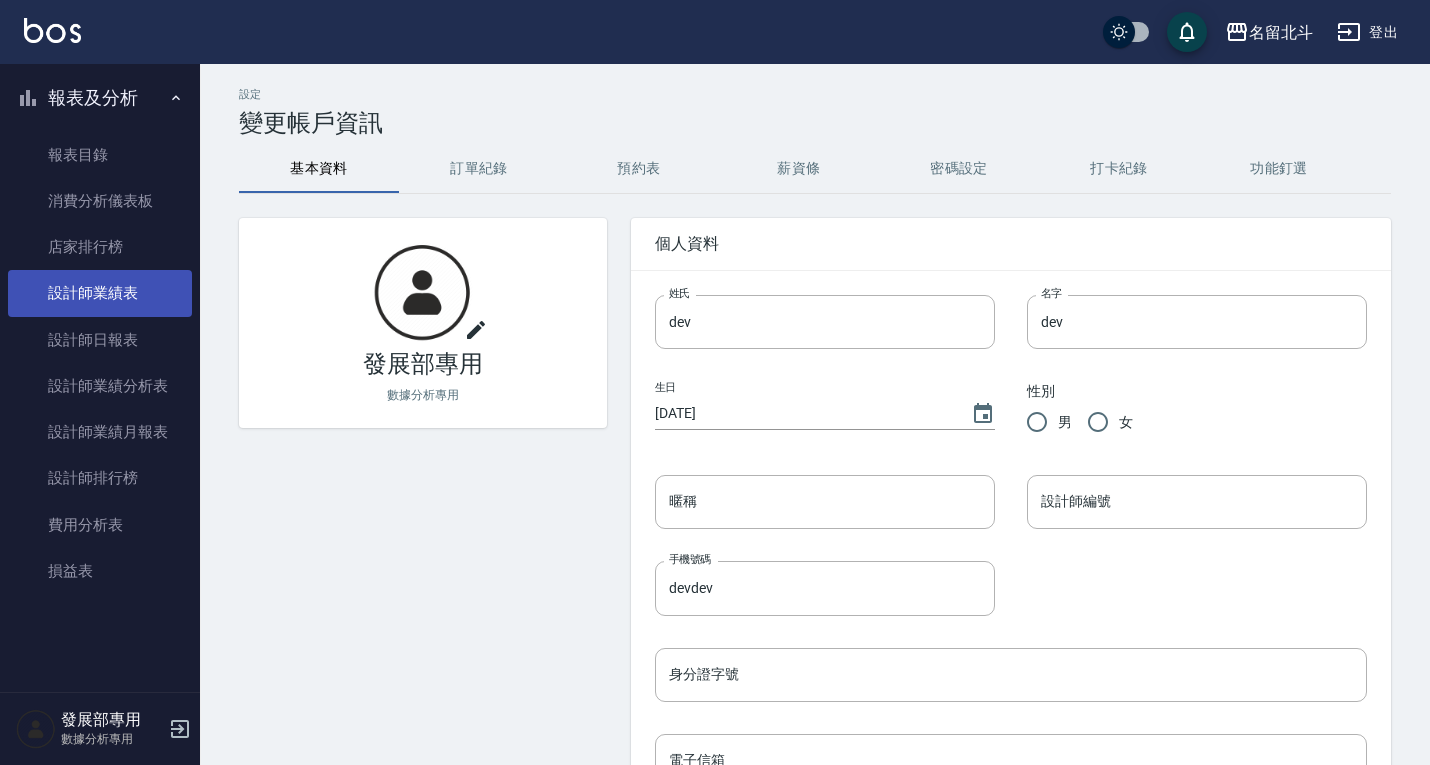 drag, startPoint x: 57, startPoint y: 336, endPoint x: 115, endPoint y: 307, distance: 64.84597 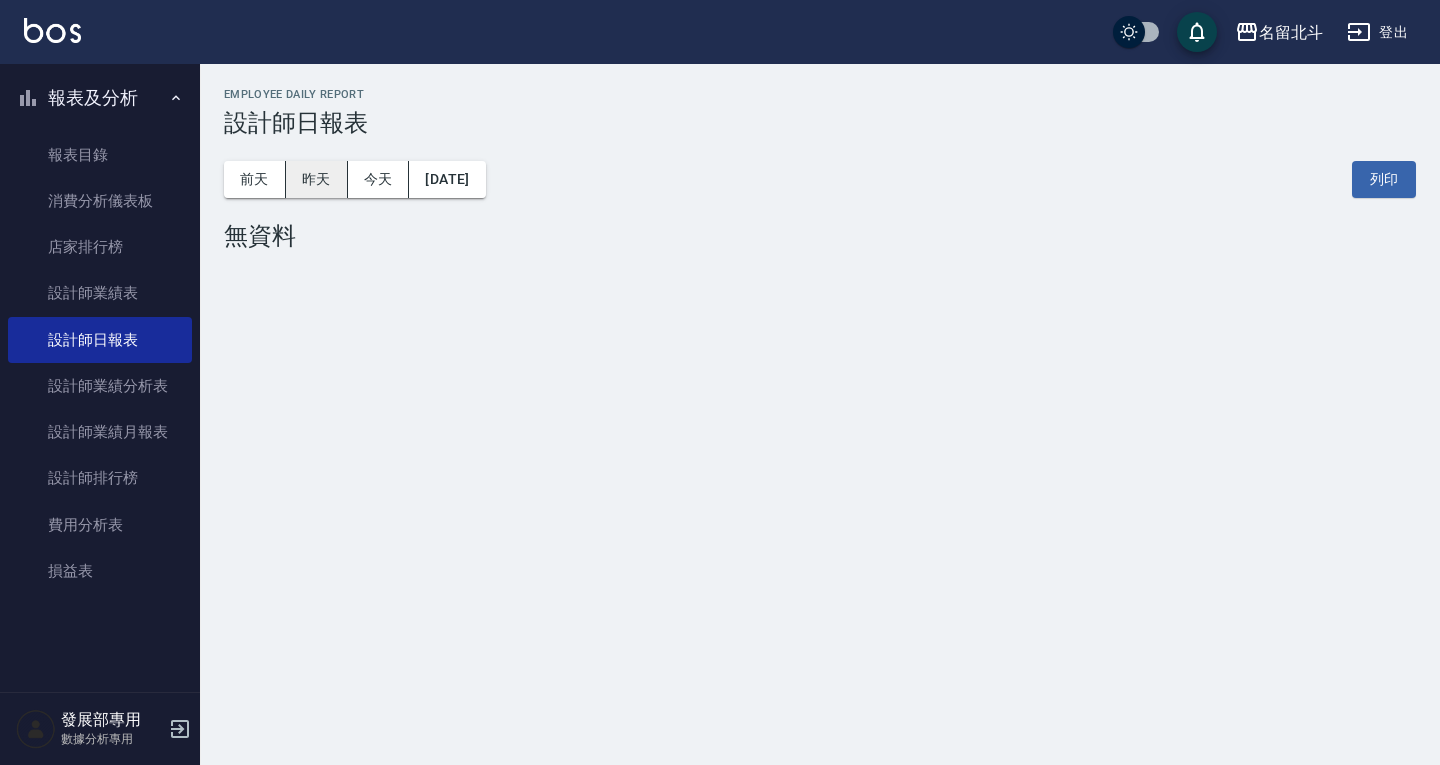 click on "昨天" at bounding box center [317, 179] 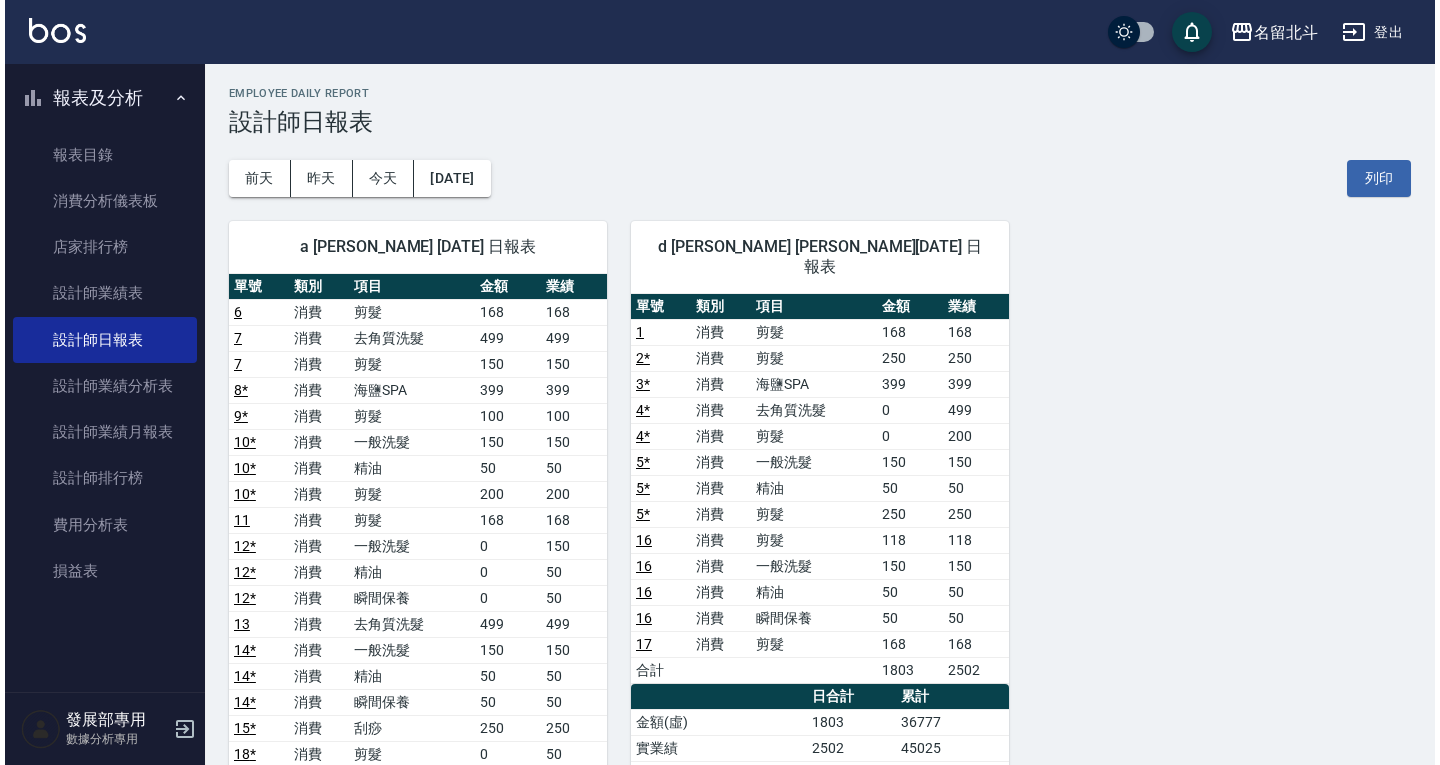 scroll, scrollTop: 0, scrollLeft: 0, axis: both 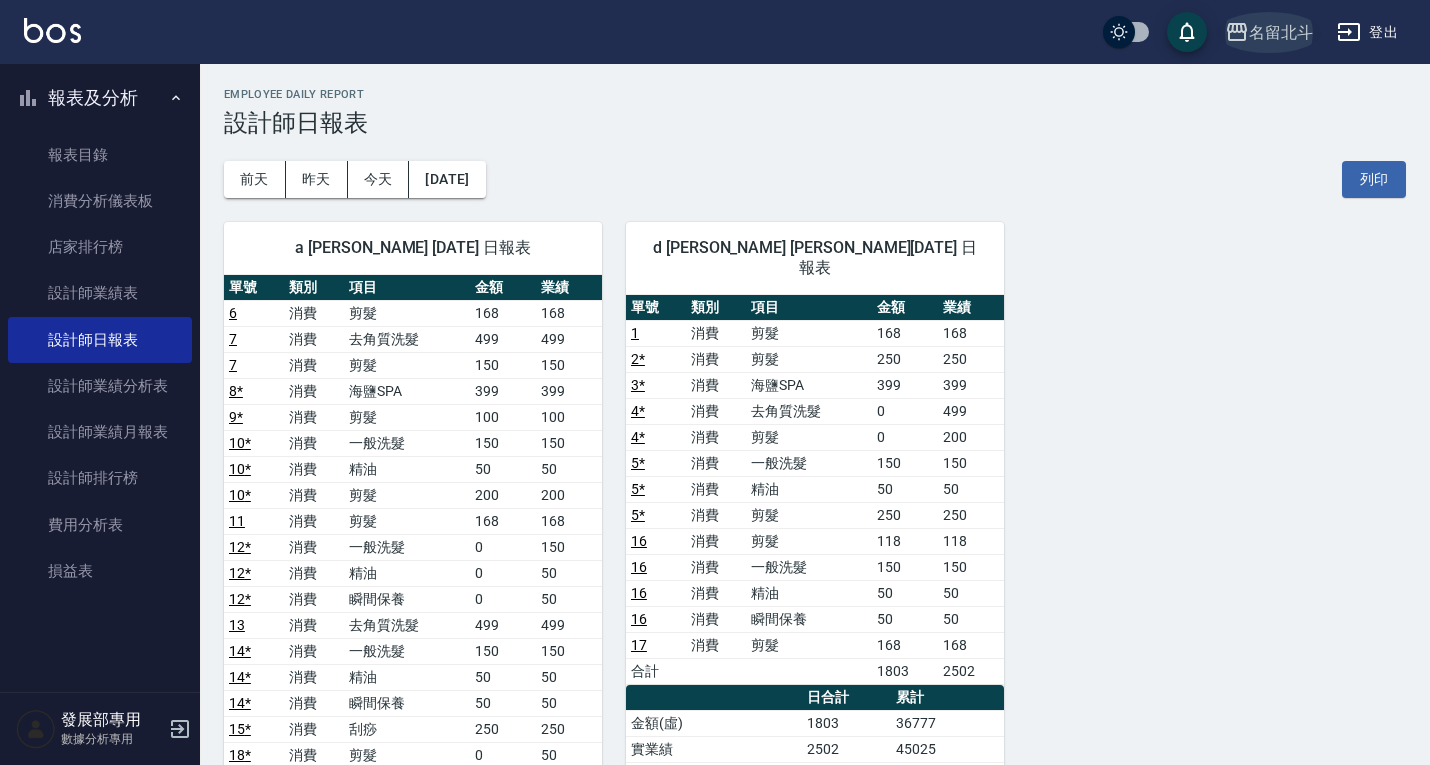 click on "名留北斗" at bounding box center (1281, 32) 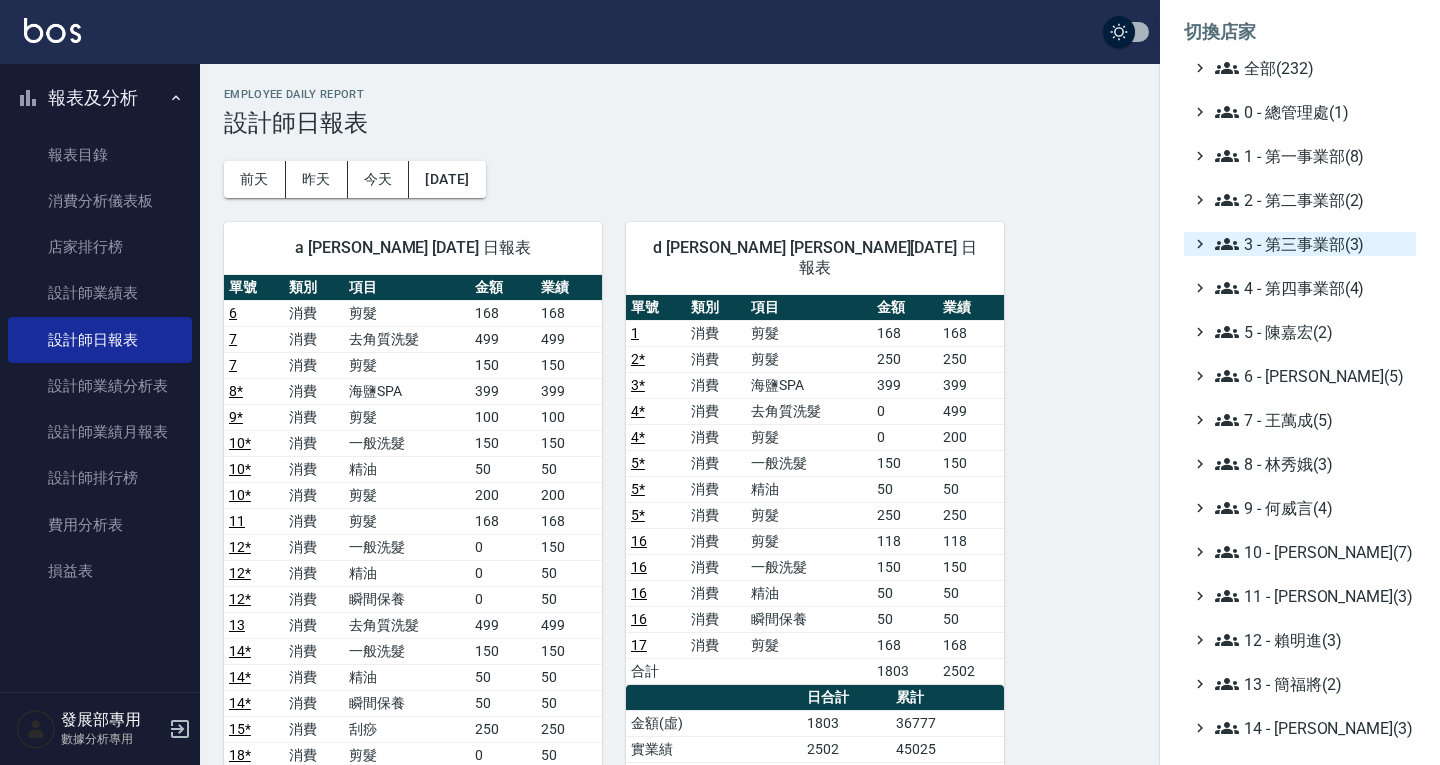 click on "3 - 第三事業部(3)" at bounding box center [1311, 244] 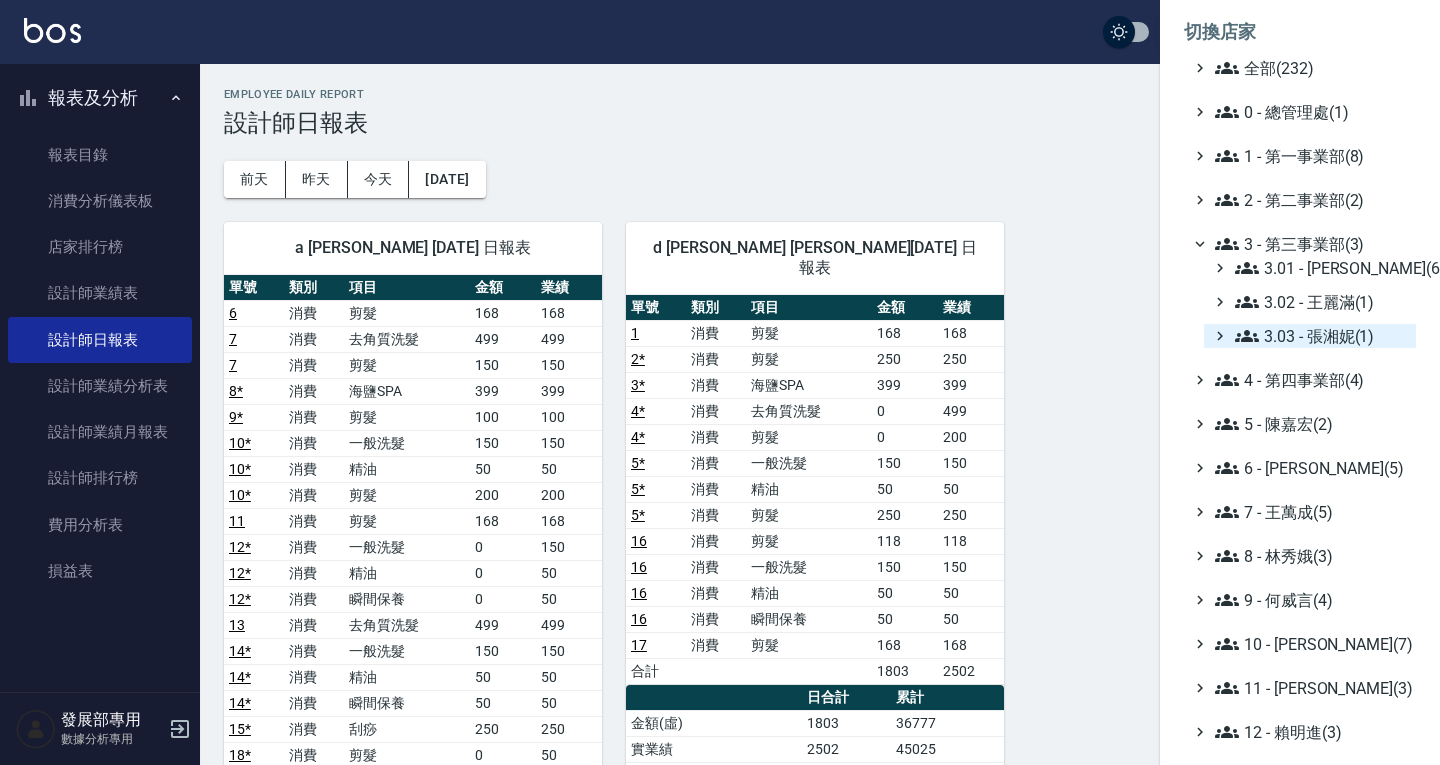 click on "3.03 - 張湘妮(1)" at bounding box center [1321, 336] 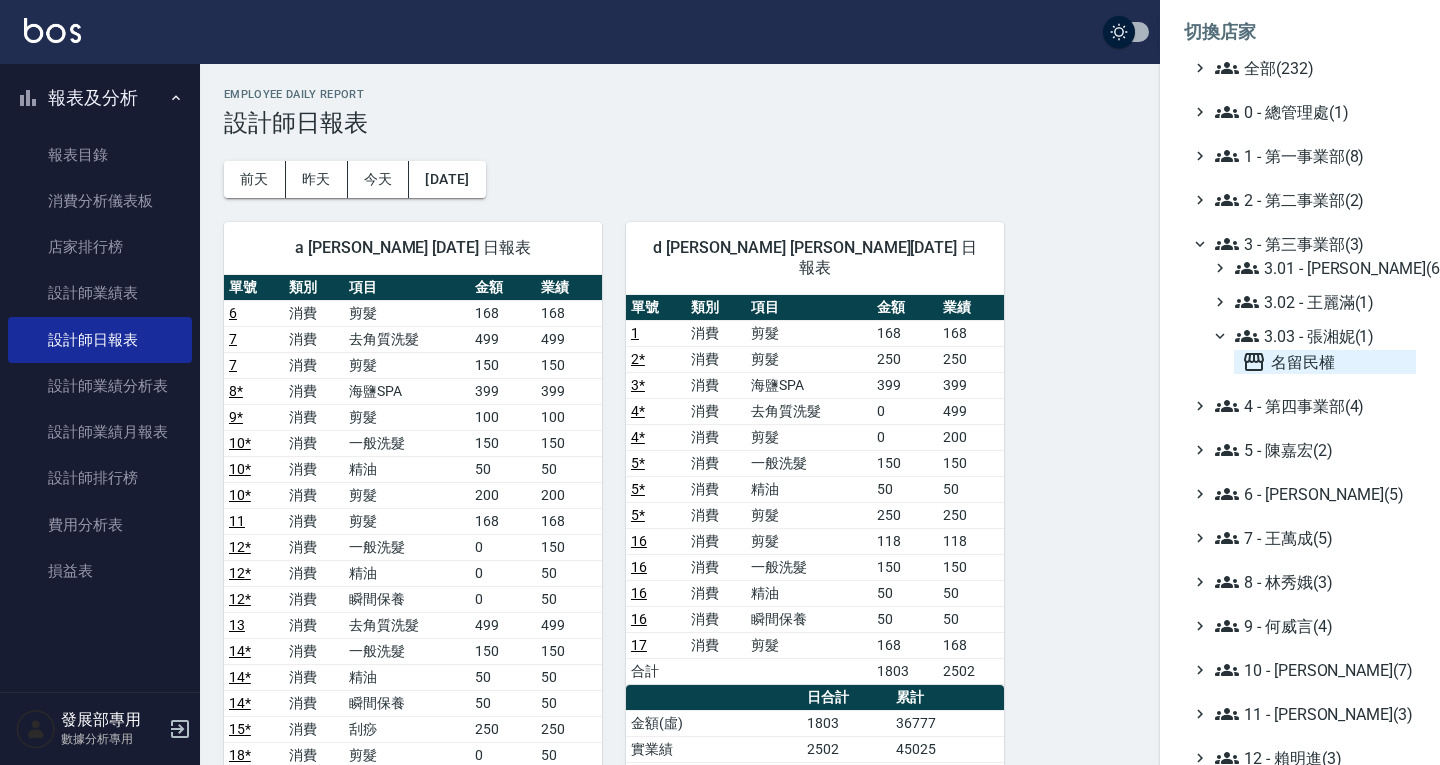 click on "名留民權" at bounding box center (1325, 362) 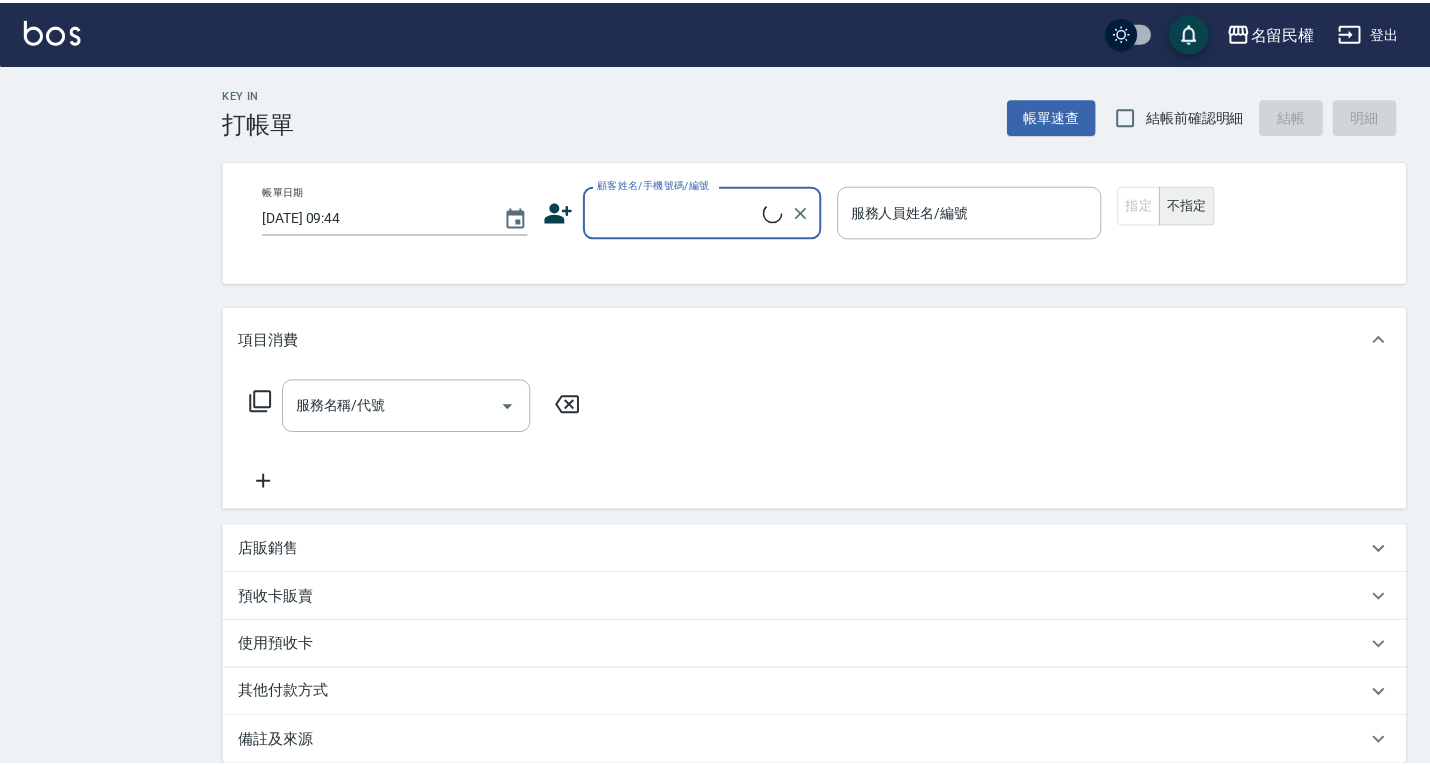 scroll, scrollTop: 0, scrollLeft: 0, axis: both 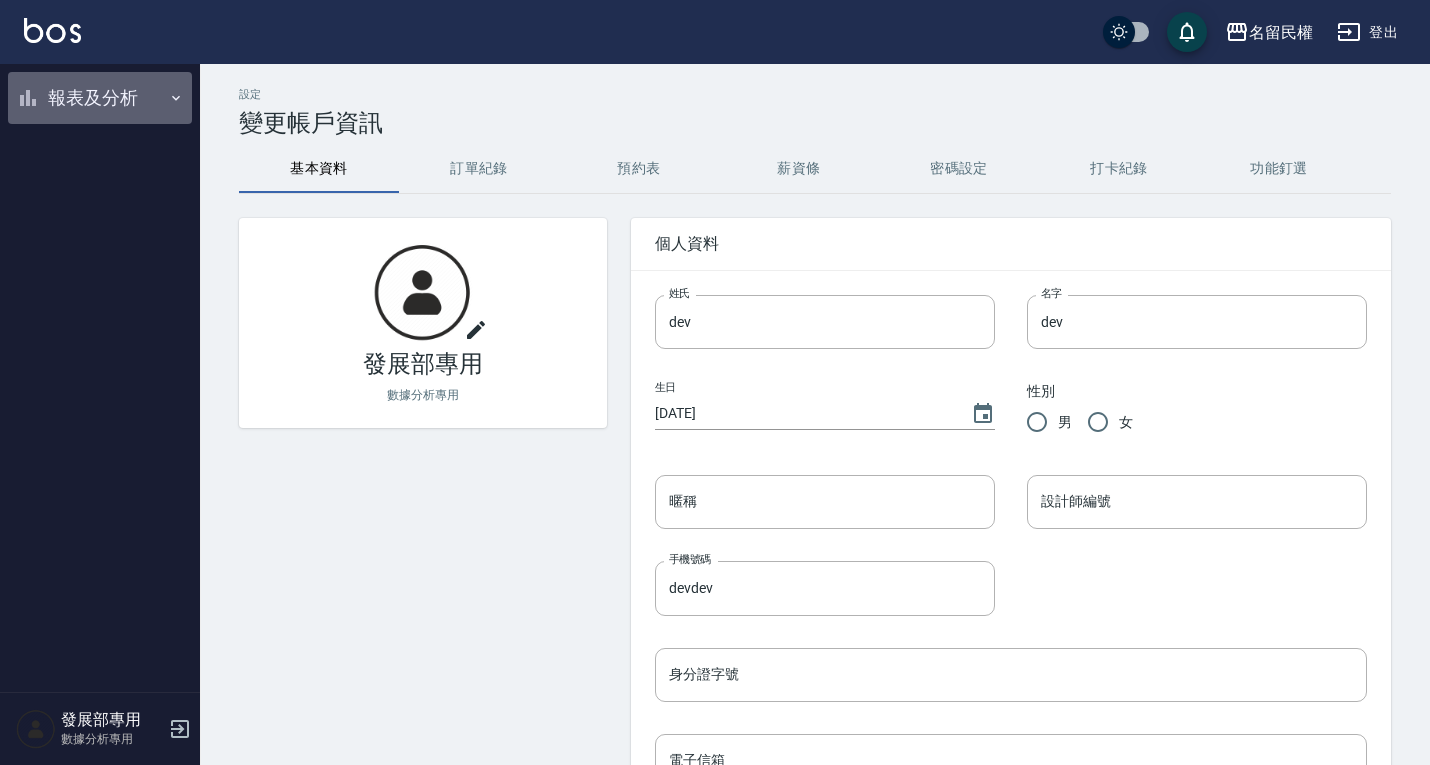 click on "報表及分析" at bounding box center (100, 98) 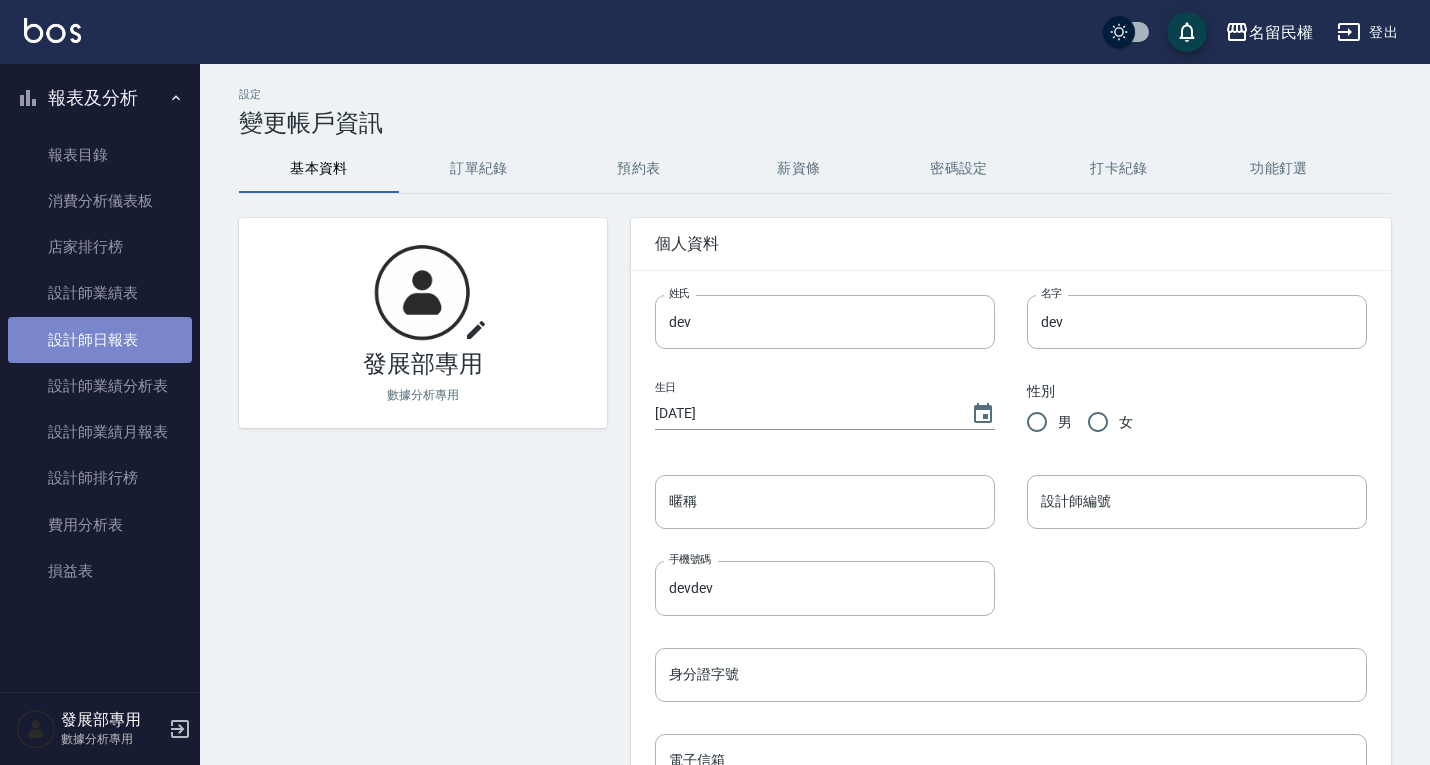 click on "設計師日報表" at bounding box center [100, 340] 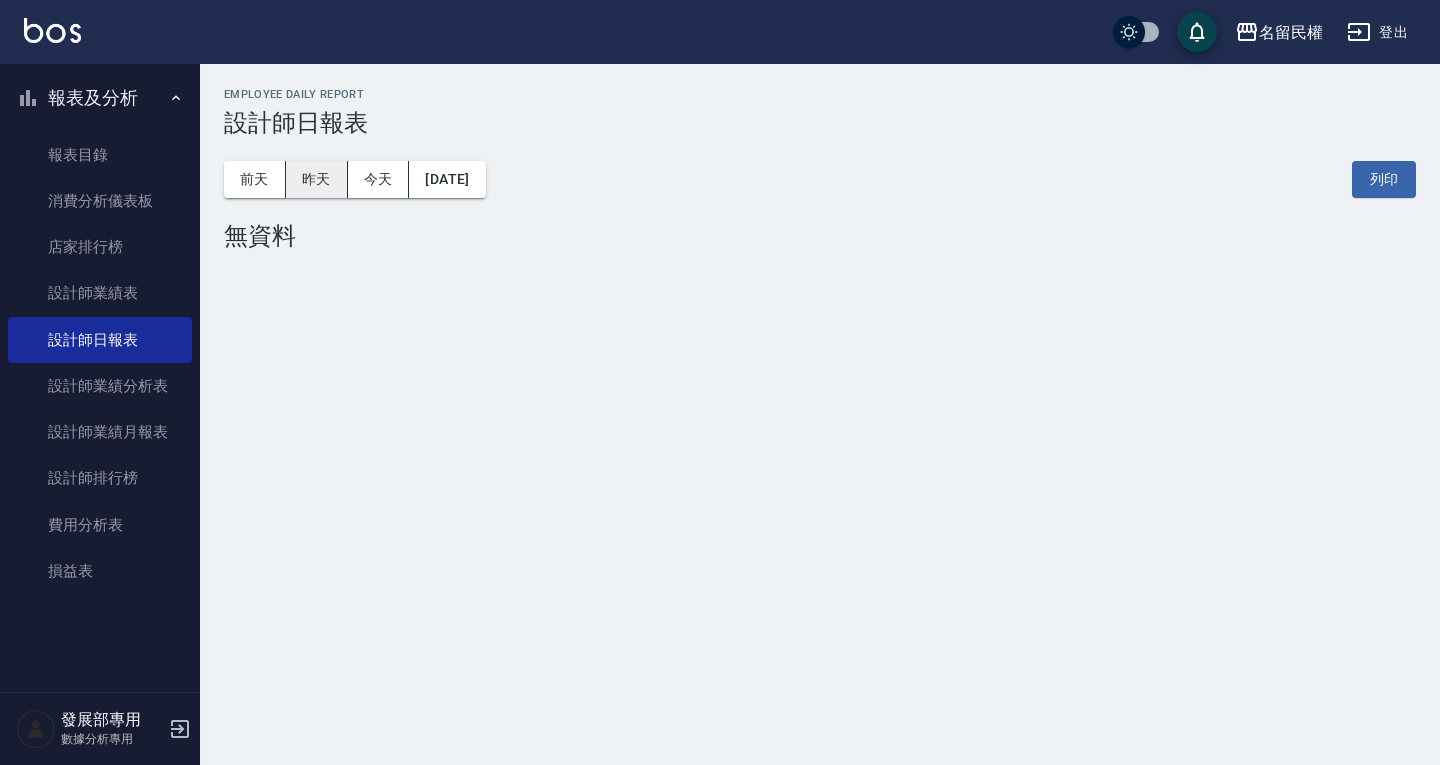 click on "昨天" at bounding box center [317, 179] 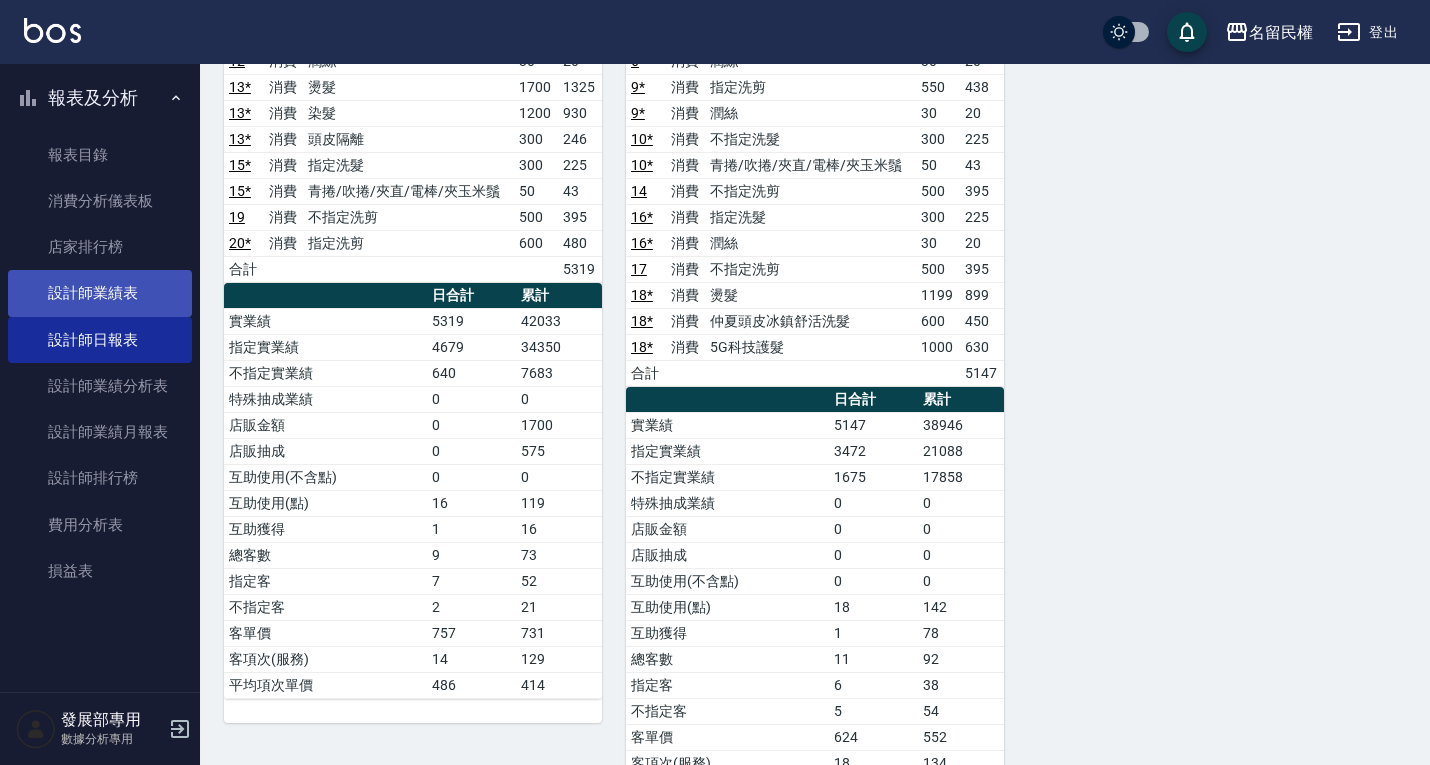 scroll, scrollTop: 409, scrollLeft: 0, axis: vertical 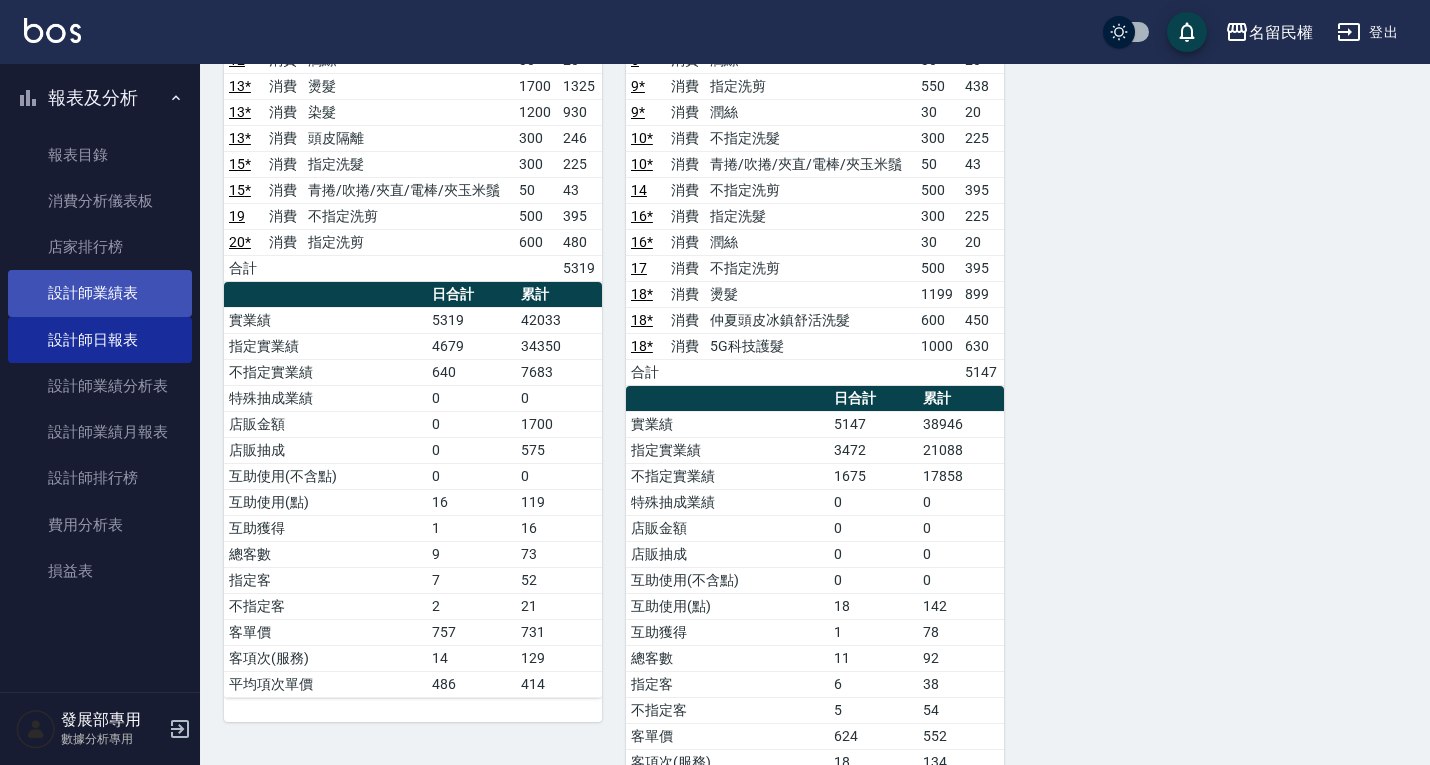 click on "設計師業績表" at bounding box center [100, 293] 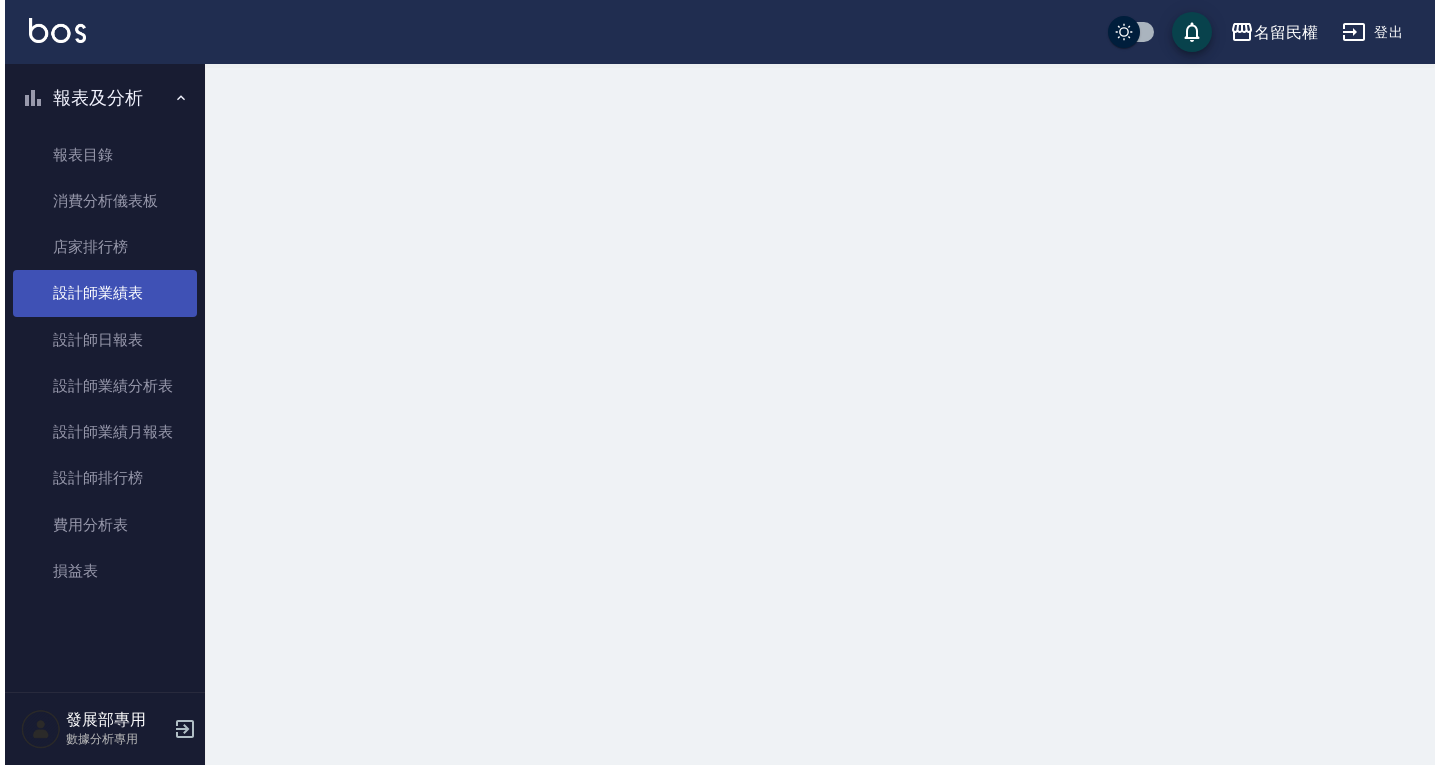 scroll, scrollTop: 0, scrollLeft: 0, axis: both 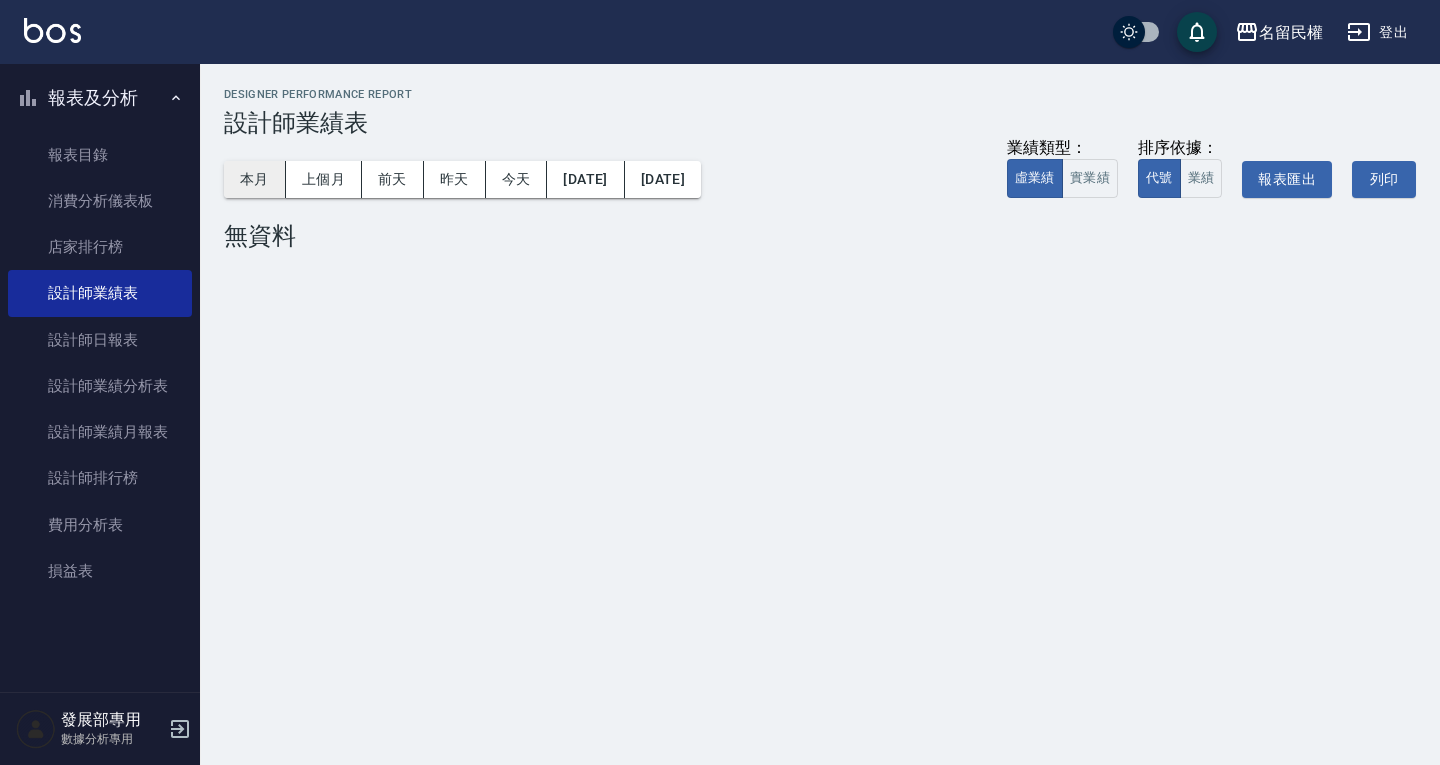 click on "本月" at bounding box center (255, 179) 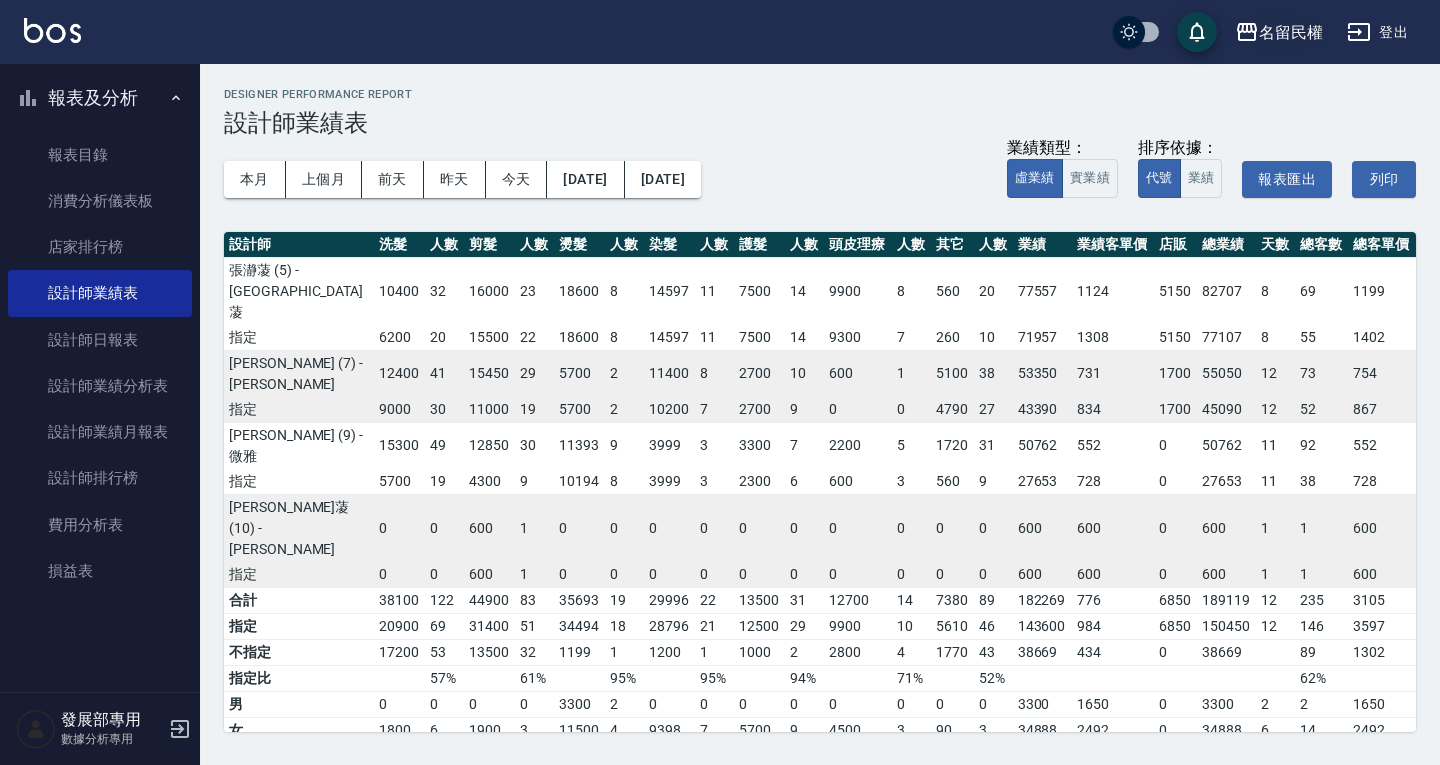 click on "名留民權" at bounding box center (1291, 32) 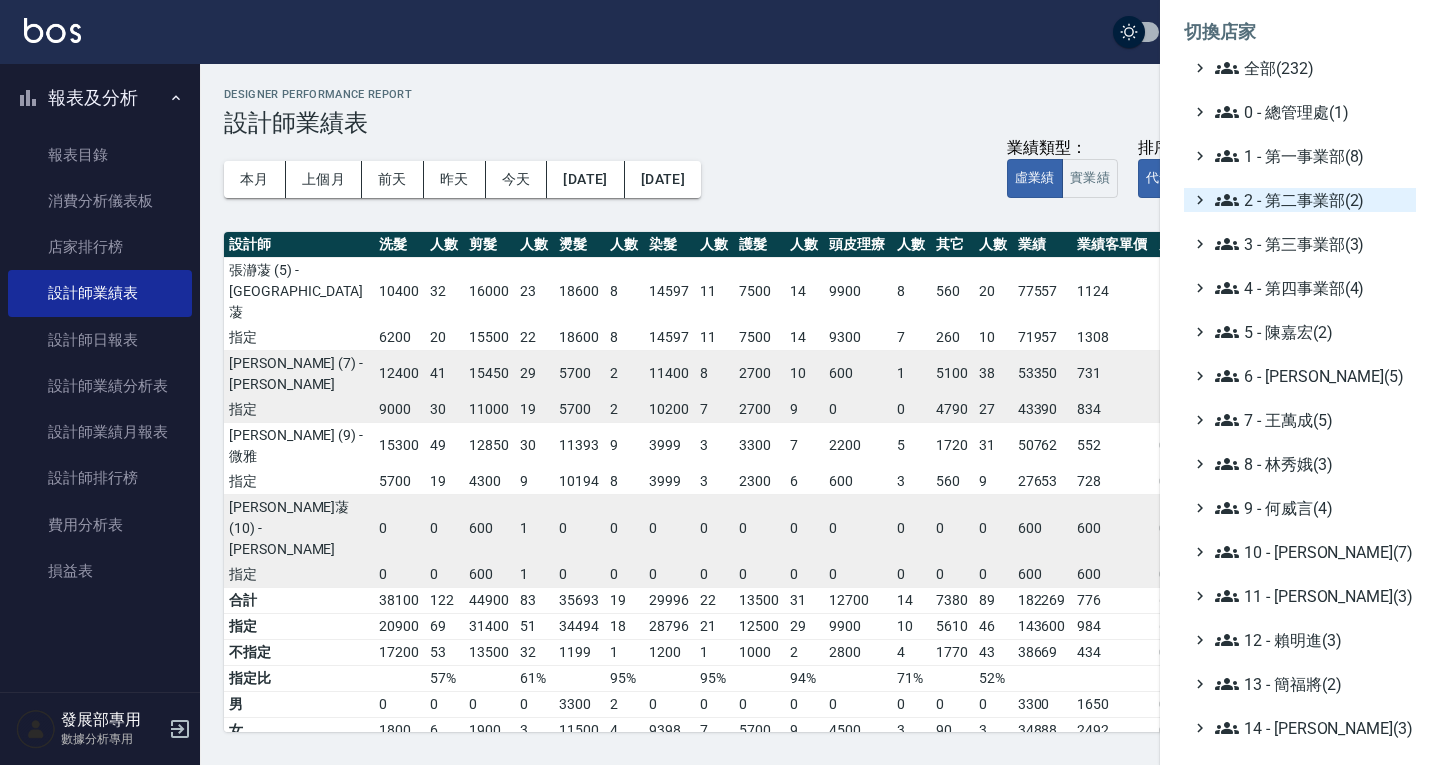 click on "2 - 第二事業部(2)" at bounding box center [1311, 200] 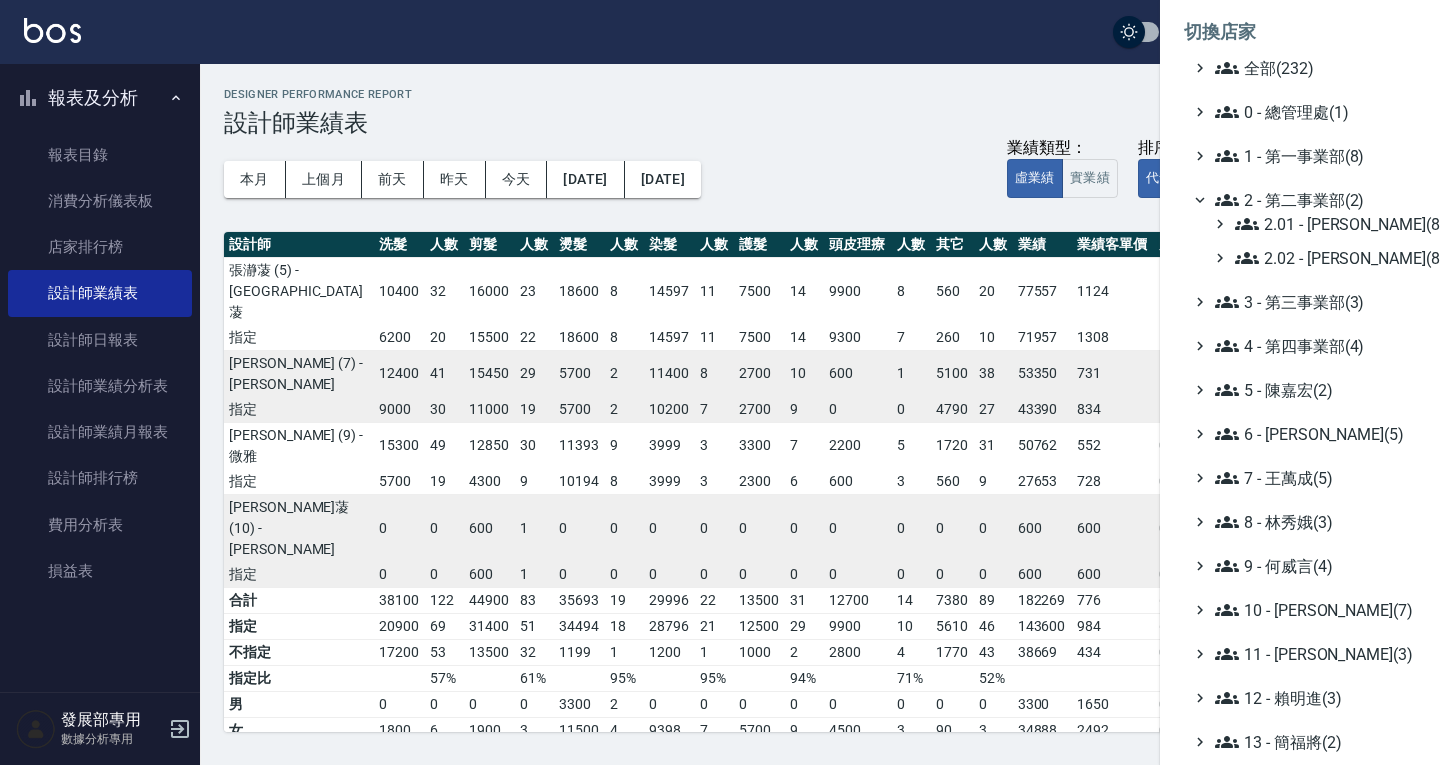 click on "2 - 第二事業部(2)" at bounding box center [1311, 200] 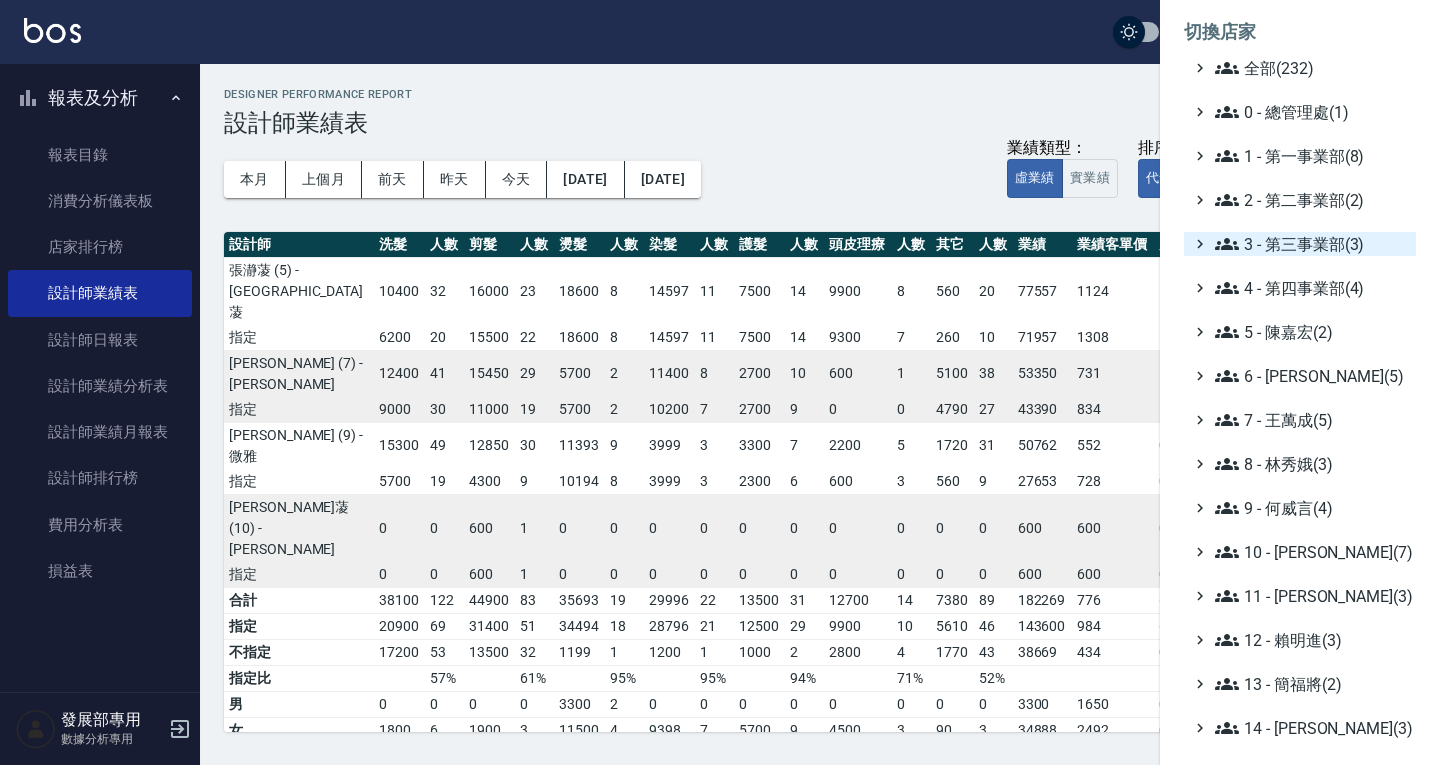 click on "3 - 第三事業部(3)" at bounding box center [1311, 244] 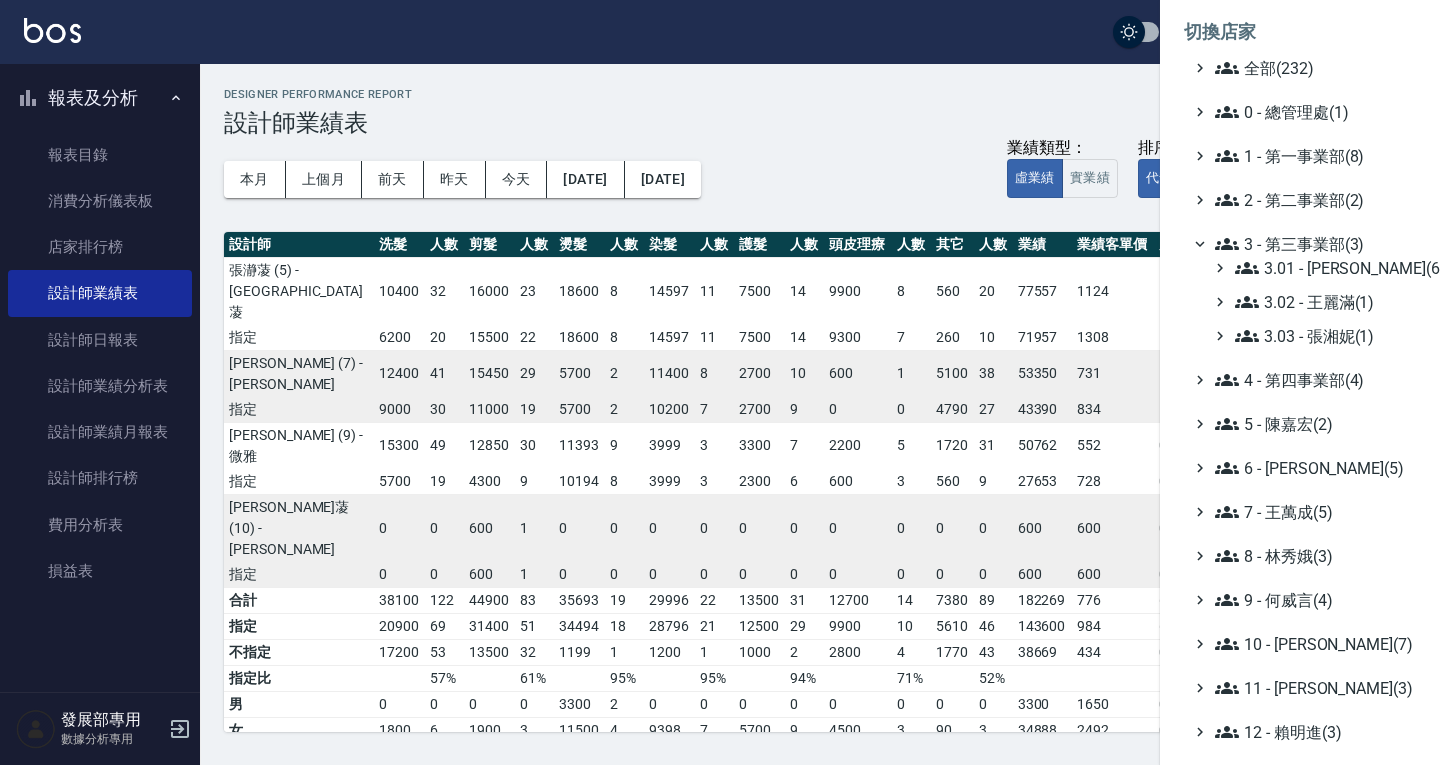 click on "3 - 第三事業部(3)" at bounding box center [1311, 244] 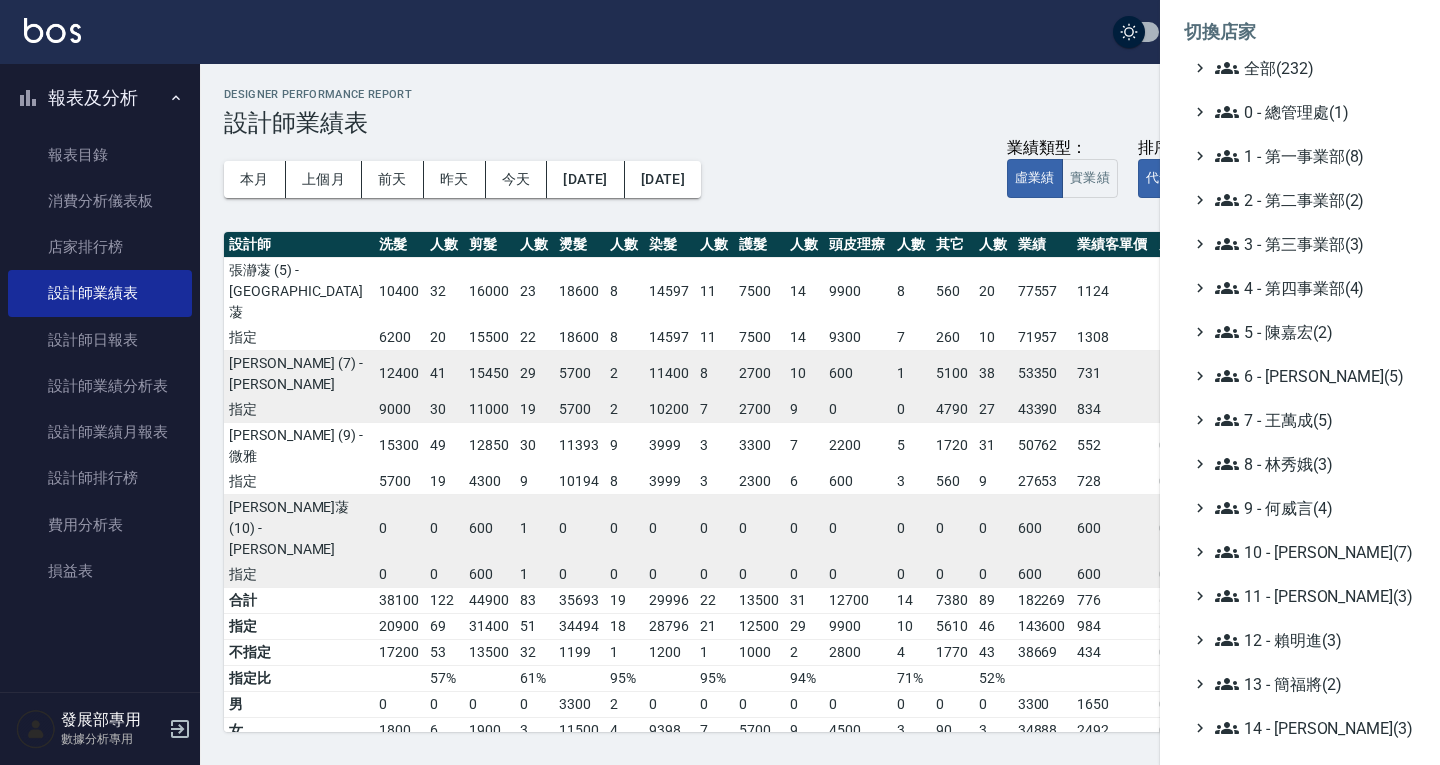 click on "3 - 第三事業部(3)" at bounding box center [1311, 244] 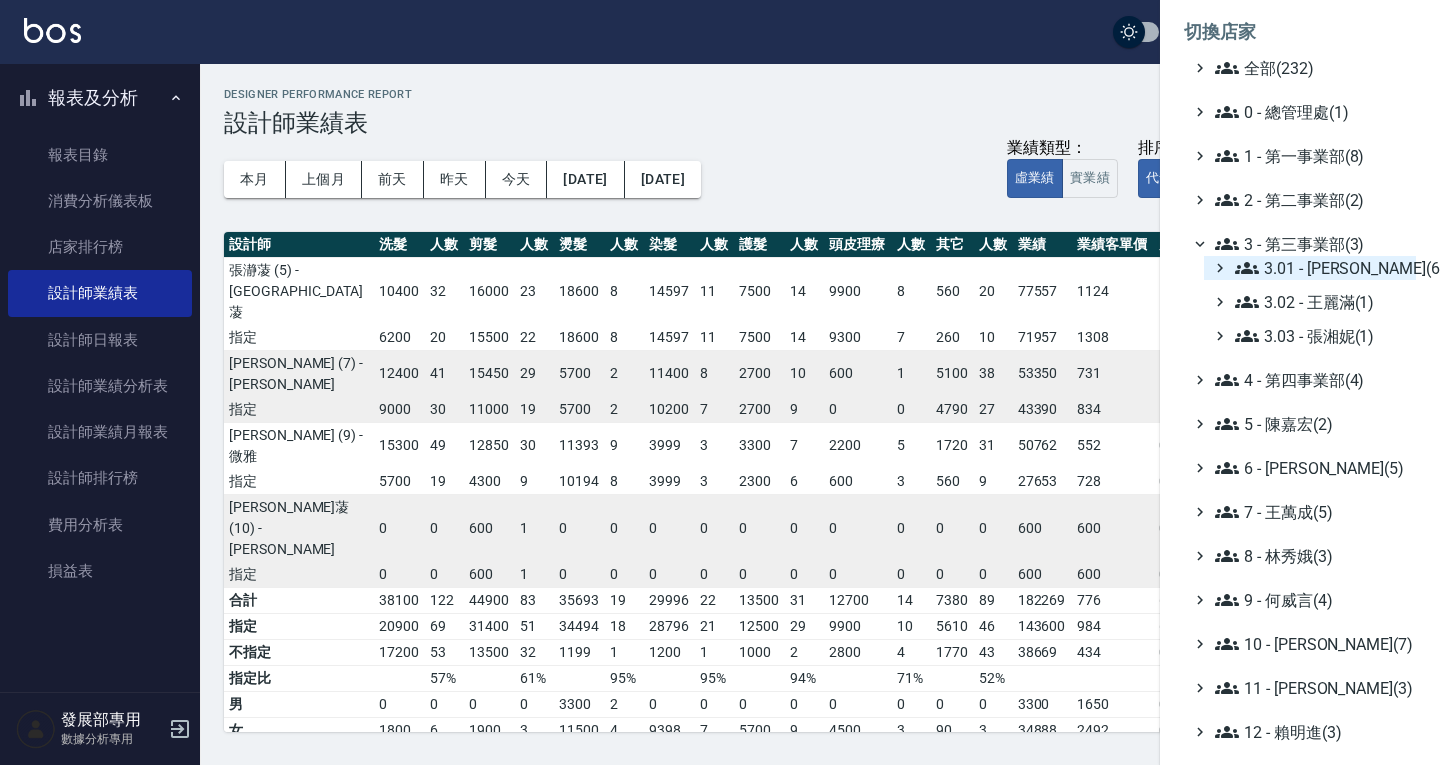 click on "3.01 - 蔡承翰(6)" at bounding box center (1321, 268) 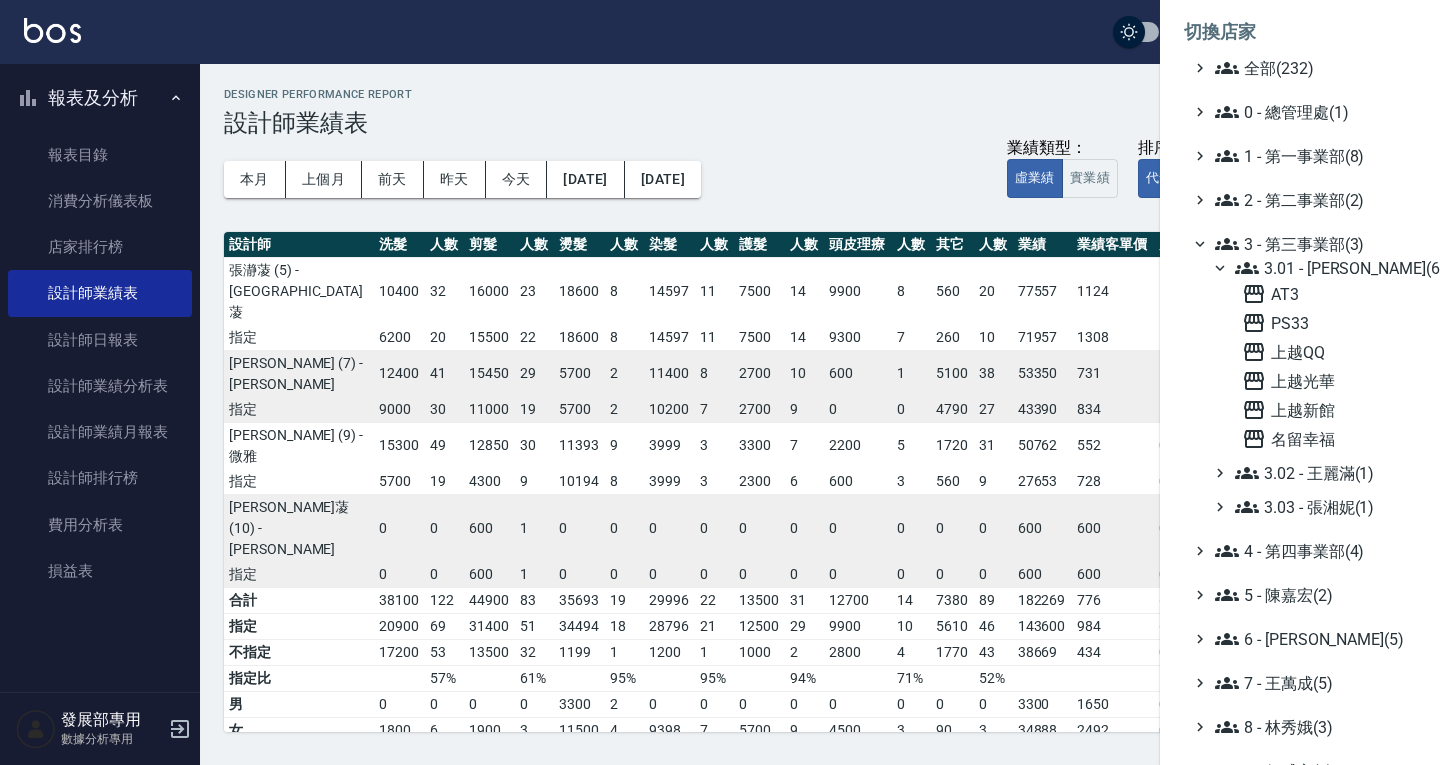 click on "3 - 第三事業部(3)" at bounding box center (1300, 244) 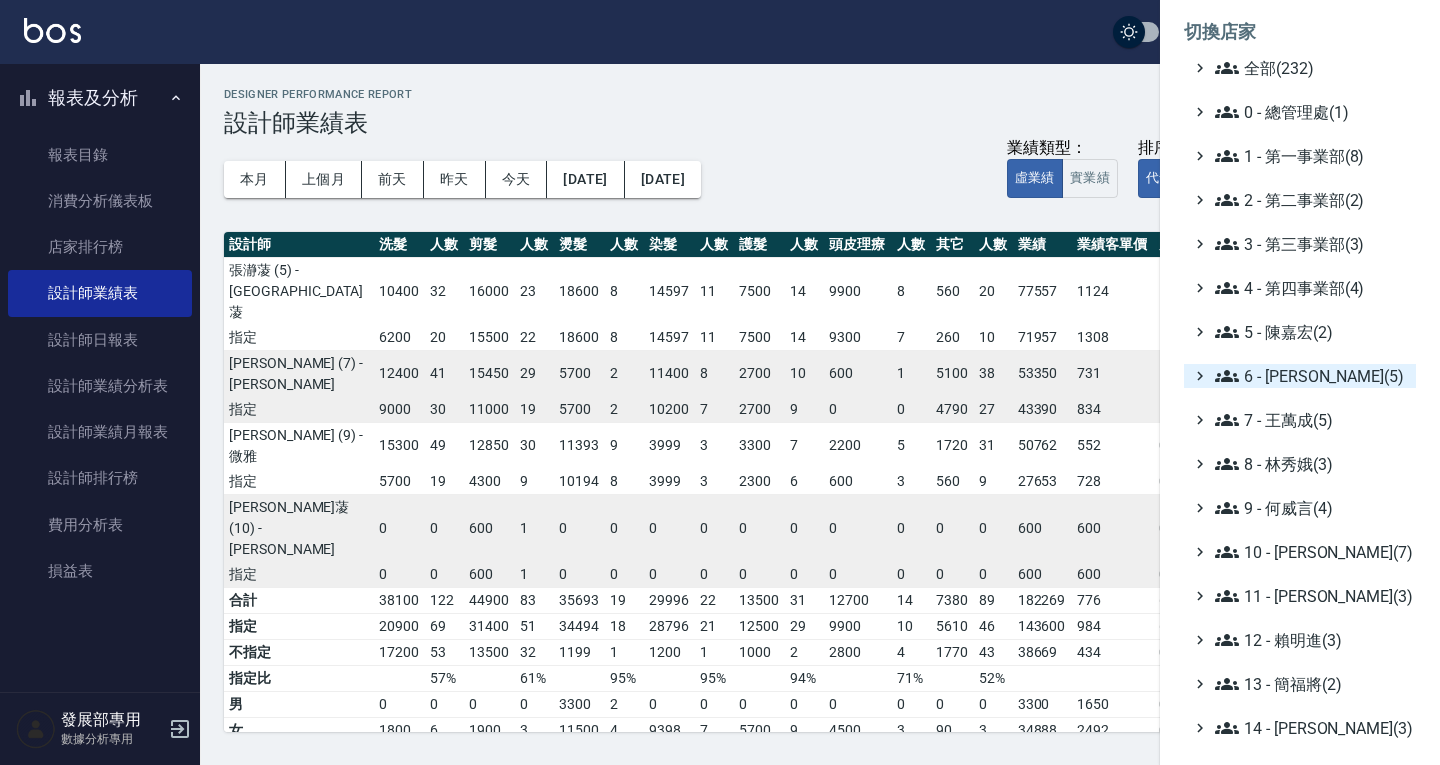 scroll, scrollTop: 200, scrollLeft: 0, axis: vertical 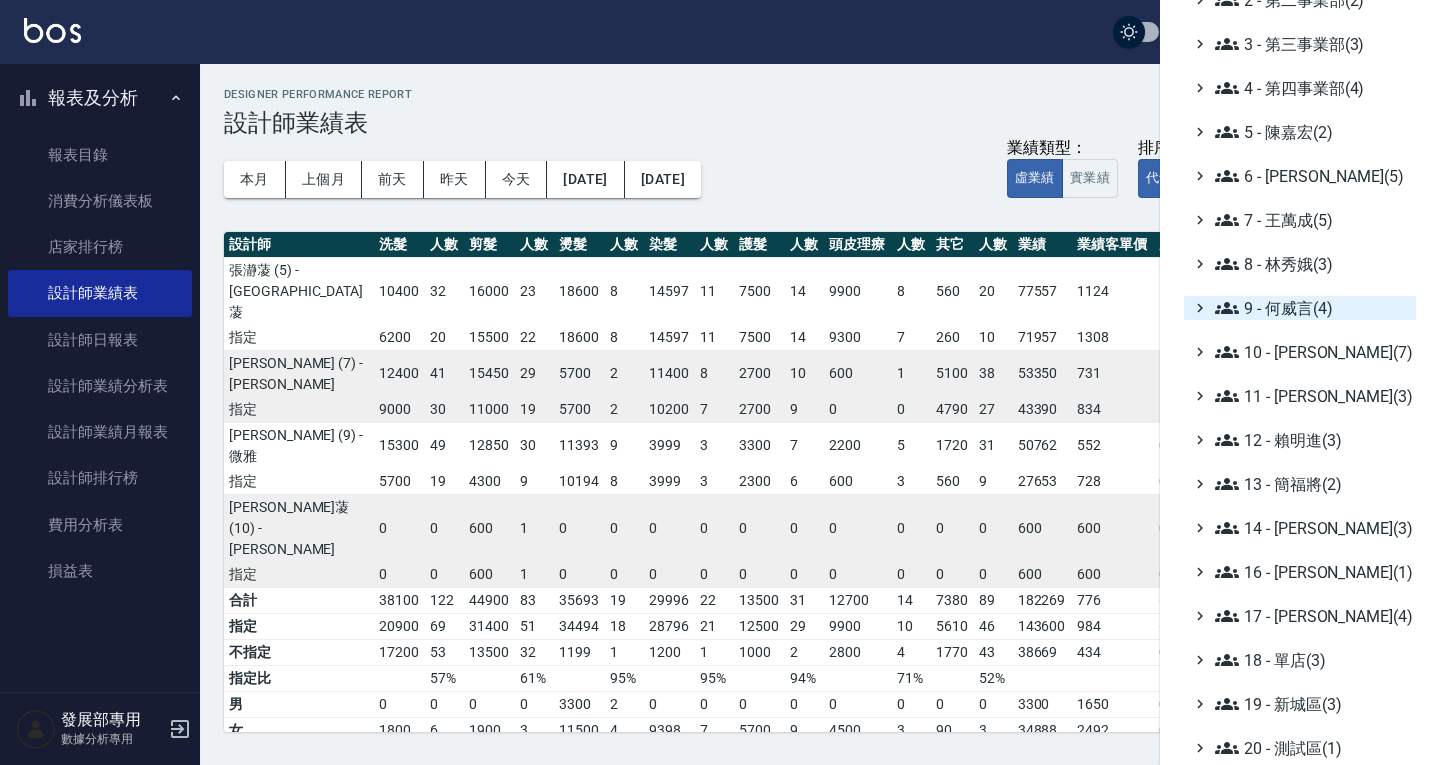 click on "9 - 何威言(4)" at bounding box center (1311, 308) 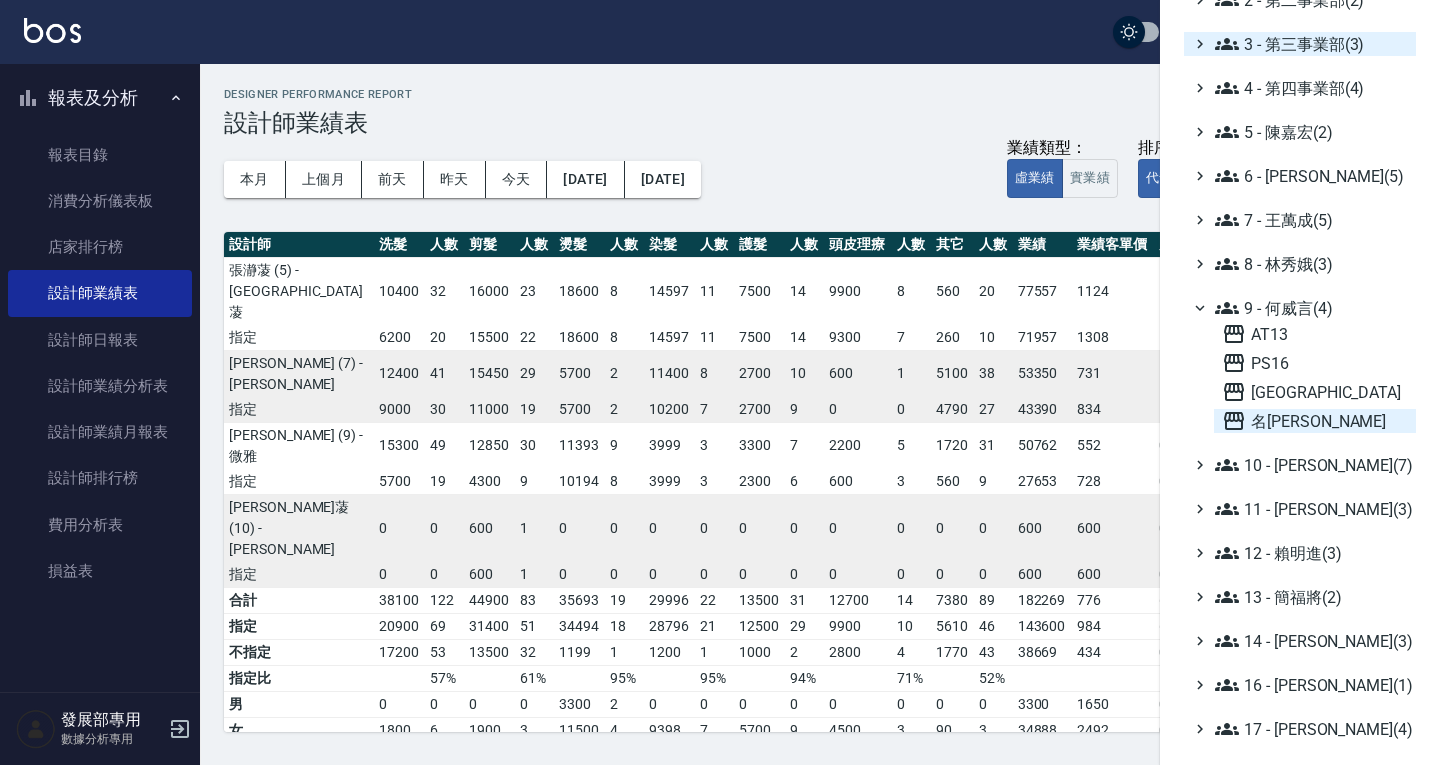 click on "名留仁二" at bounding box center [1315, 421] 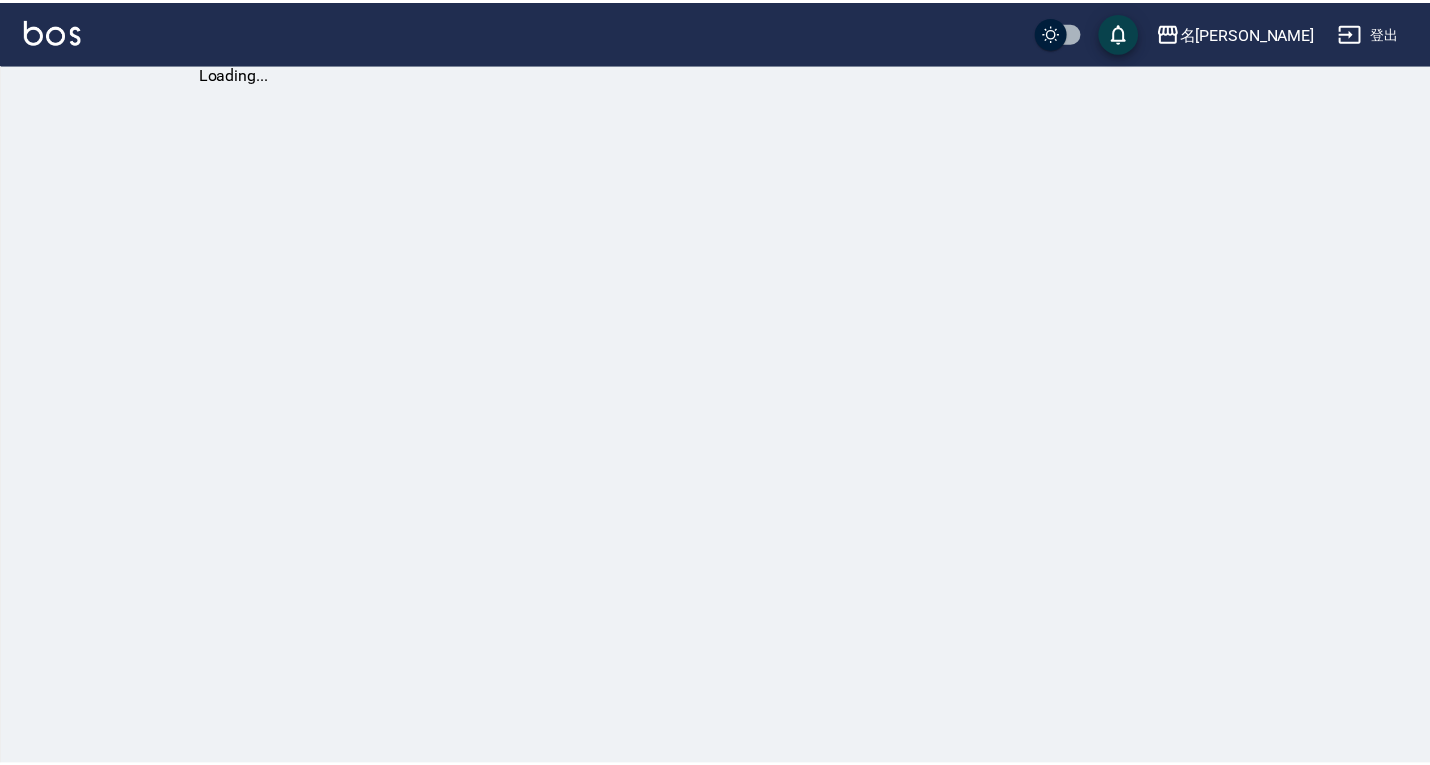 scroll, scrollTop: 0, scrollLeft: 0, axis: both 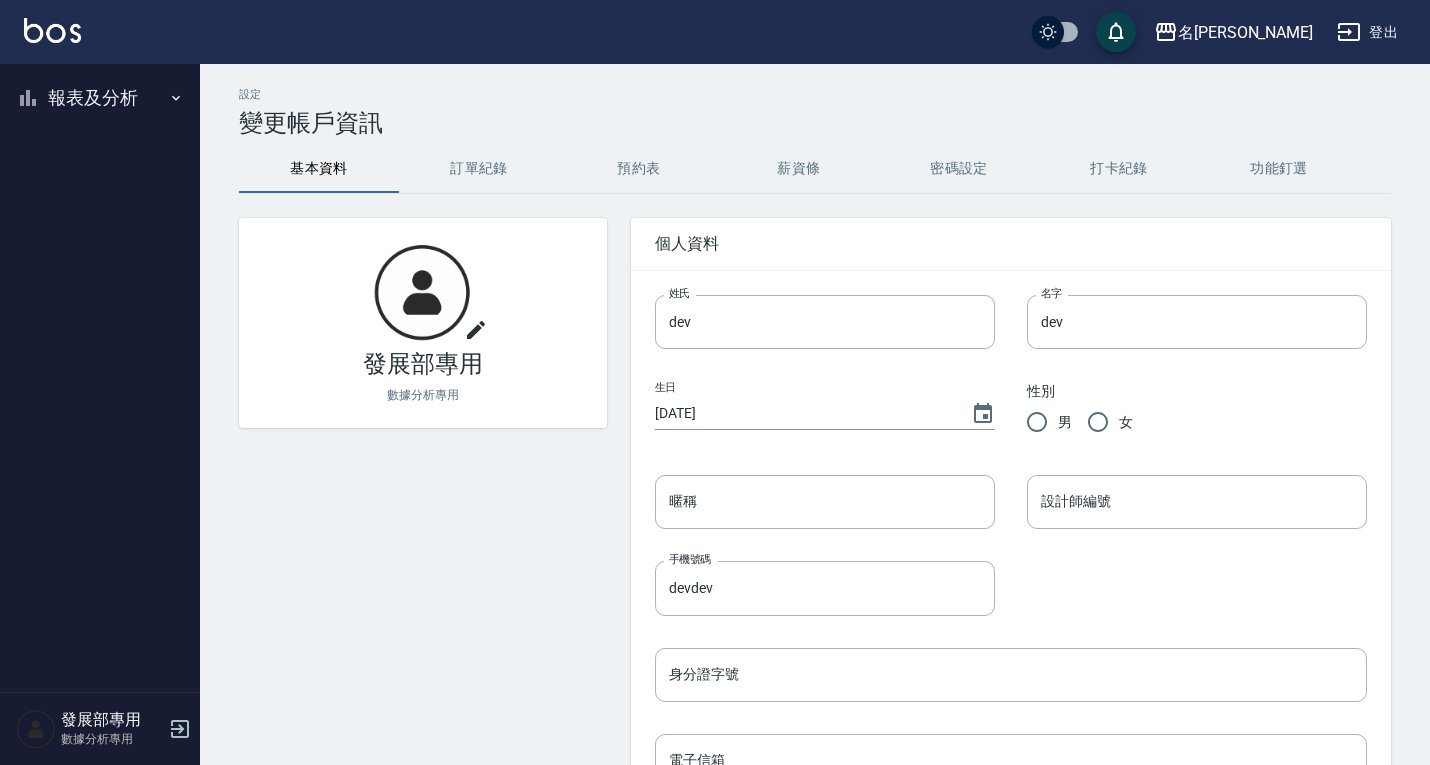 click on "報表及分析" at bounding box center (100, 98) 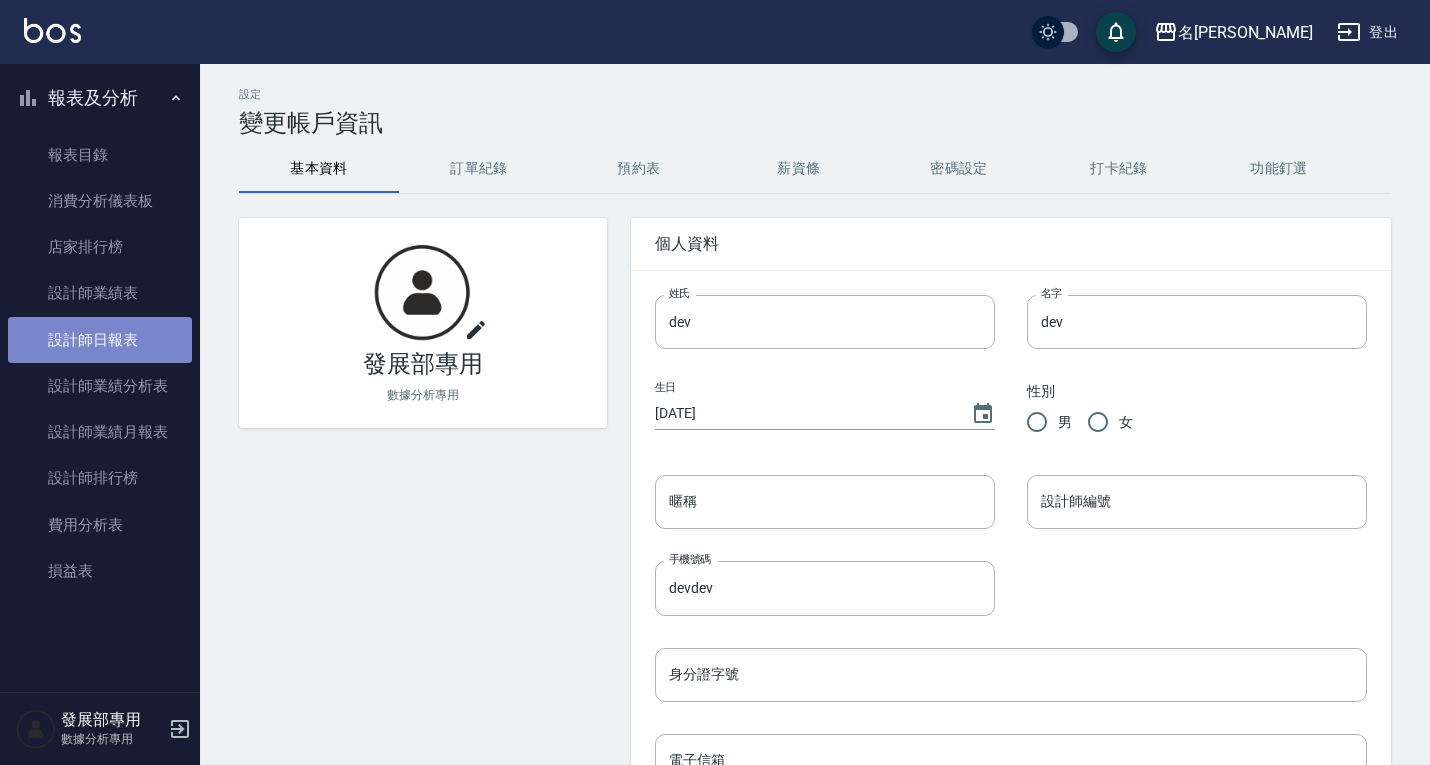 click on "設計師日報表" at bounding box center [100, 340] 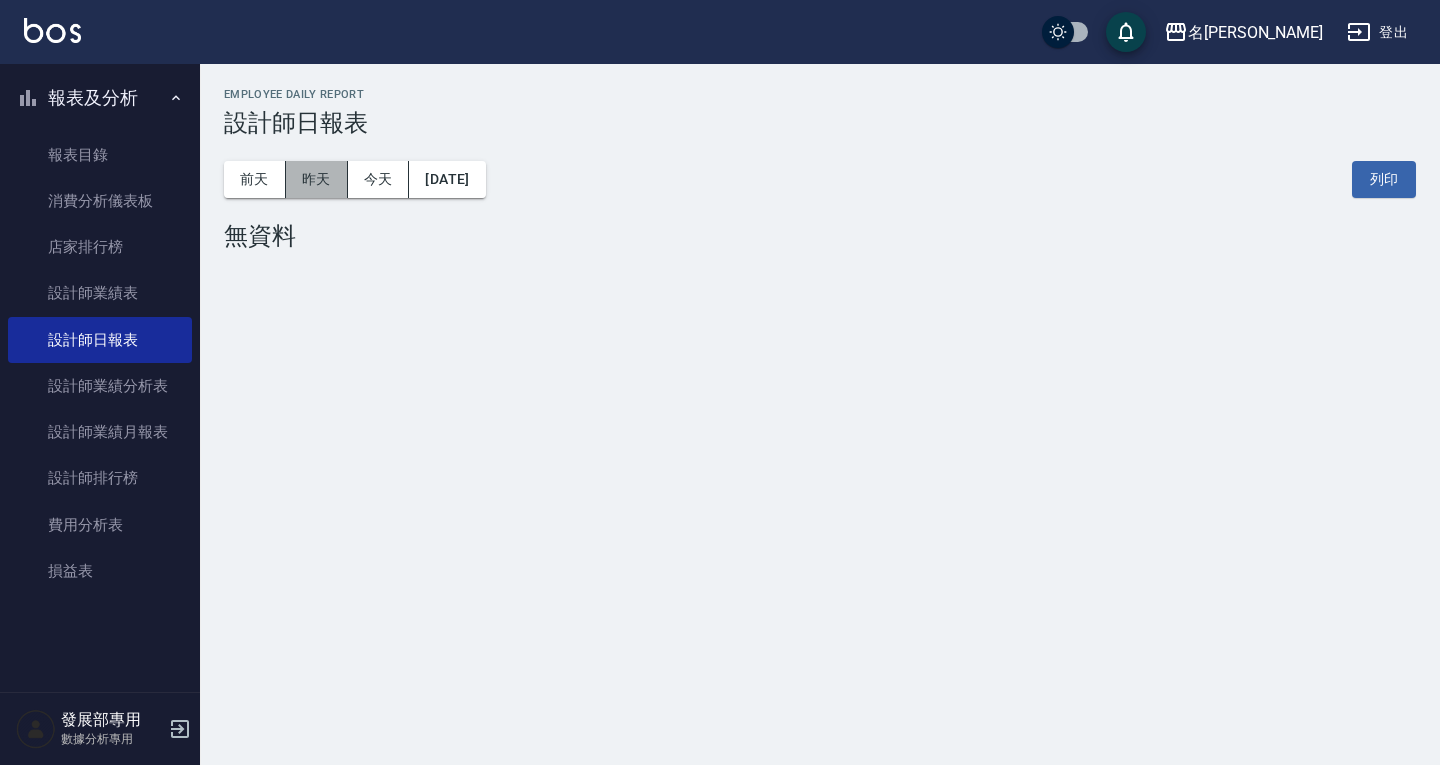 click on "昨天" at bounding box center [317, 179] 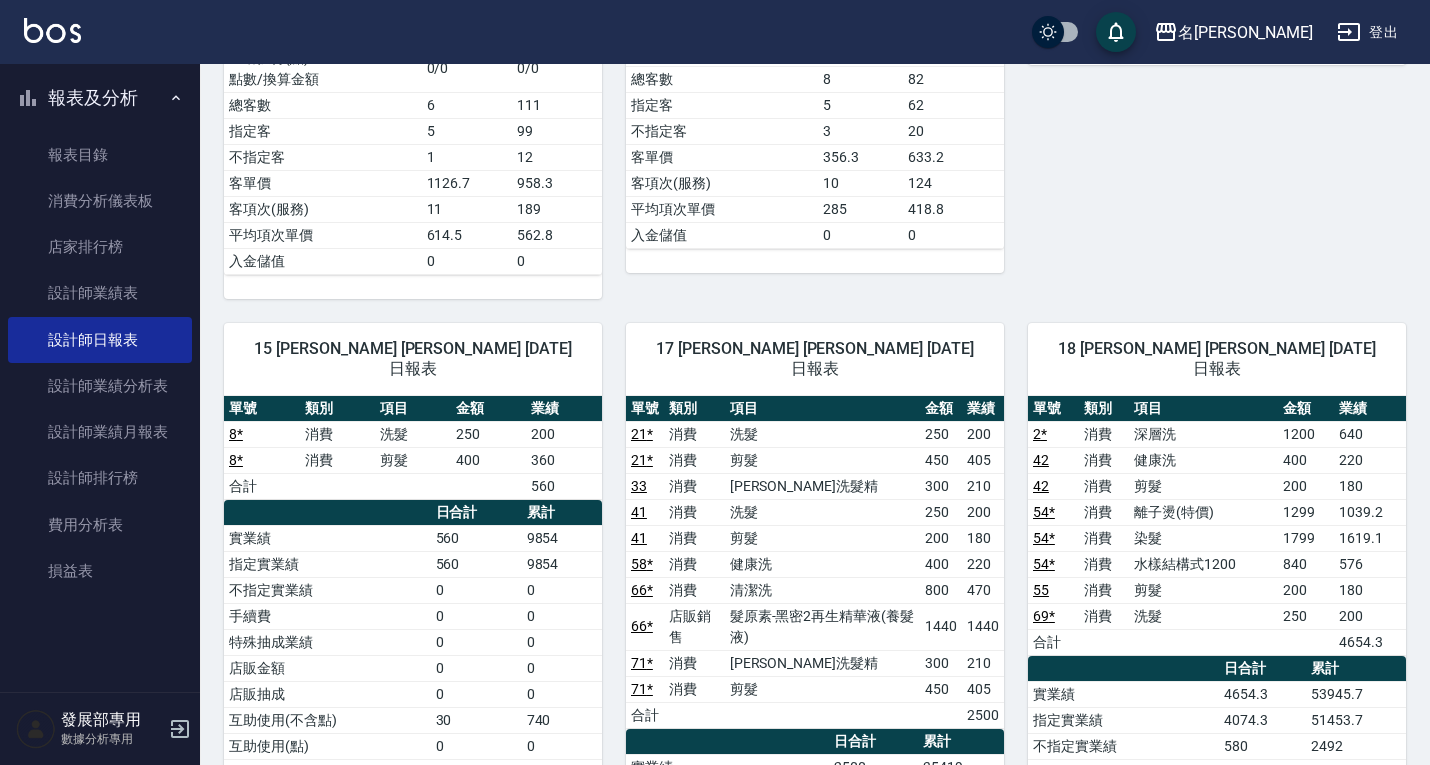 scroll, scrollTop: 3220, scrollLeft: 0, axis: vertical 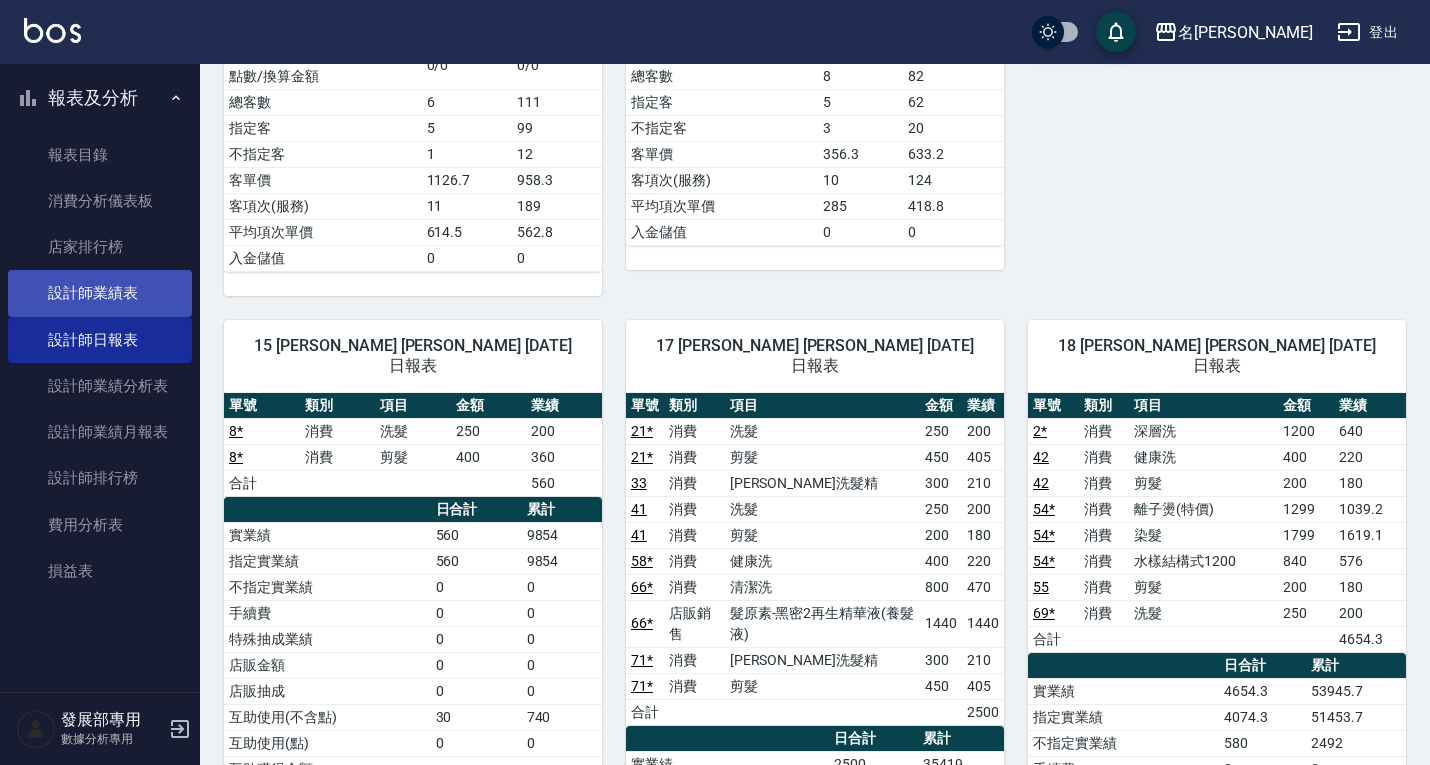 click on "設計師業績表" at bounding box center [100, 293] 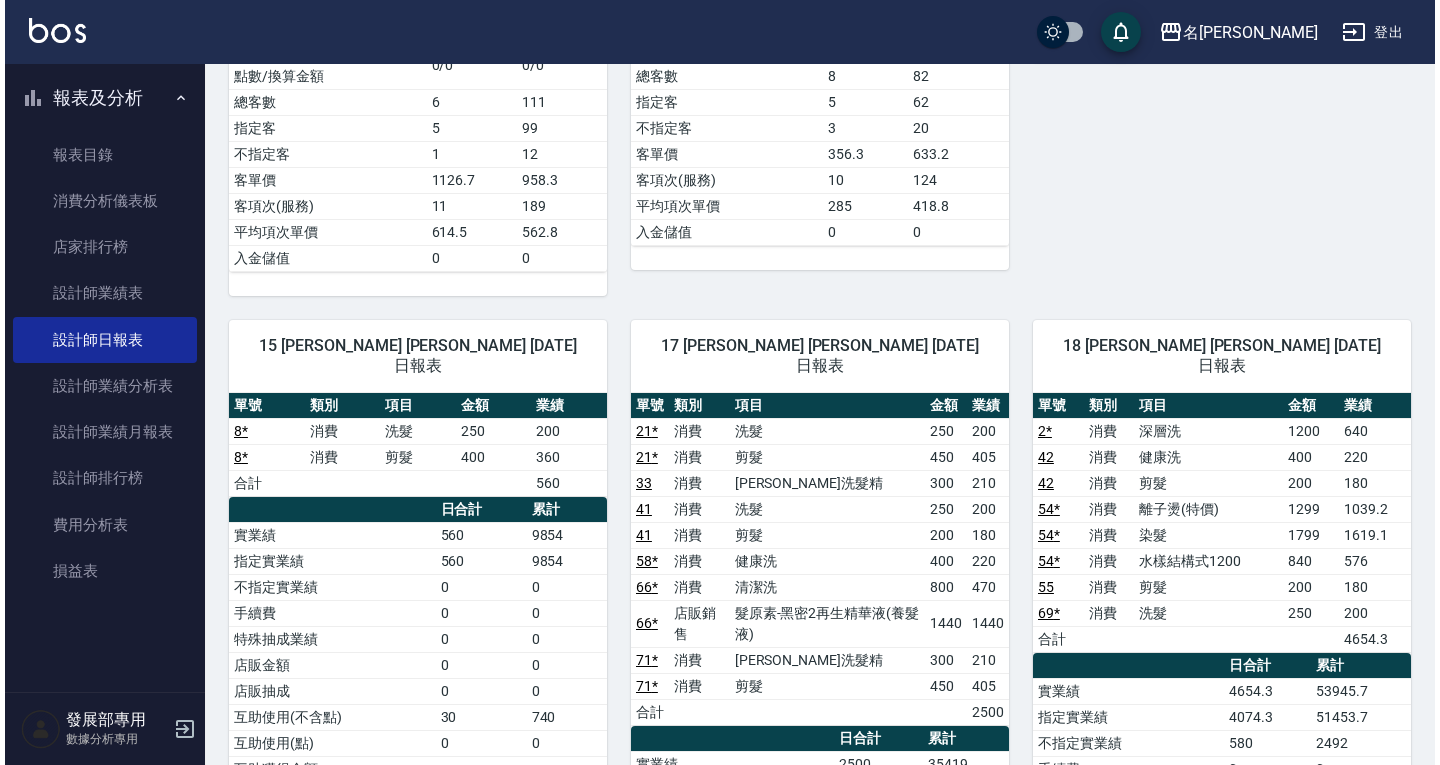 scroll, scrollTop: 0, scrollLeft: 0, axis: both 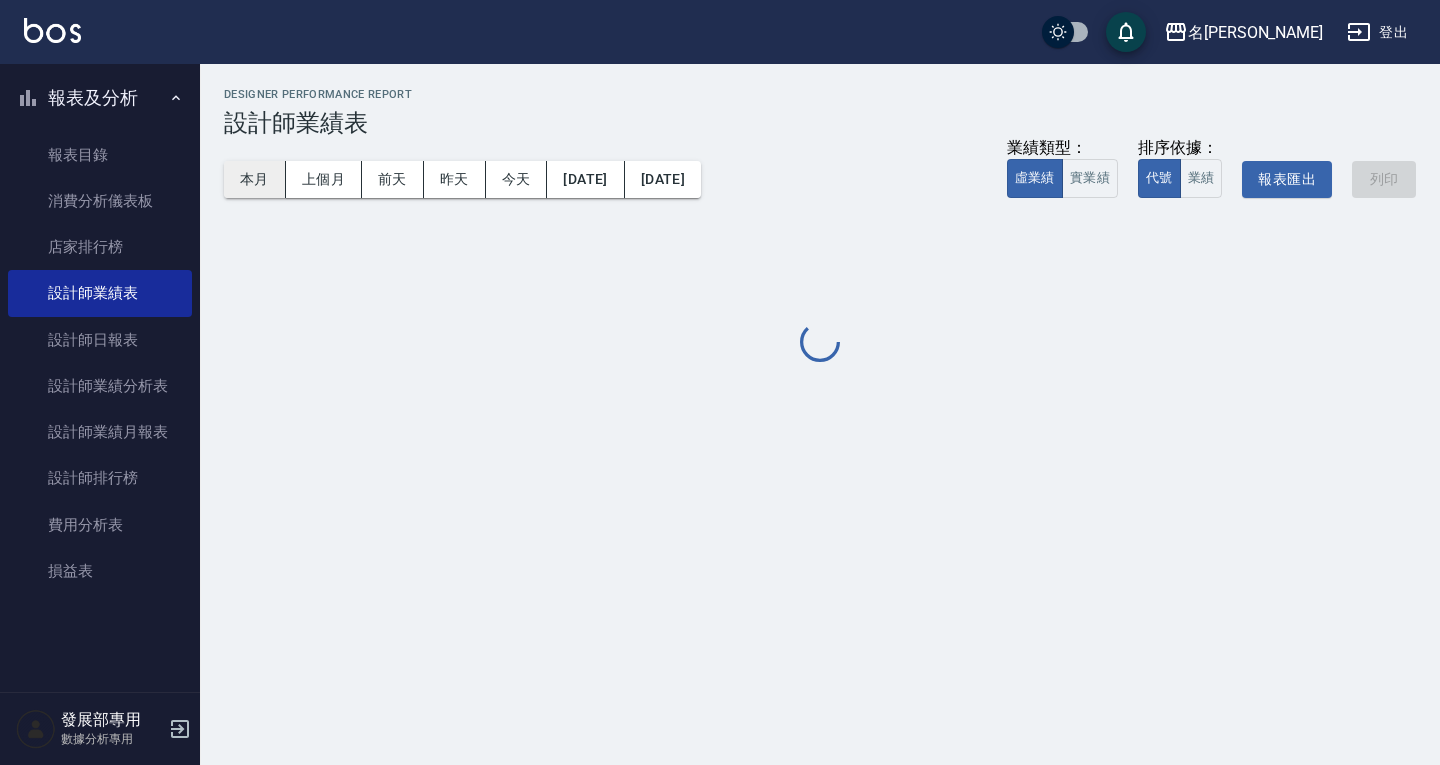 click on "本月" at bounding box center (255, 179) 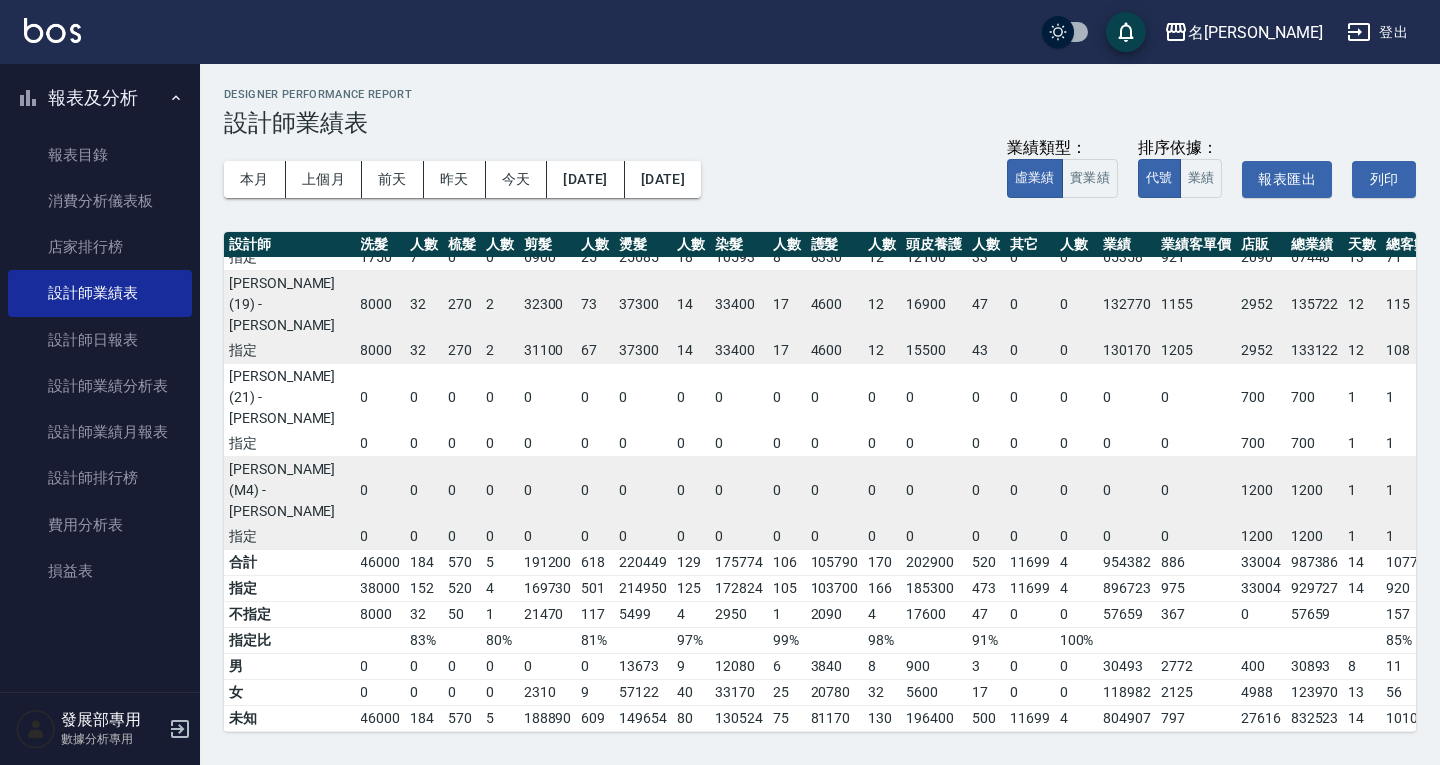 scroll, scrollTop: 1427, scrollLeft: 6, axis: both 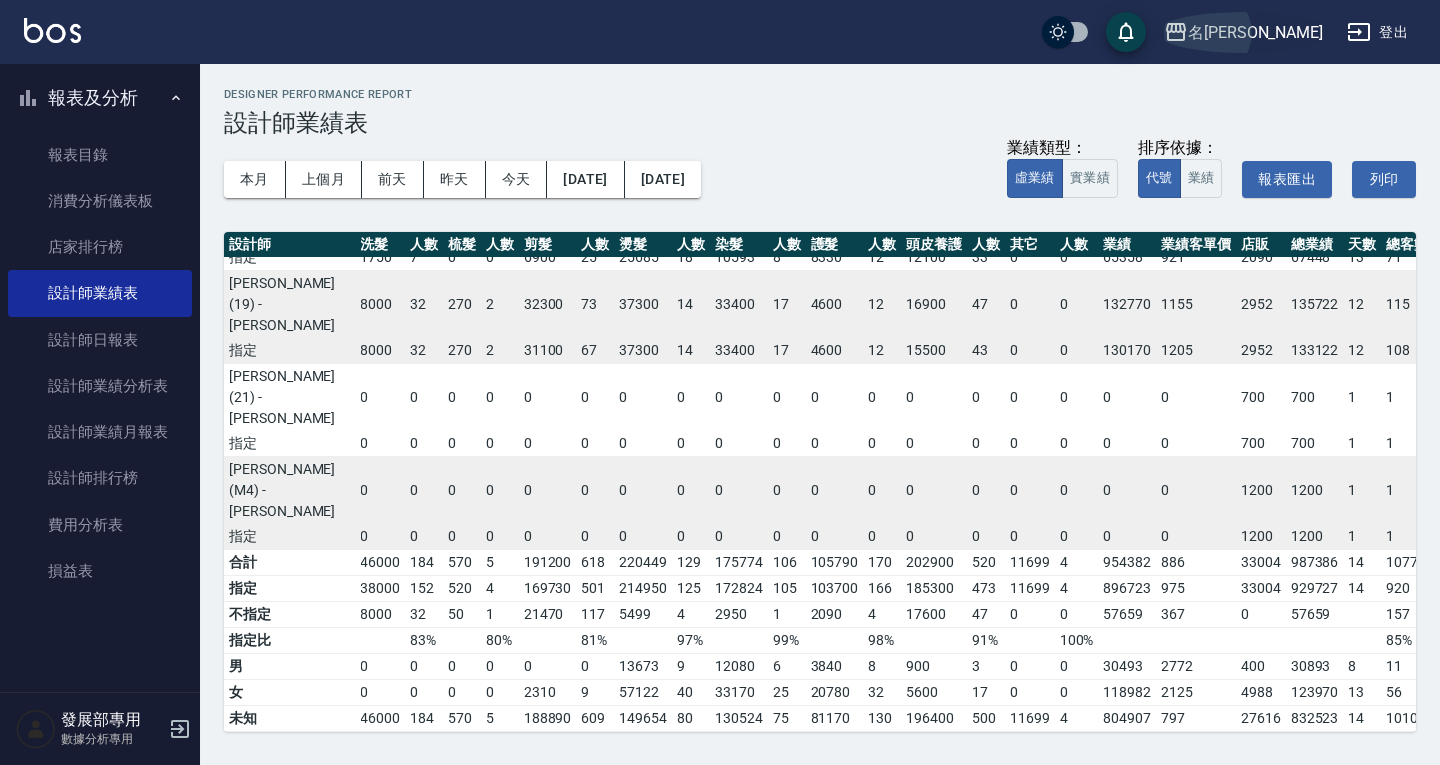 click on "名[PERSON_NAME]" at bounding box center [1255, 32] 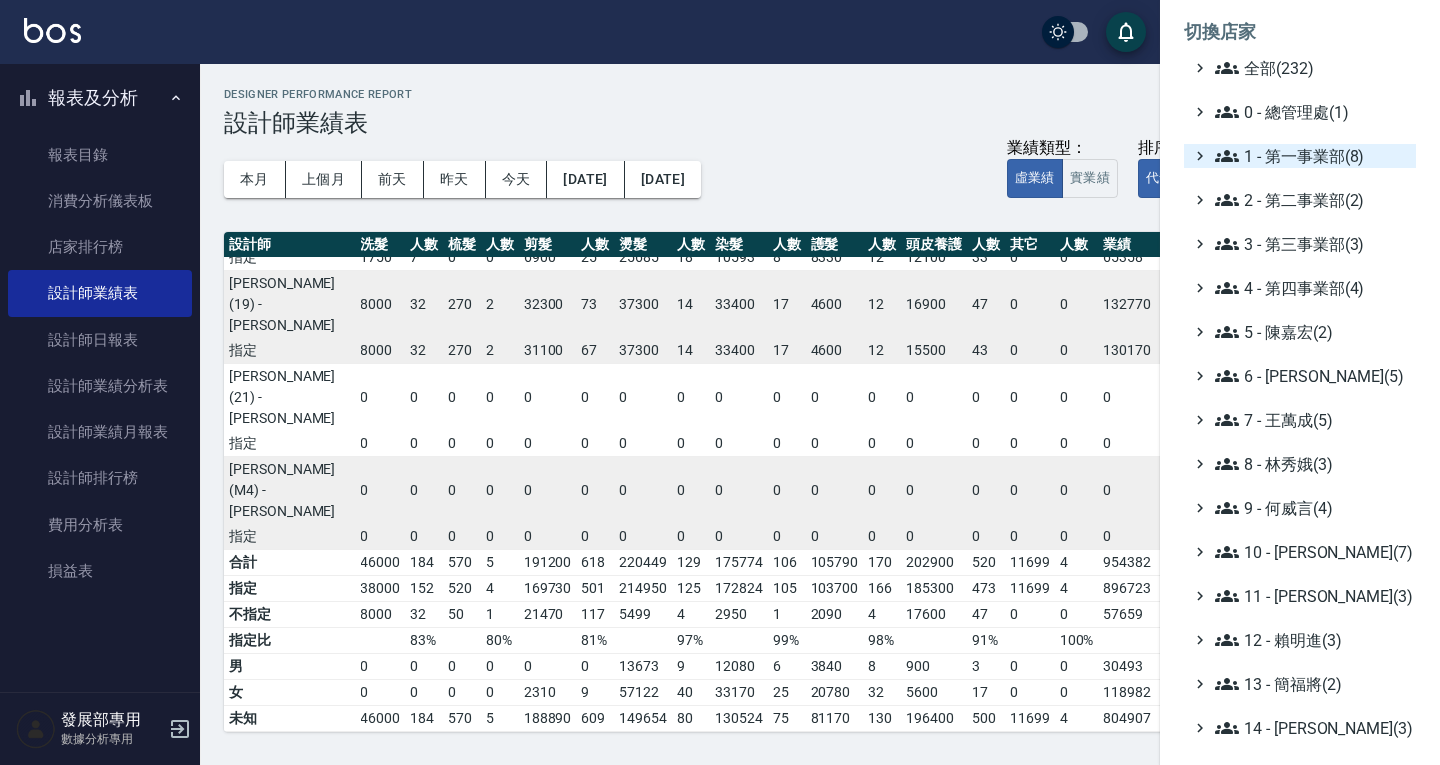 click on "1 - 第一事業部(8)" at bounding box center [1311, 156] 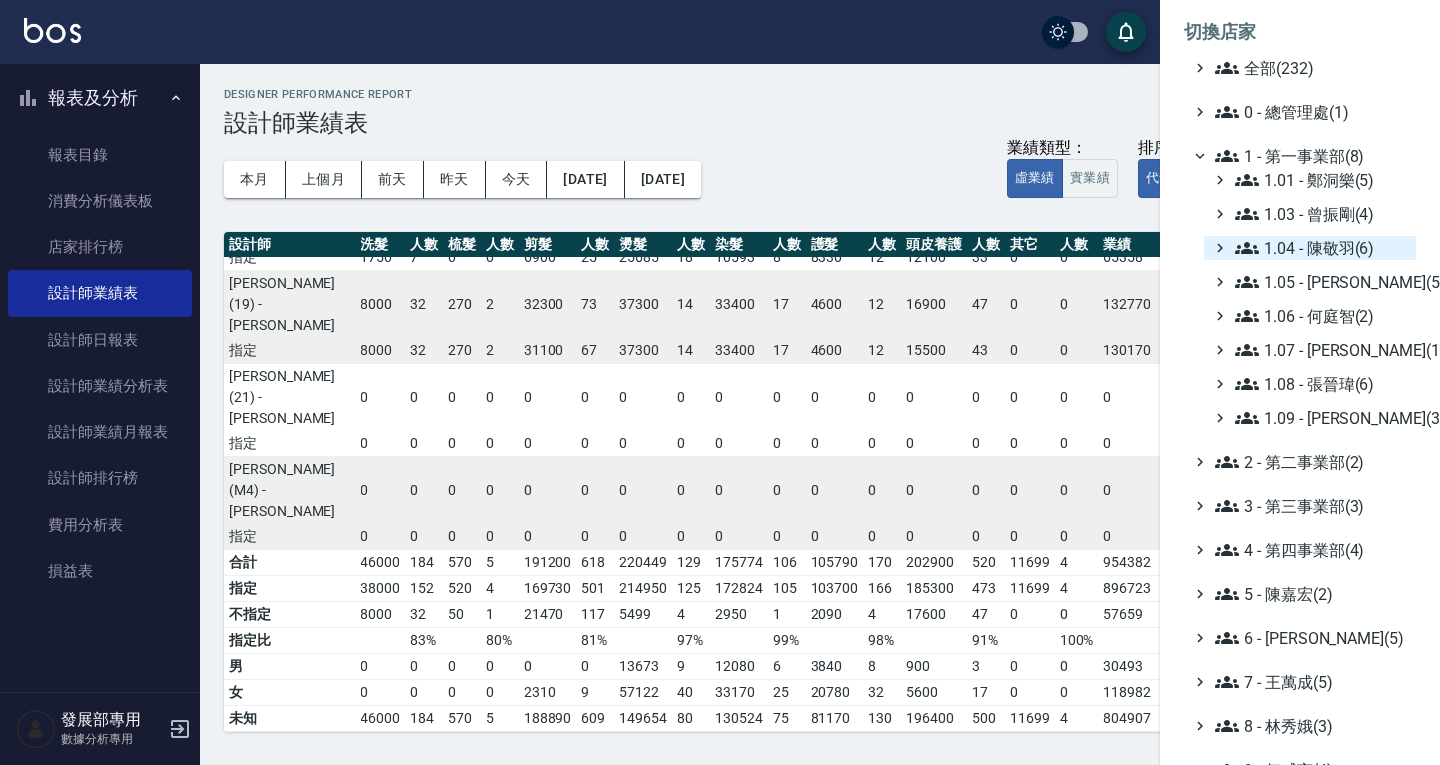 click on "1.04 - 陳敬羽(6)" at bounding box center (1321, 248) 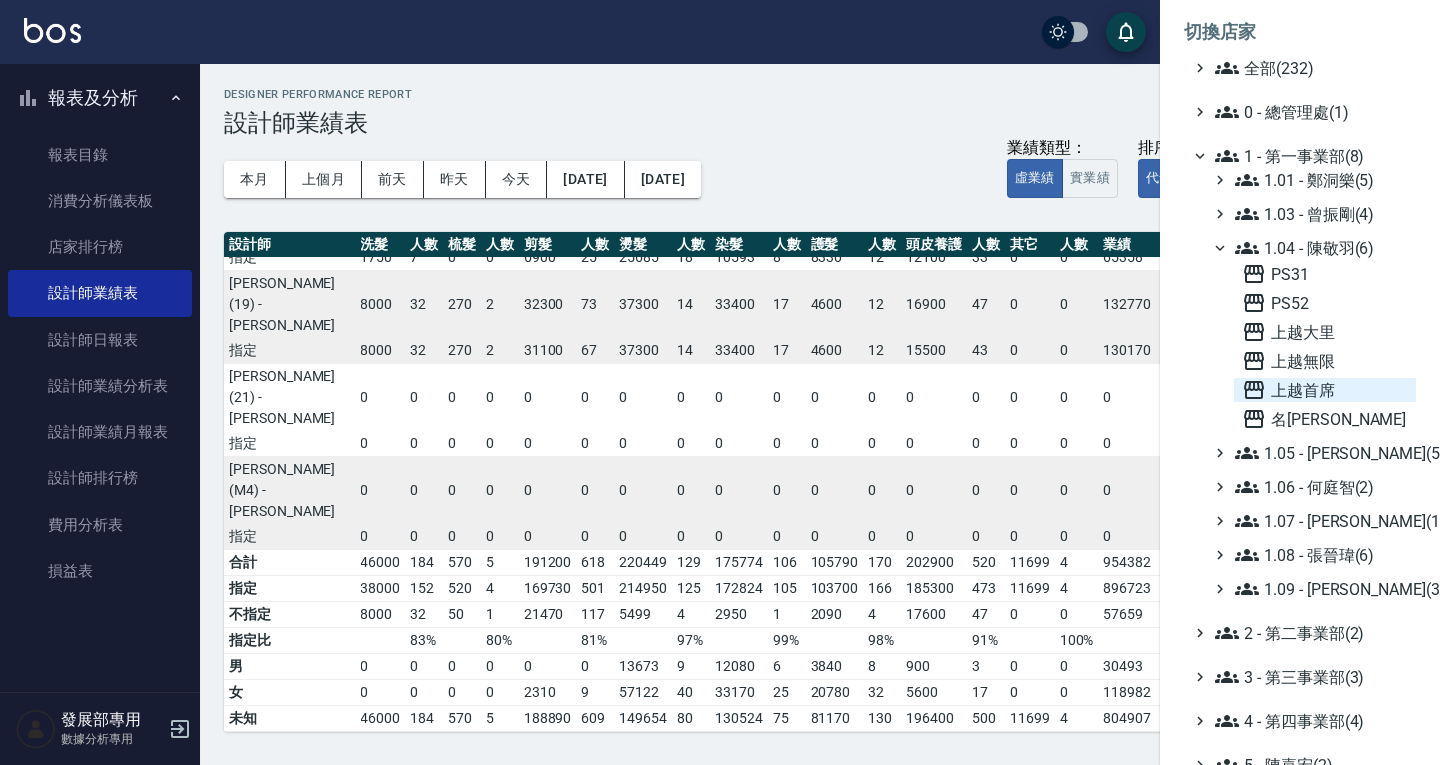 click on "上越首席" at bounding box center [1325, 390] 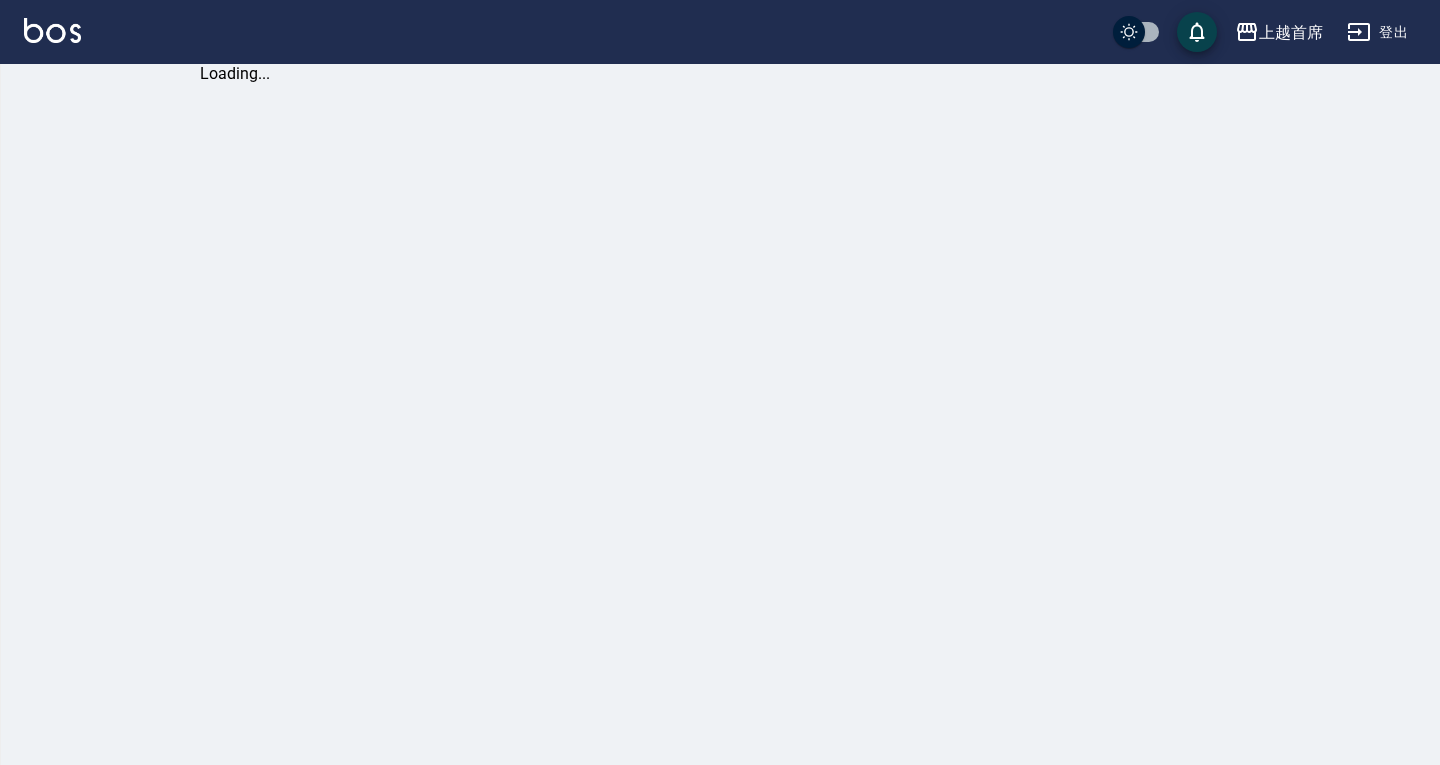 scroll, scrollTop: 0, scrollLeft: 0, axis: both 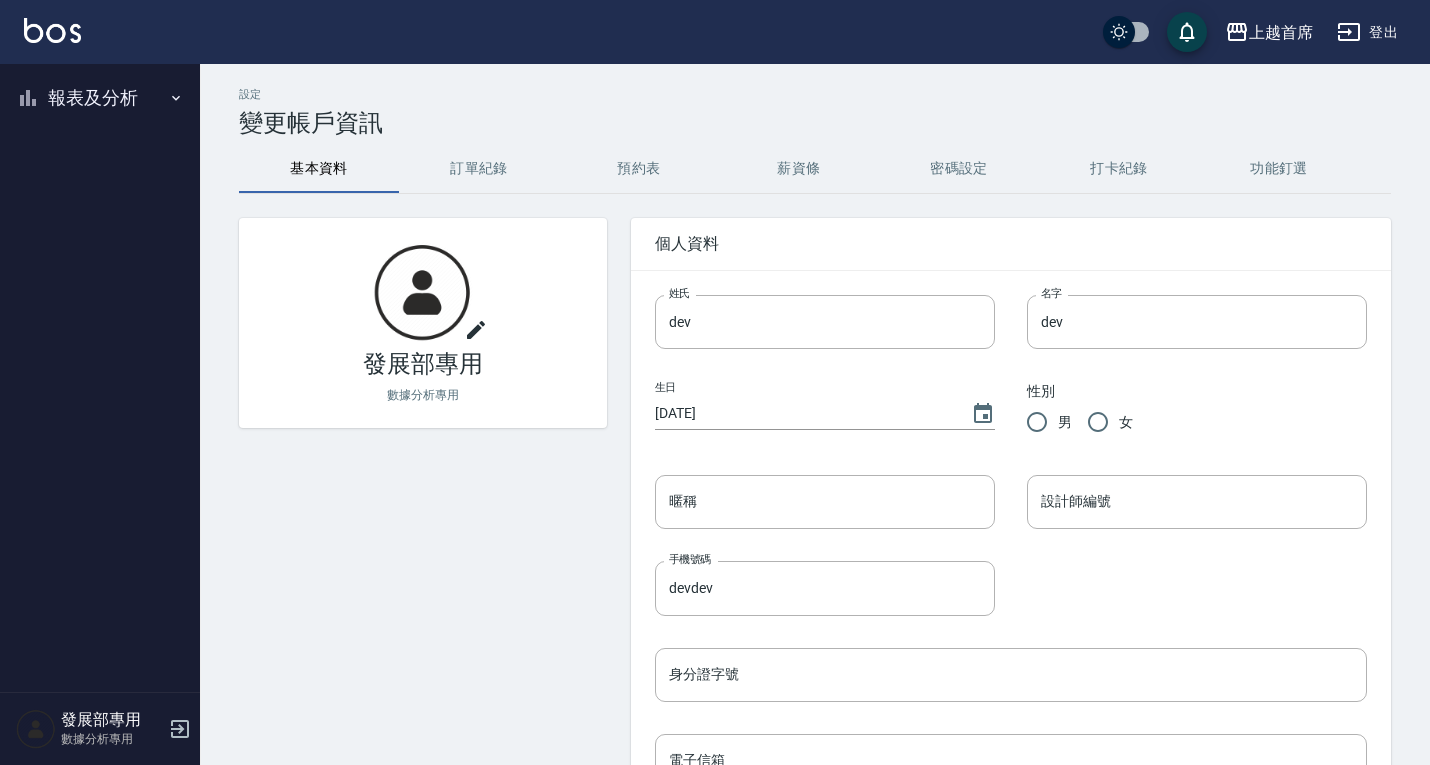 click on "報表及分析" at bounding box center [100, 98] 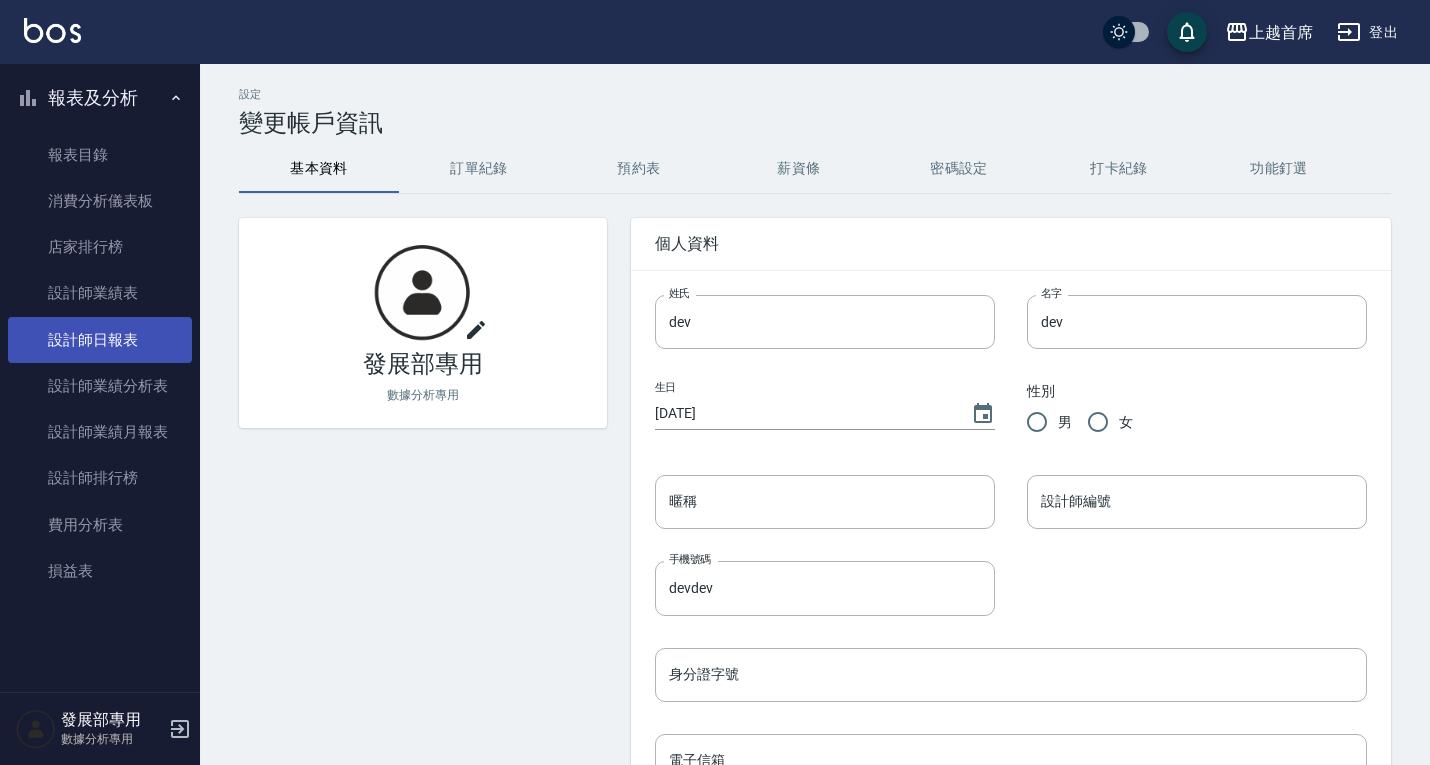 click on "設計師日報表" at bounding box center (100, 340) 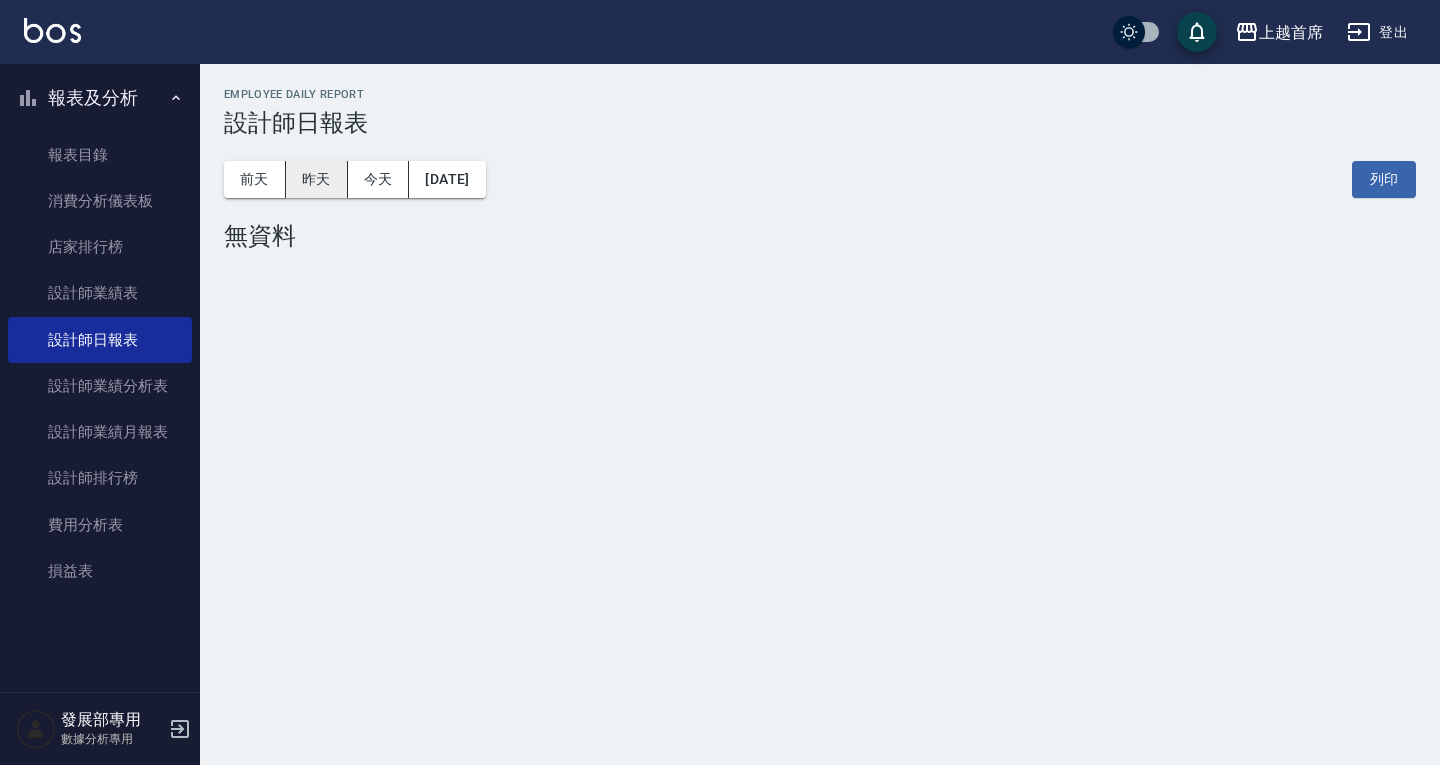 click on "昨天" at bounding box center [317, 179] 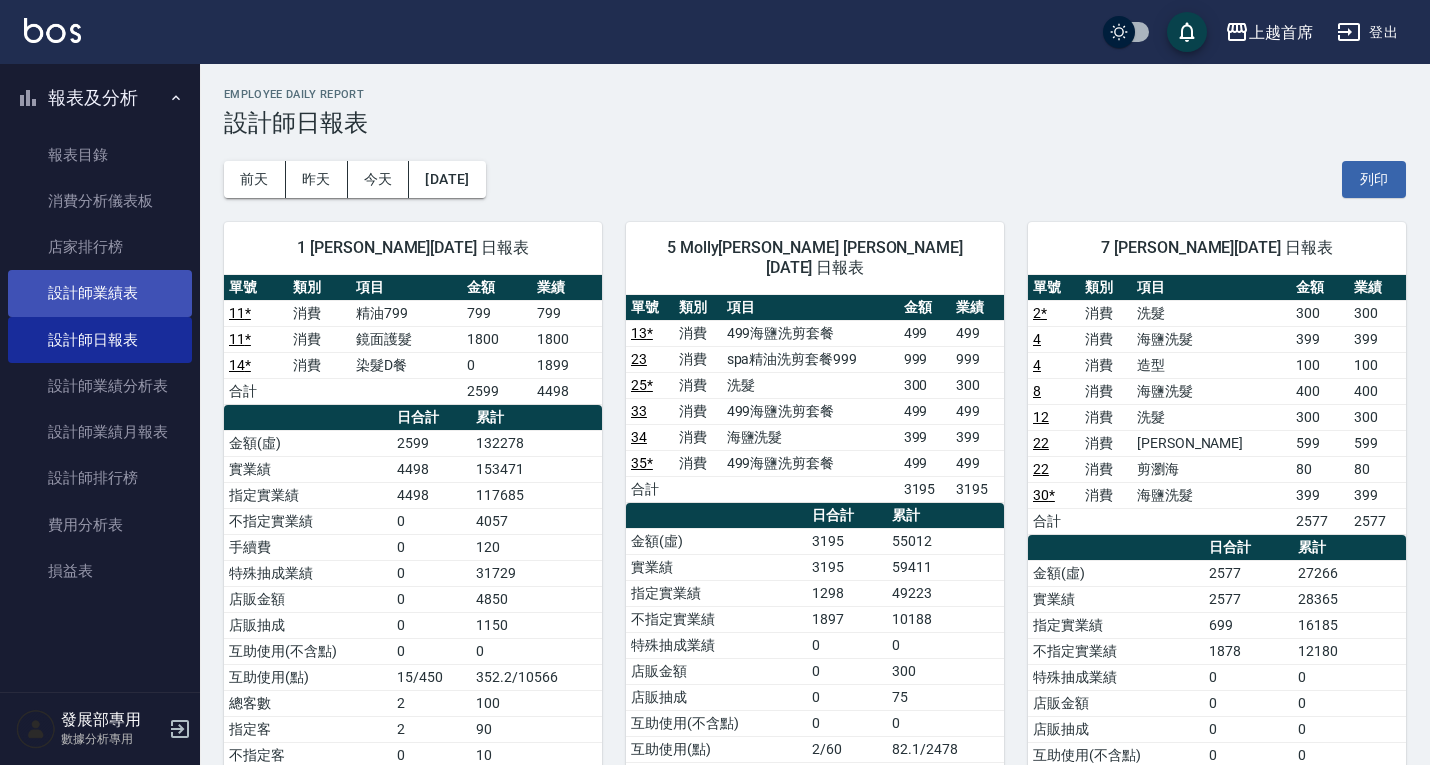 click on "設計師業績表" at bounding box center (100, 293) 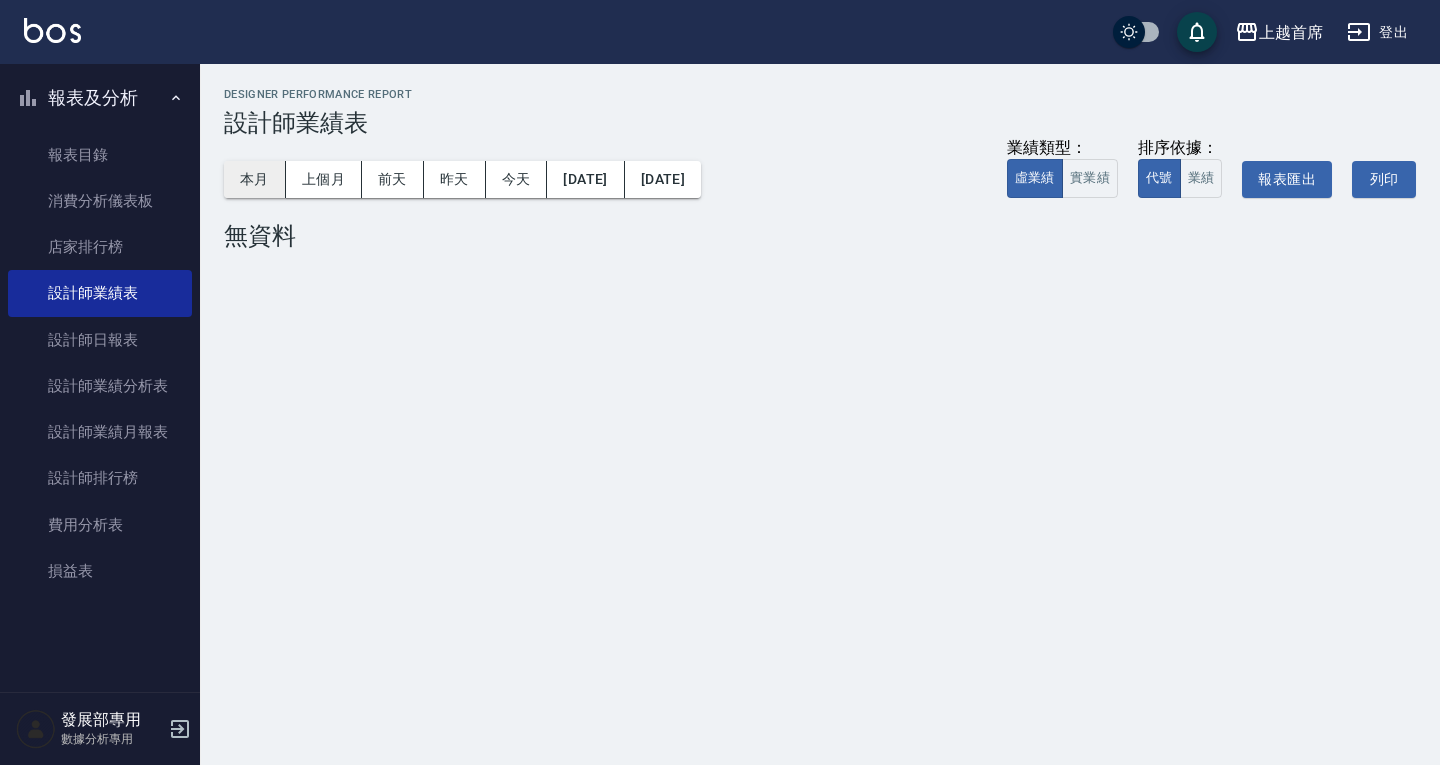 click on "本月" at bounding box center [255, 179] 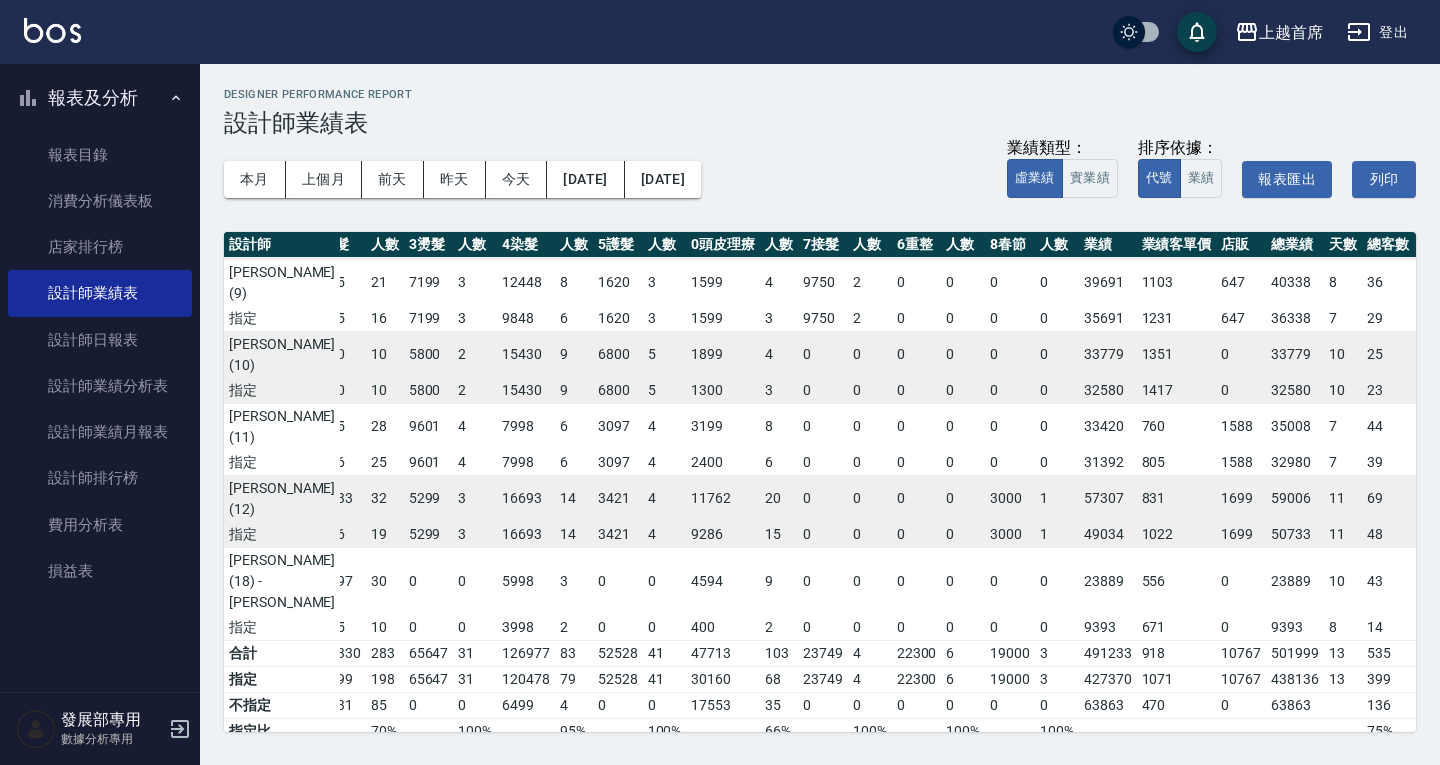 scroll, scrollTop: 473, scrollLeft: 120, axis: both 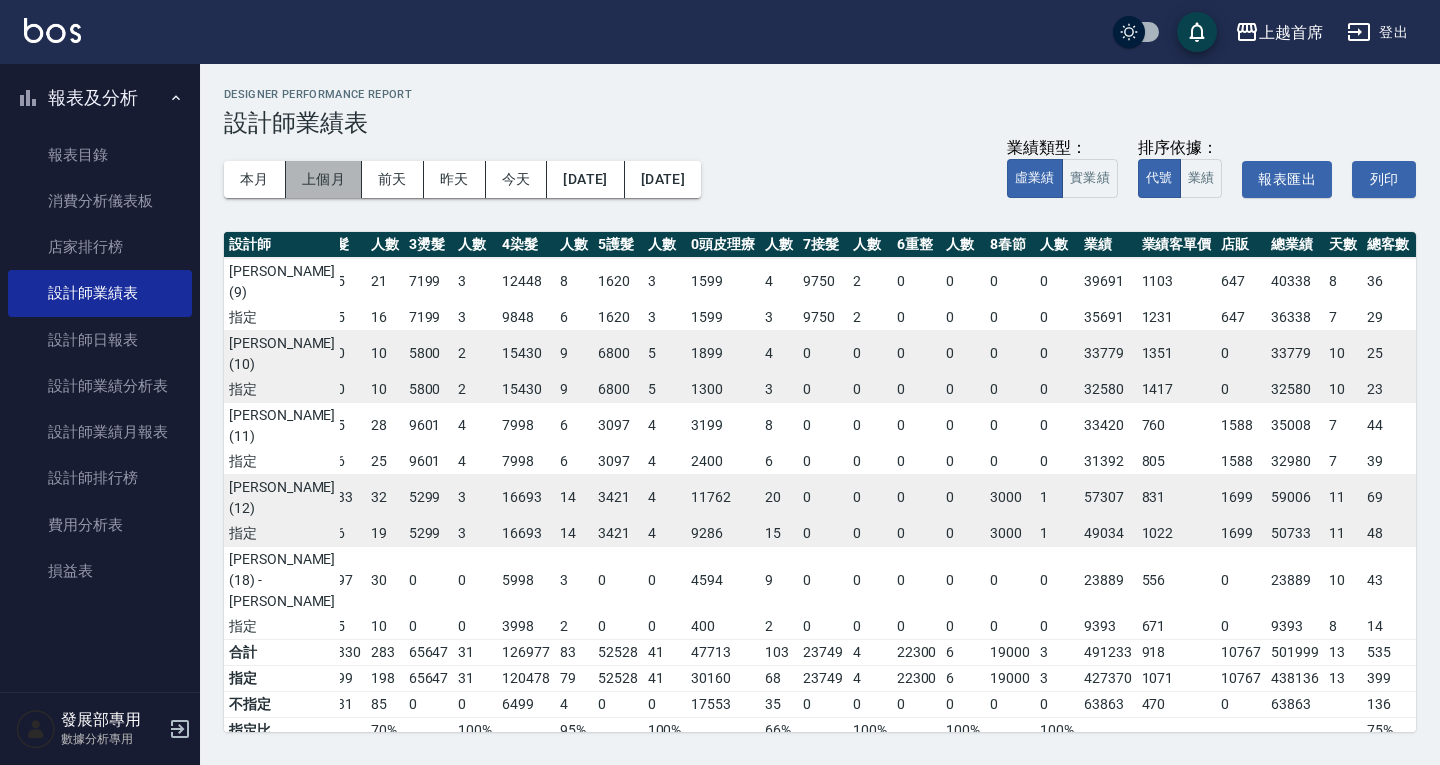 click on "上個月" at bounding box center (324, 179) 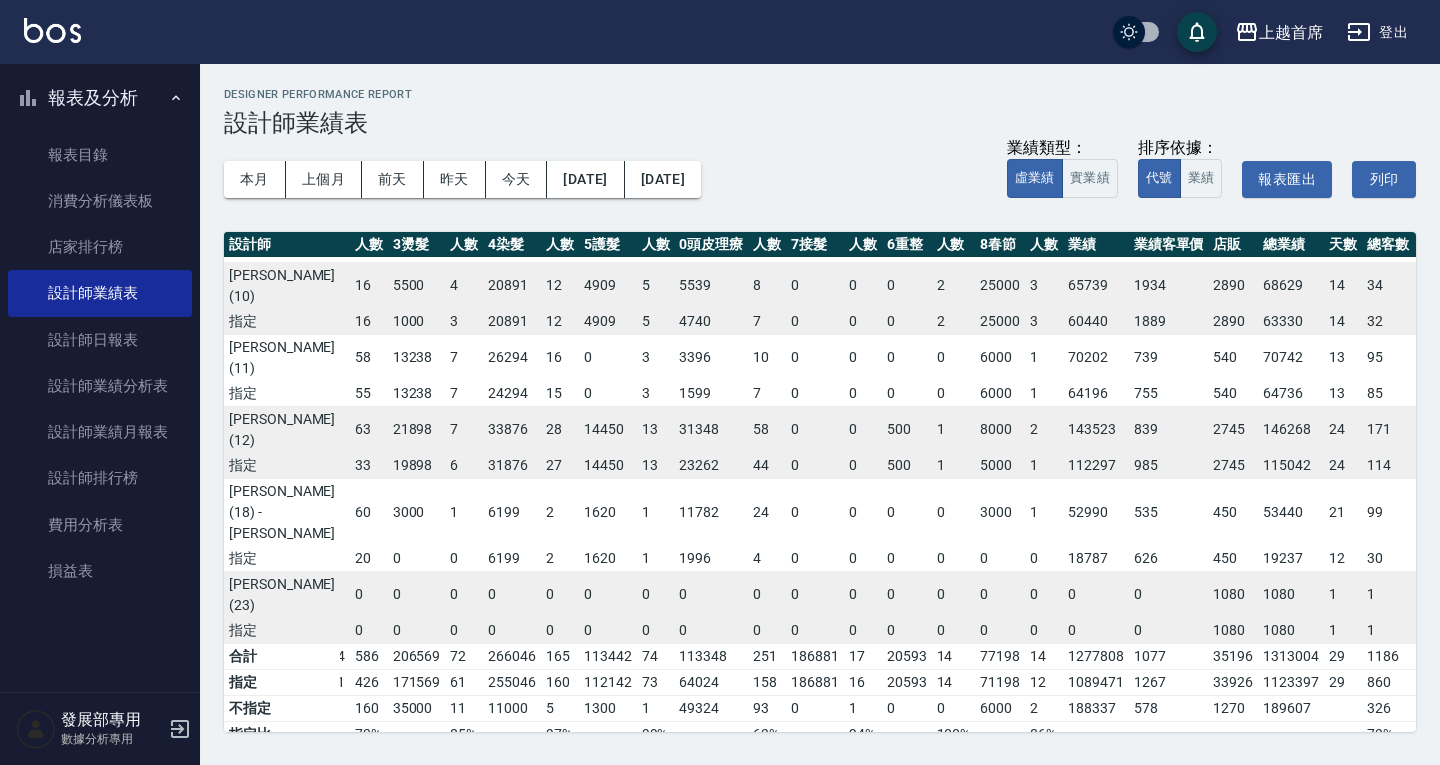 scroll, scrollTop: 537, scrollLeft: 136, axis: both 